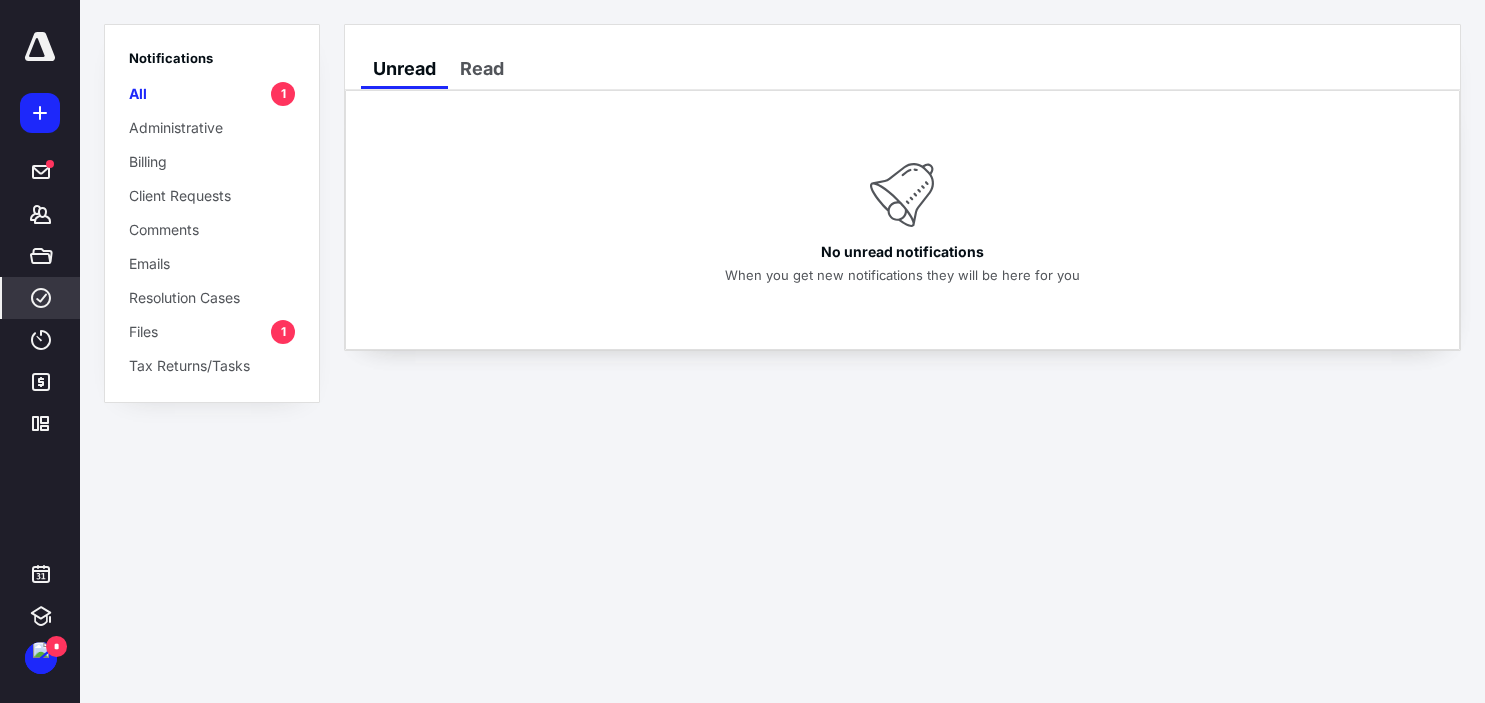 scroll, scrollTop: 0, scrollLeft: 0, axis: both 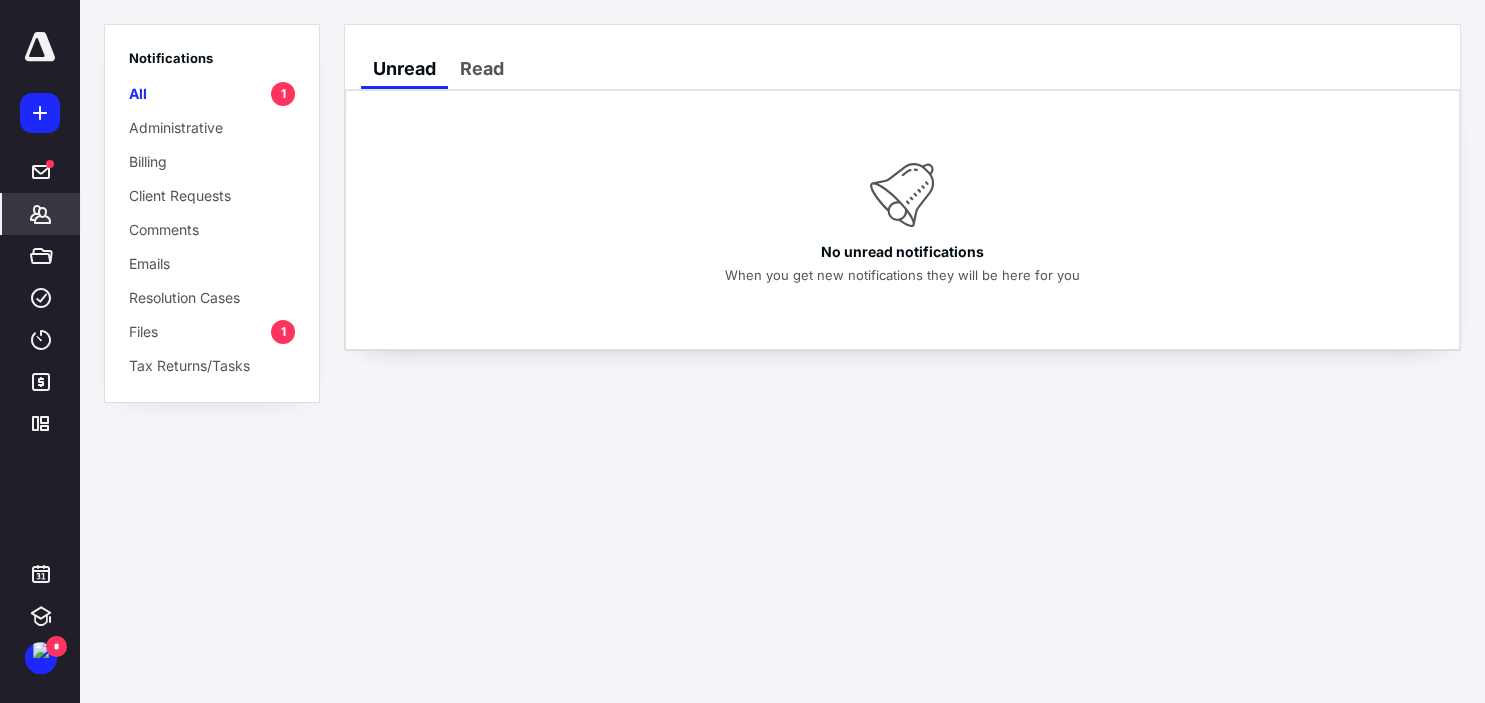 click 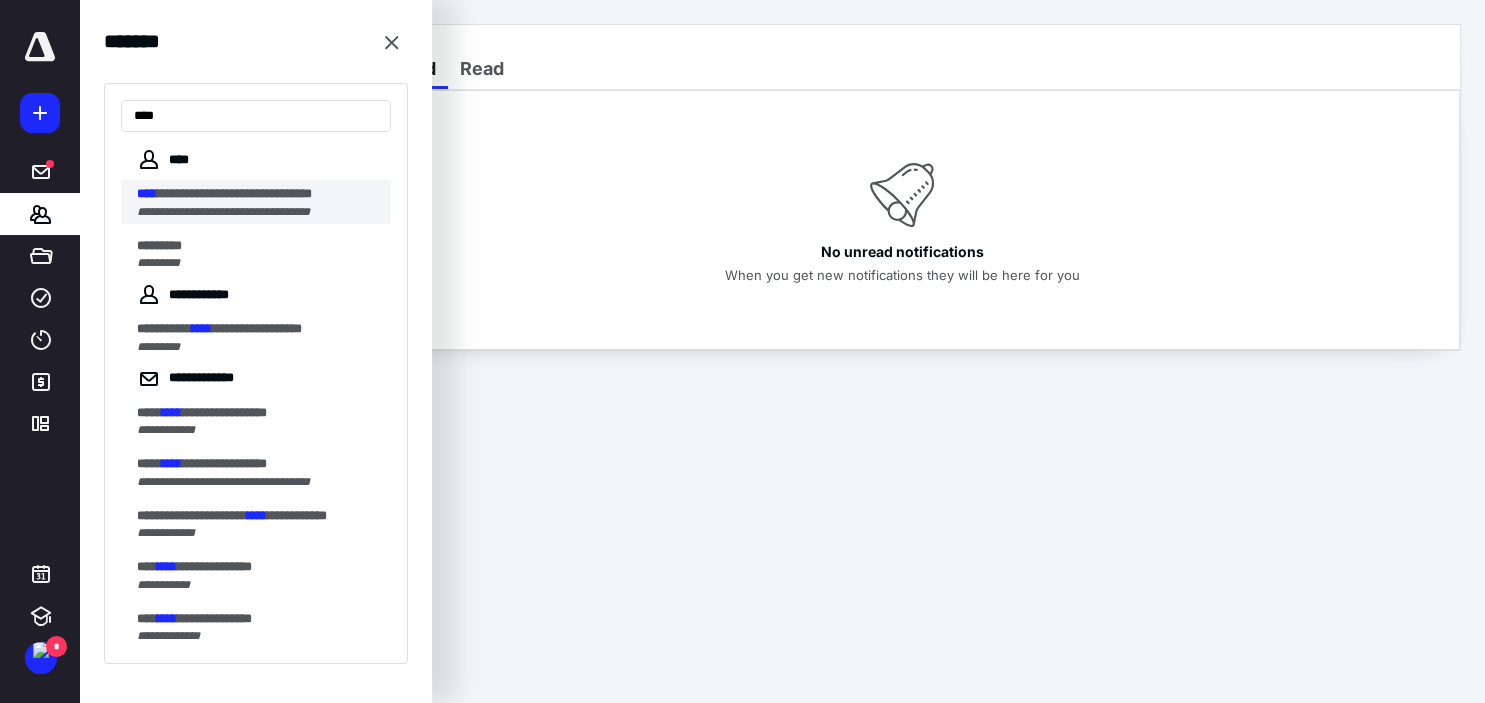 type on "****" 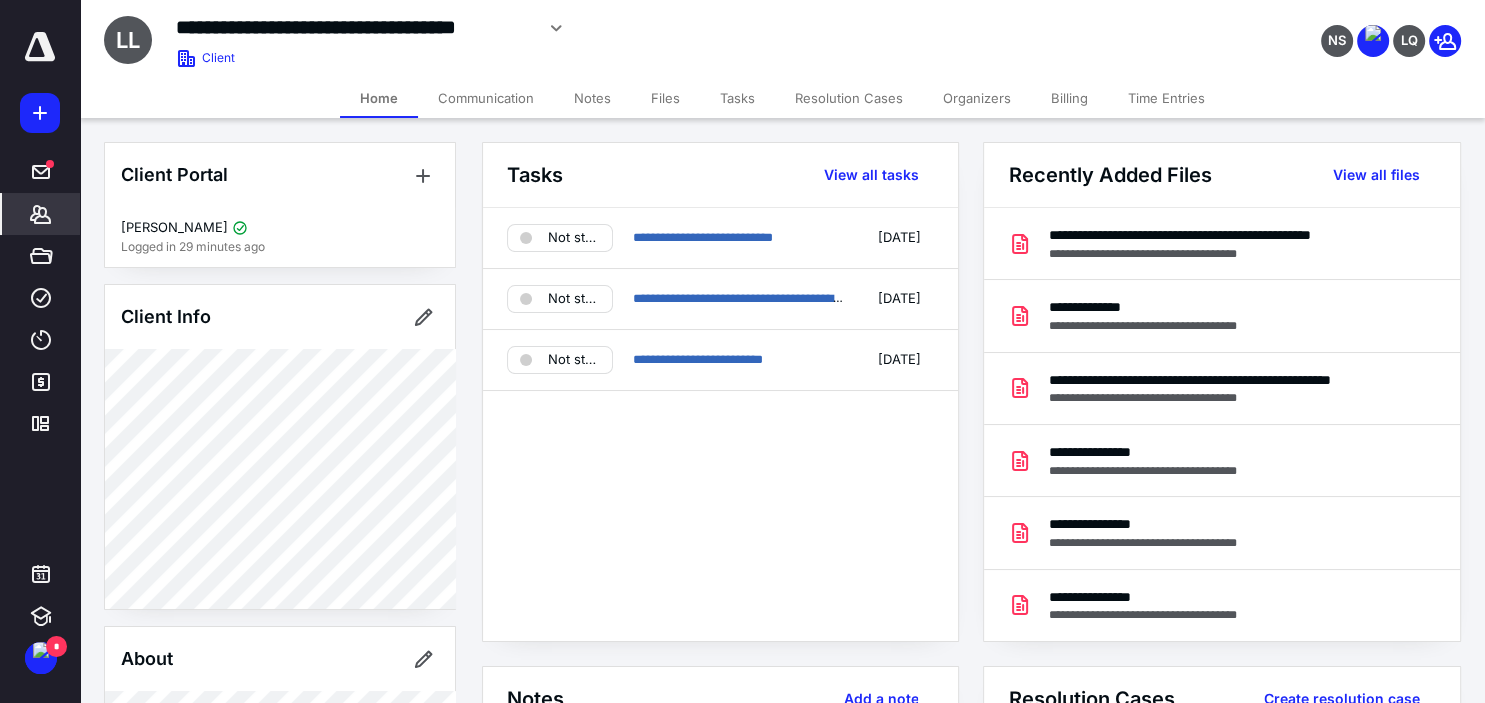 click on "Files" at bounding box center (665, 98) 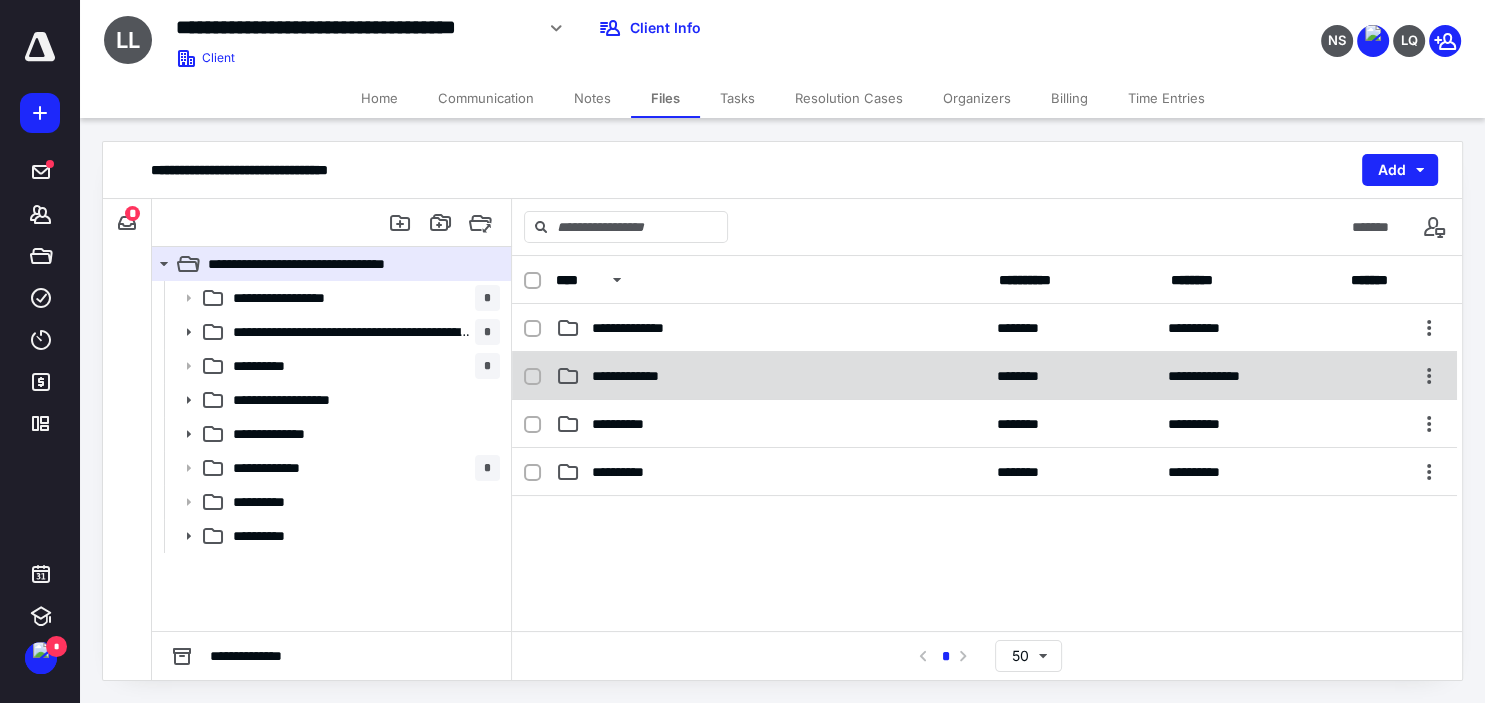 scroll, scrollTop: 0, scrollLeft: 0, axis: both 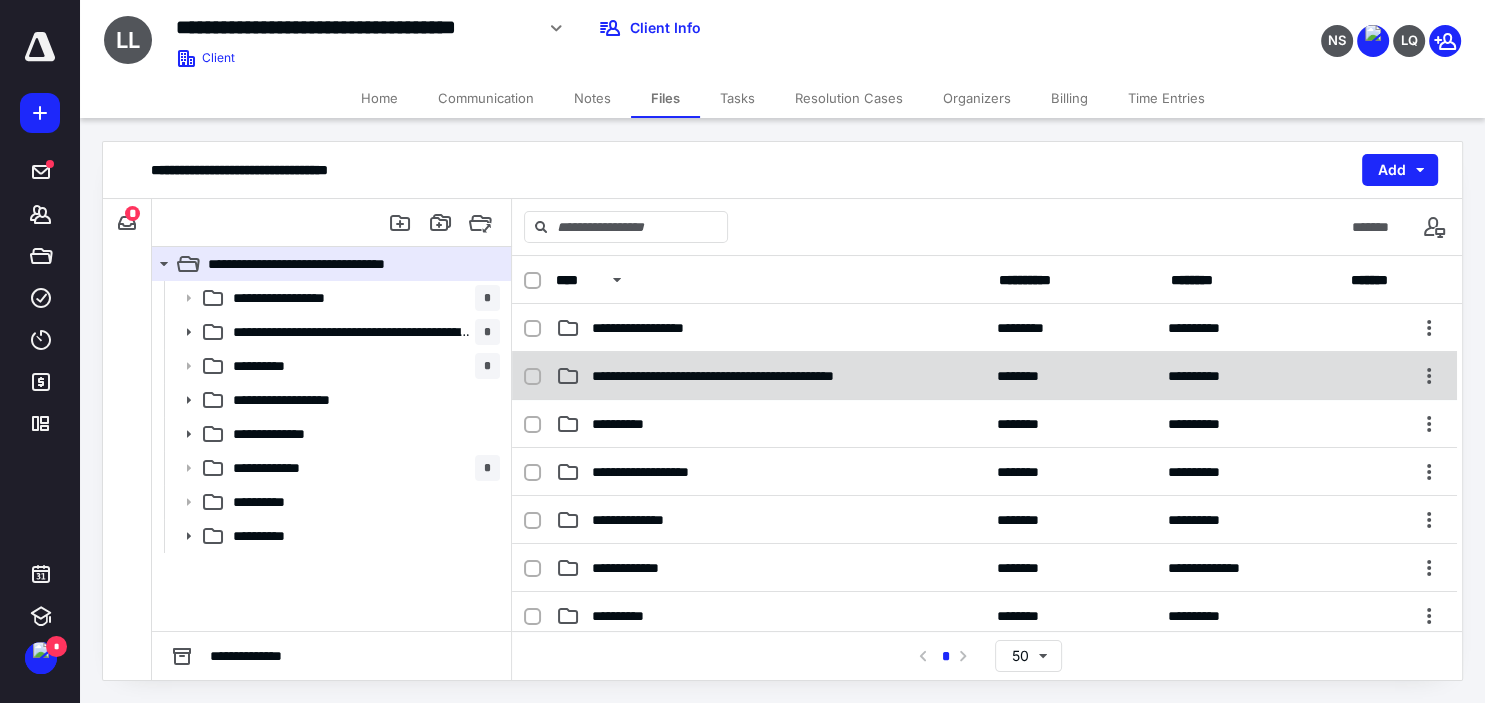 click on "**********" at bounding box center (770, 376) 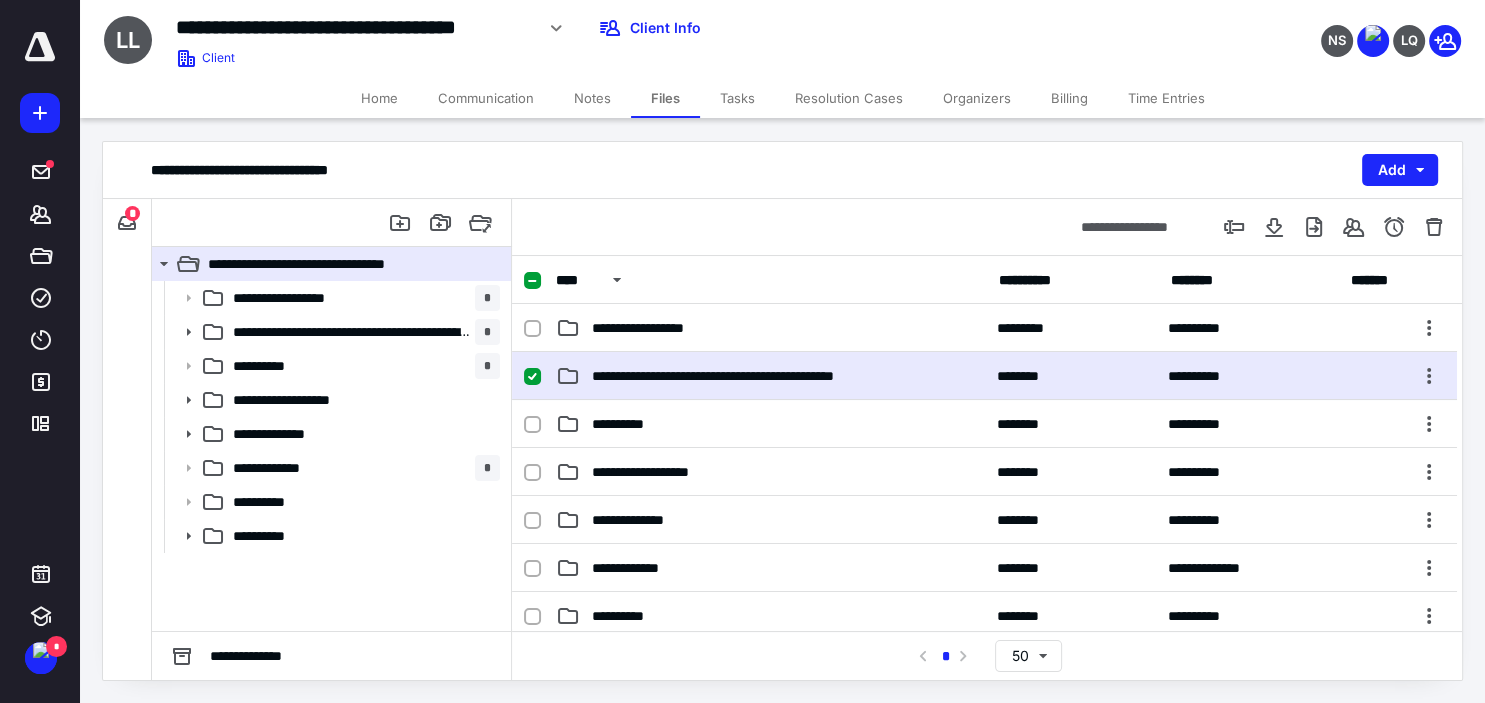 click on "**********" at bounding box center [770, 376] 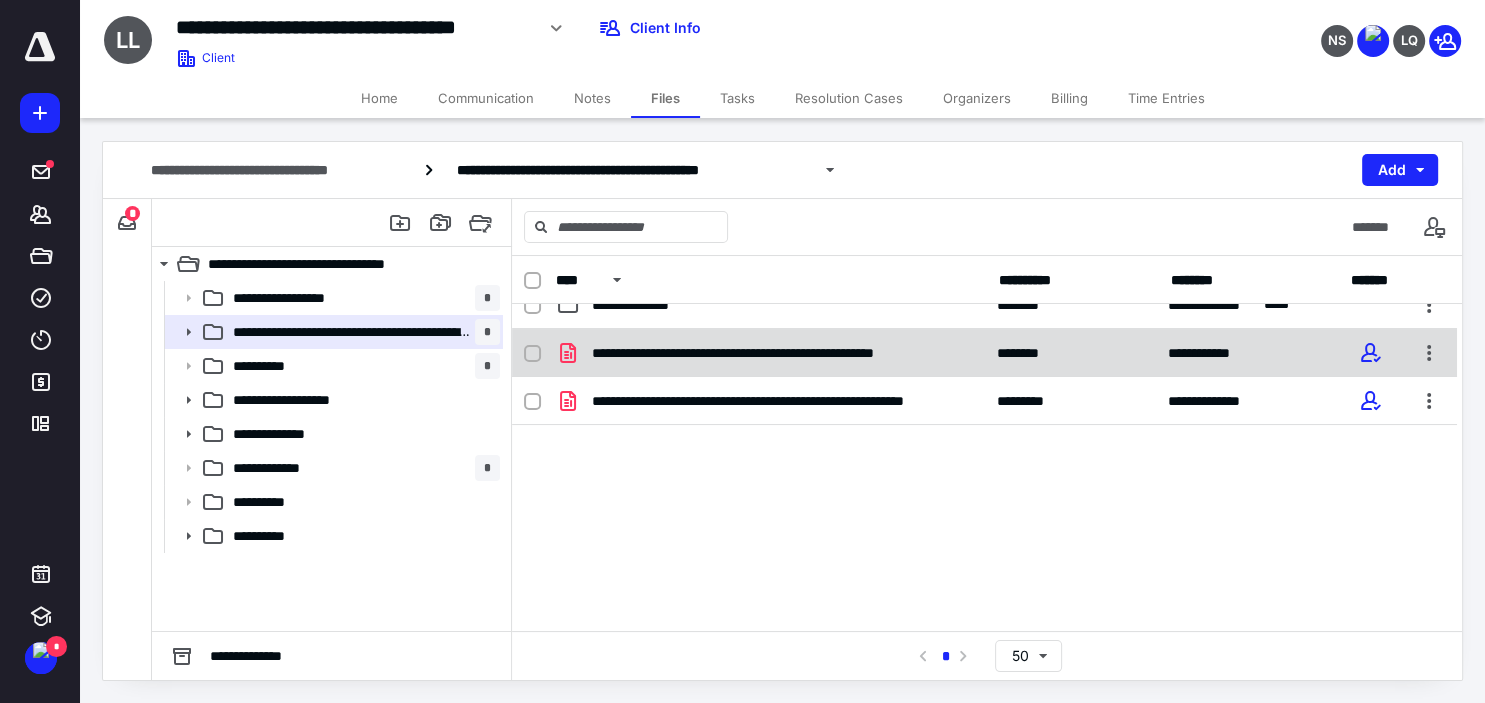 scroll, scrollTop: 223, scrollLeft: 0, axis: vertical 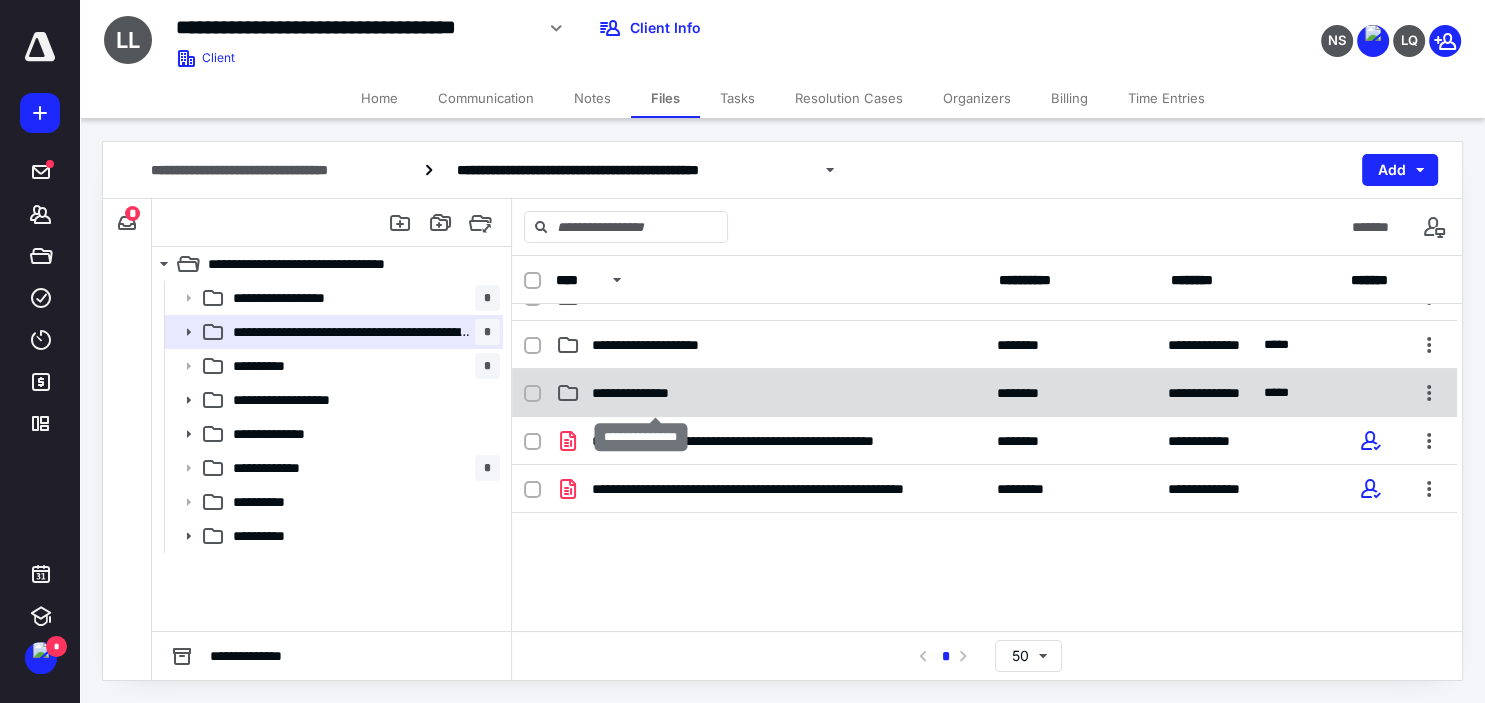 click on "**********" at bounding box center (651, 393) 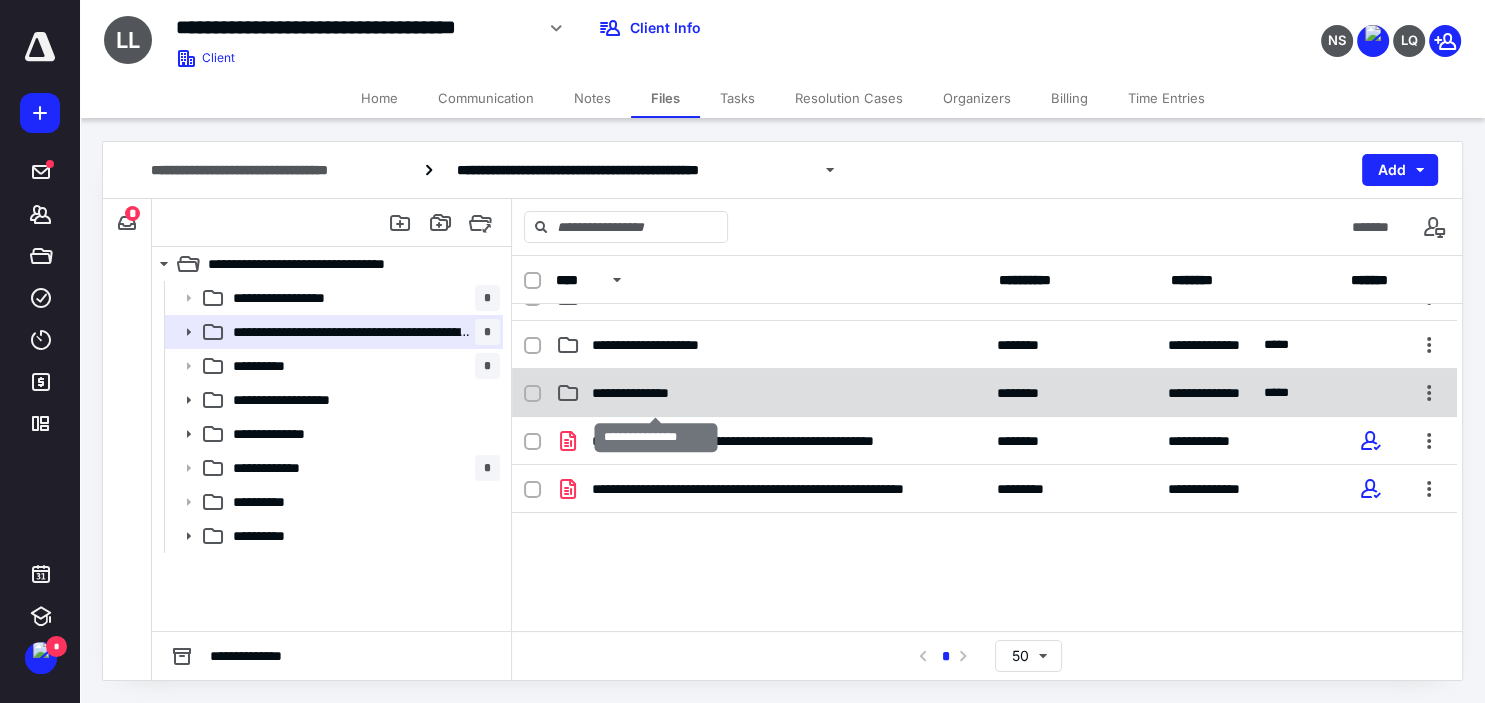 click on "**********" at bounding box center [651, 393] 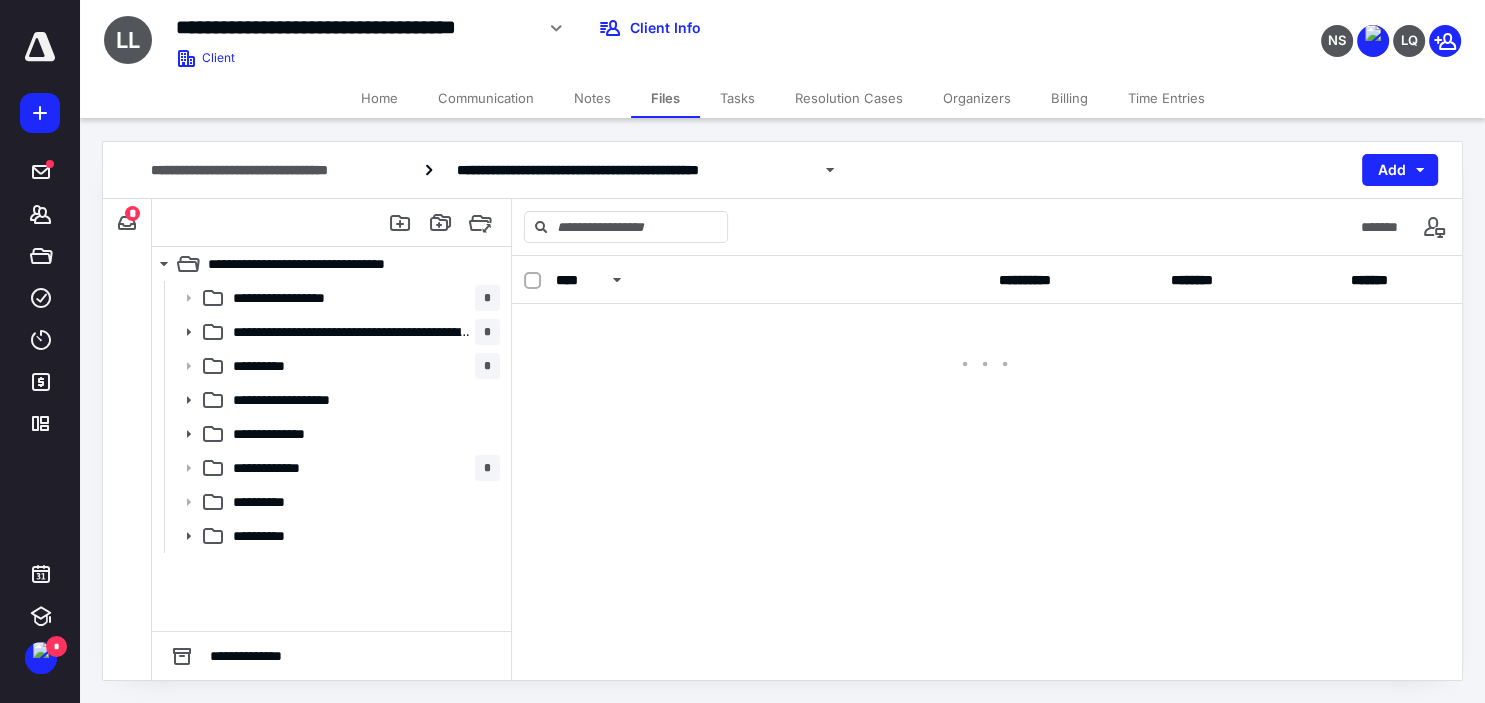 scroll, scrollTop: 0, scrollLeft: 0, axis: both 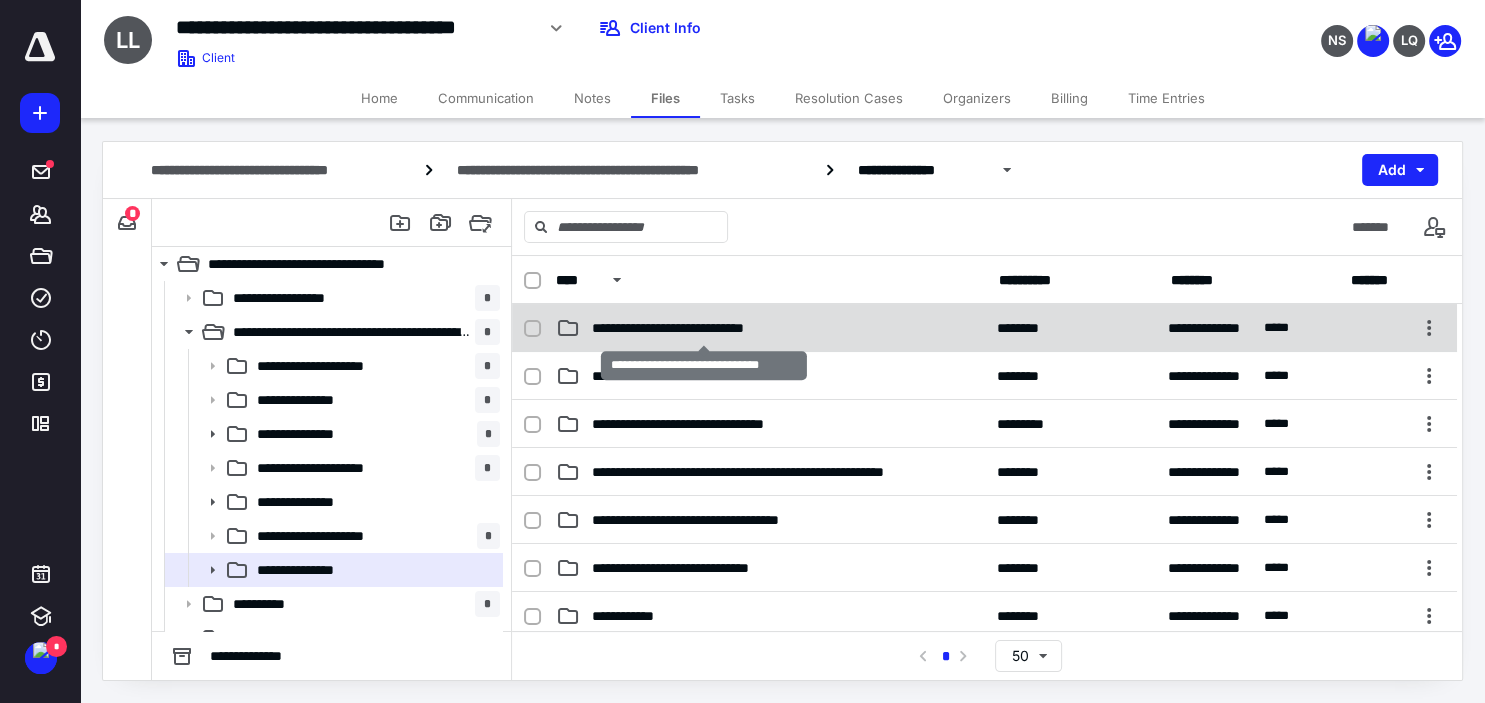 click on "**********" at bounding box center (698, 328) 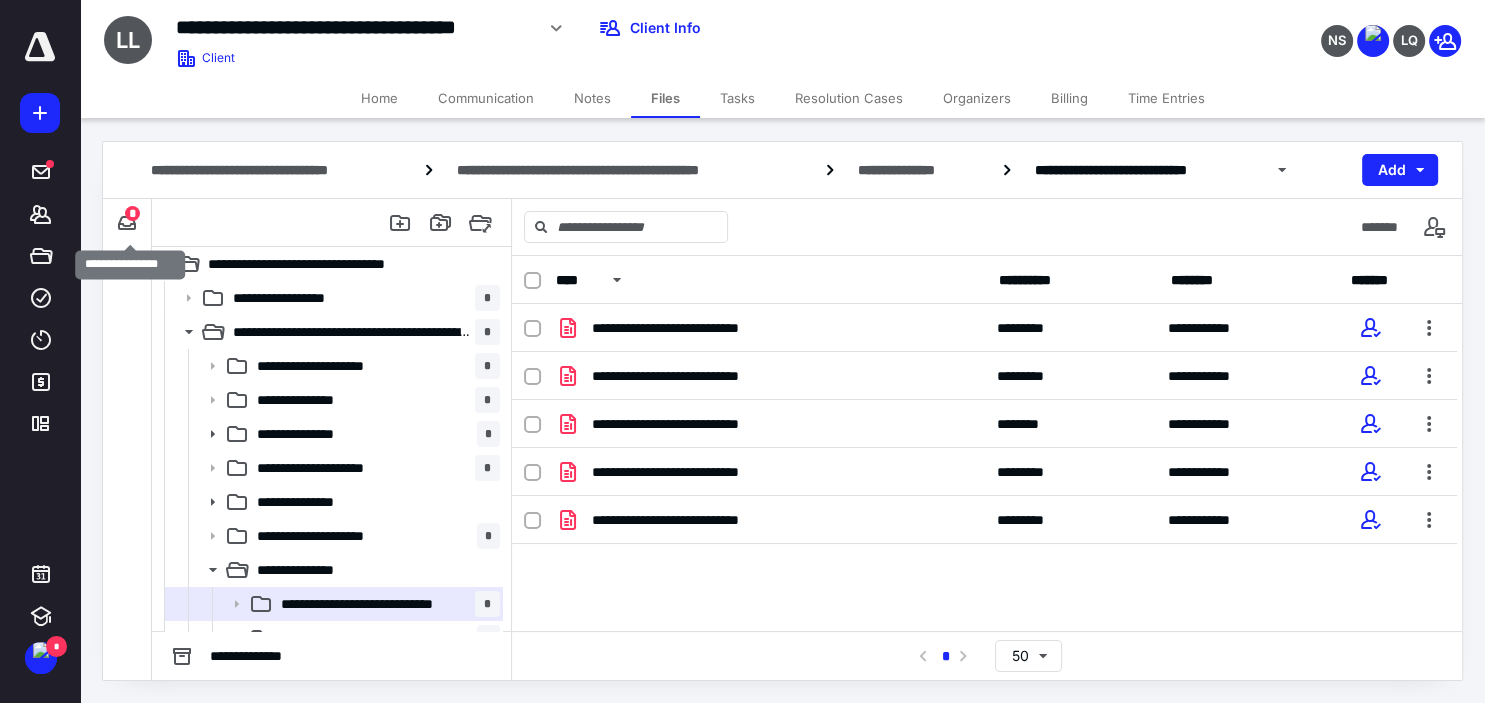click on "*" at bounding box center (132, 213) 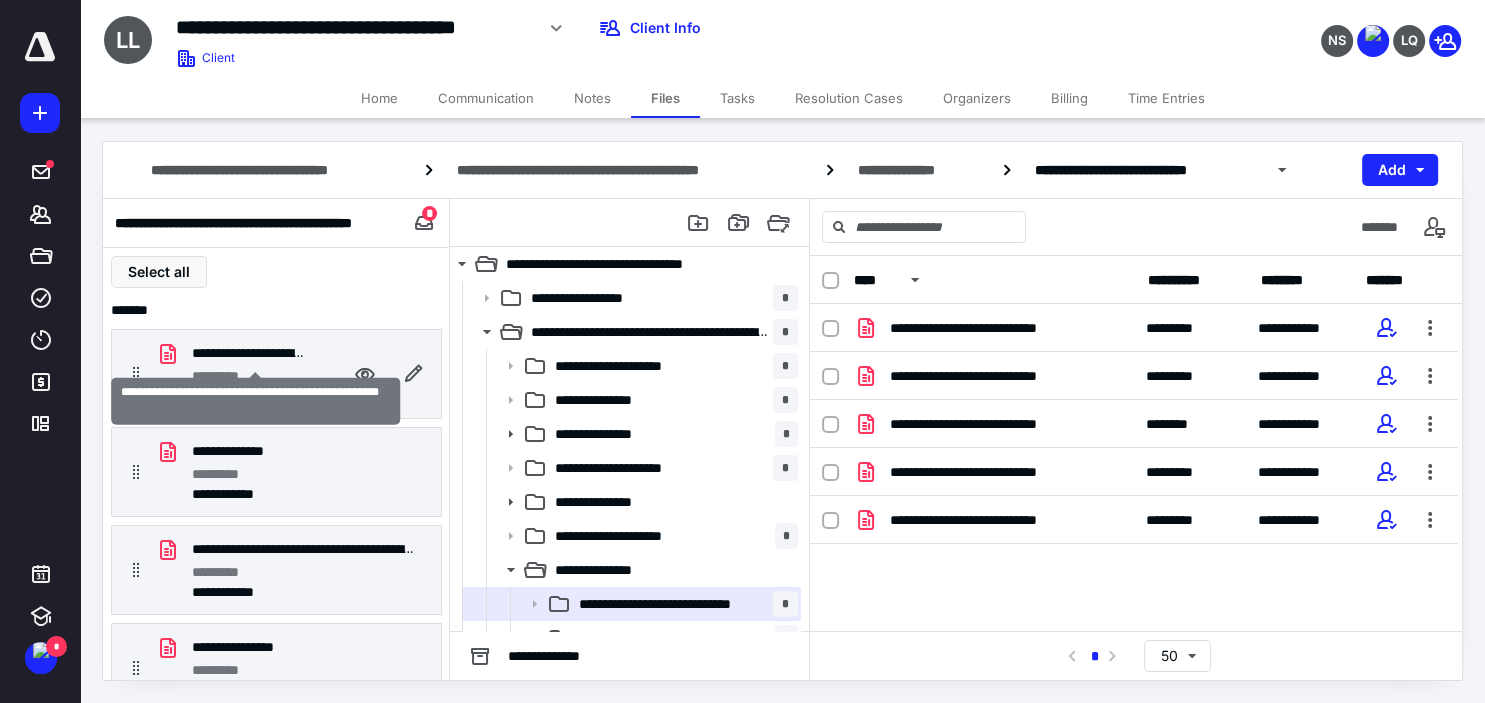 click on "**********" at bounding box center (250, 353) 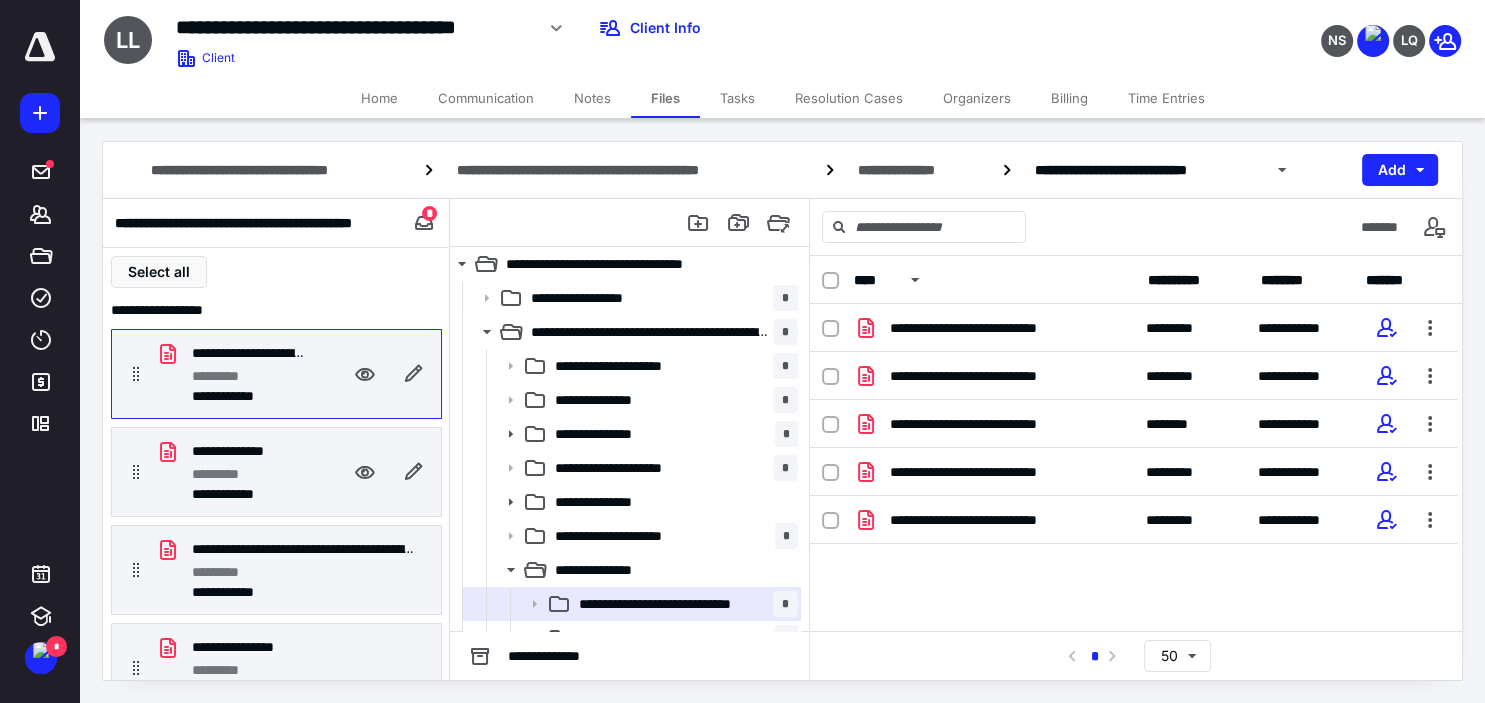 click on "**********" at bounding box center [231, 494] 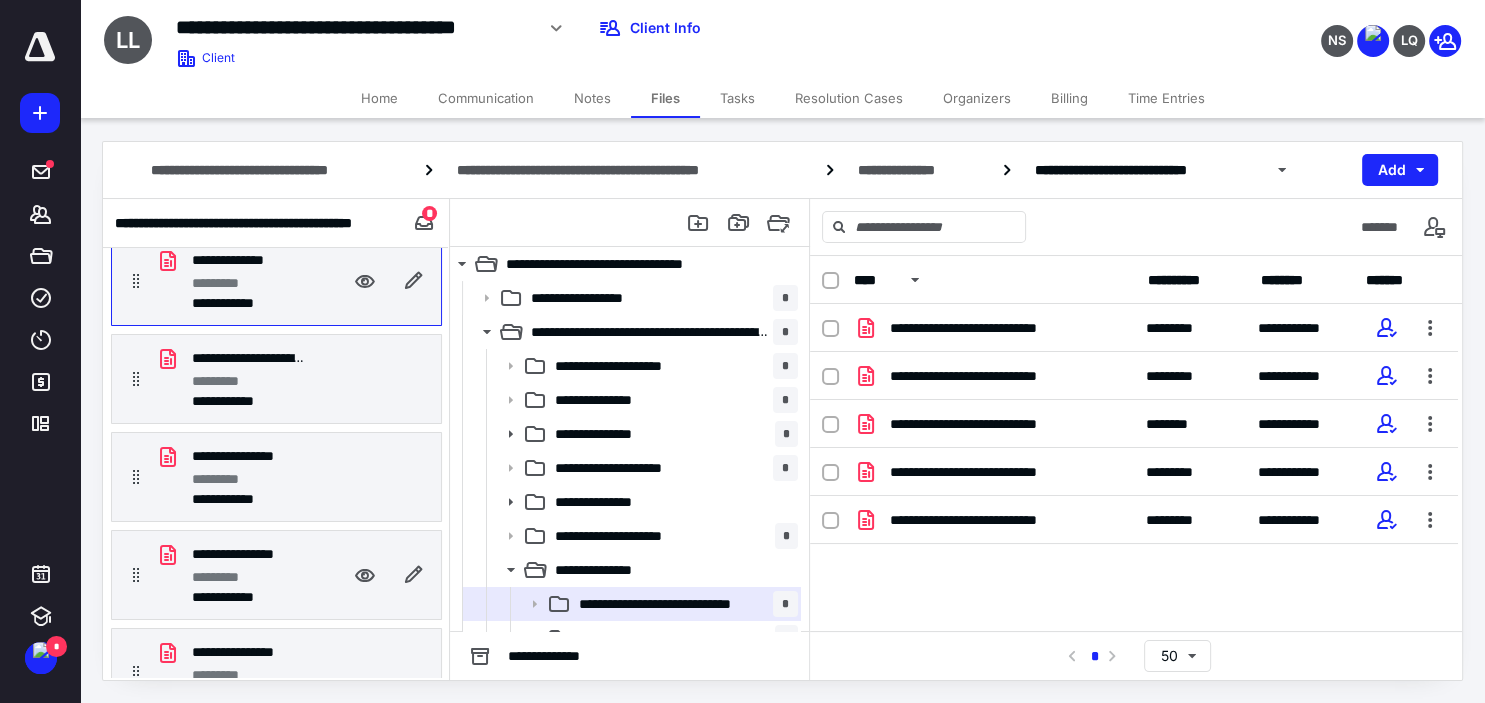 scroll, scrollTop: 192, scrollLeft: 0, axis: vertical 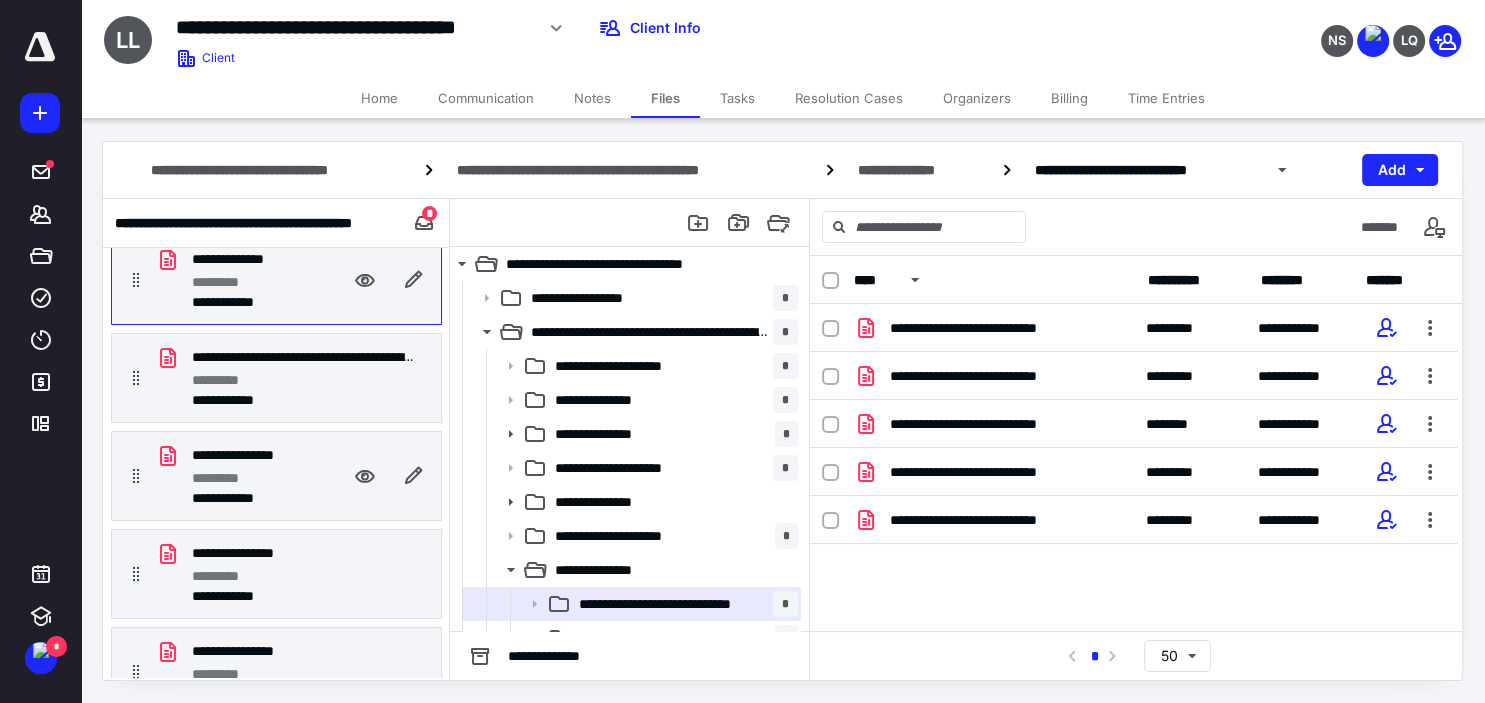 click on "**********" at bounding box center [250, 455] 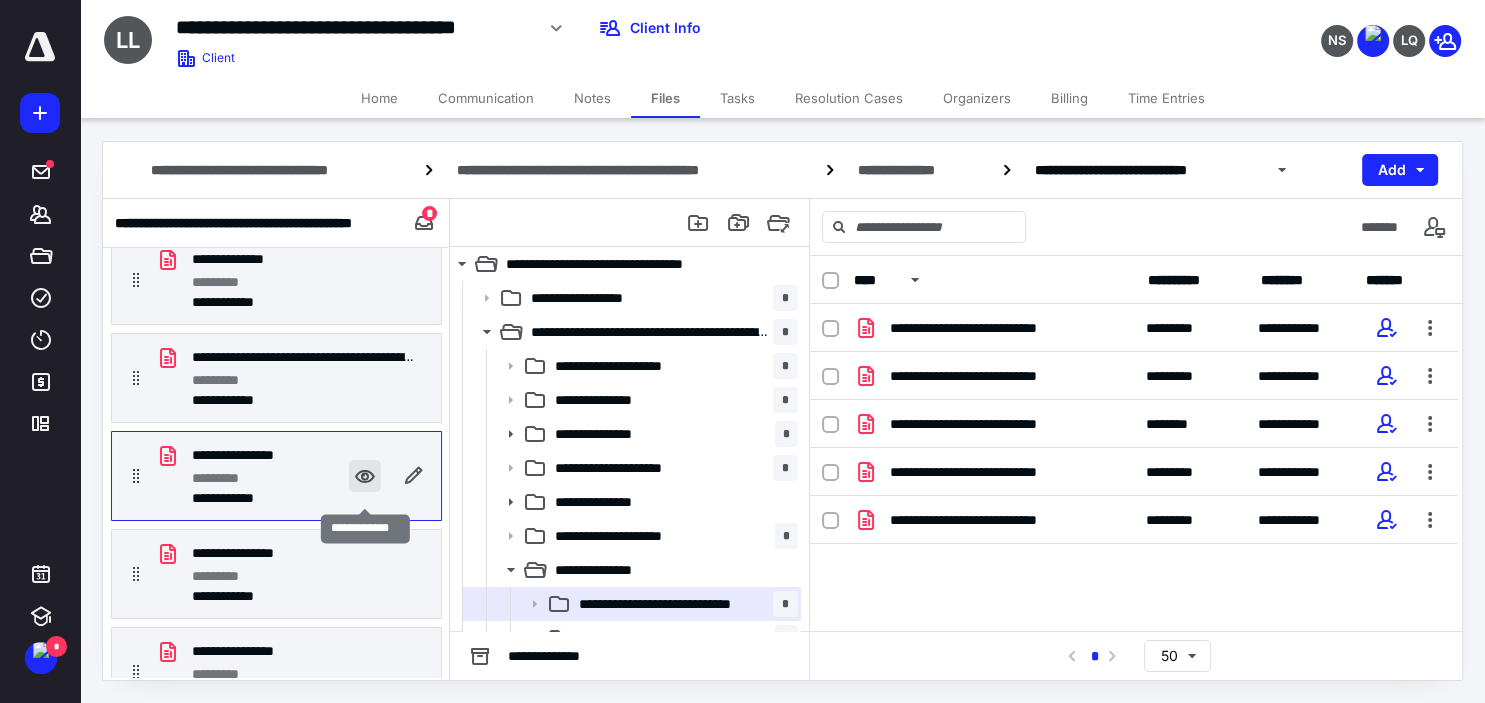 click at bounding box center (365, 476) 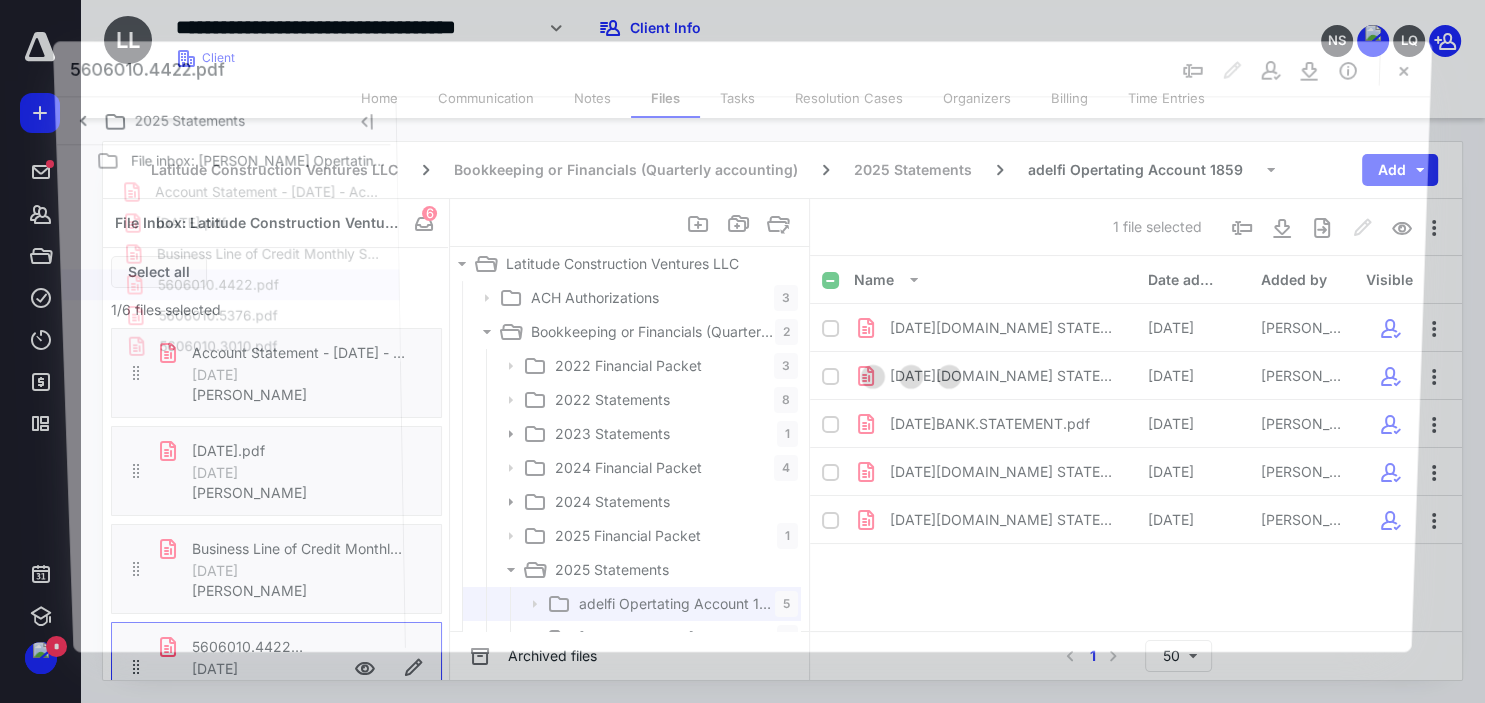 scroll, scrollTop: 192, scrollLeft: 0, axis: vertical 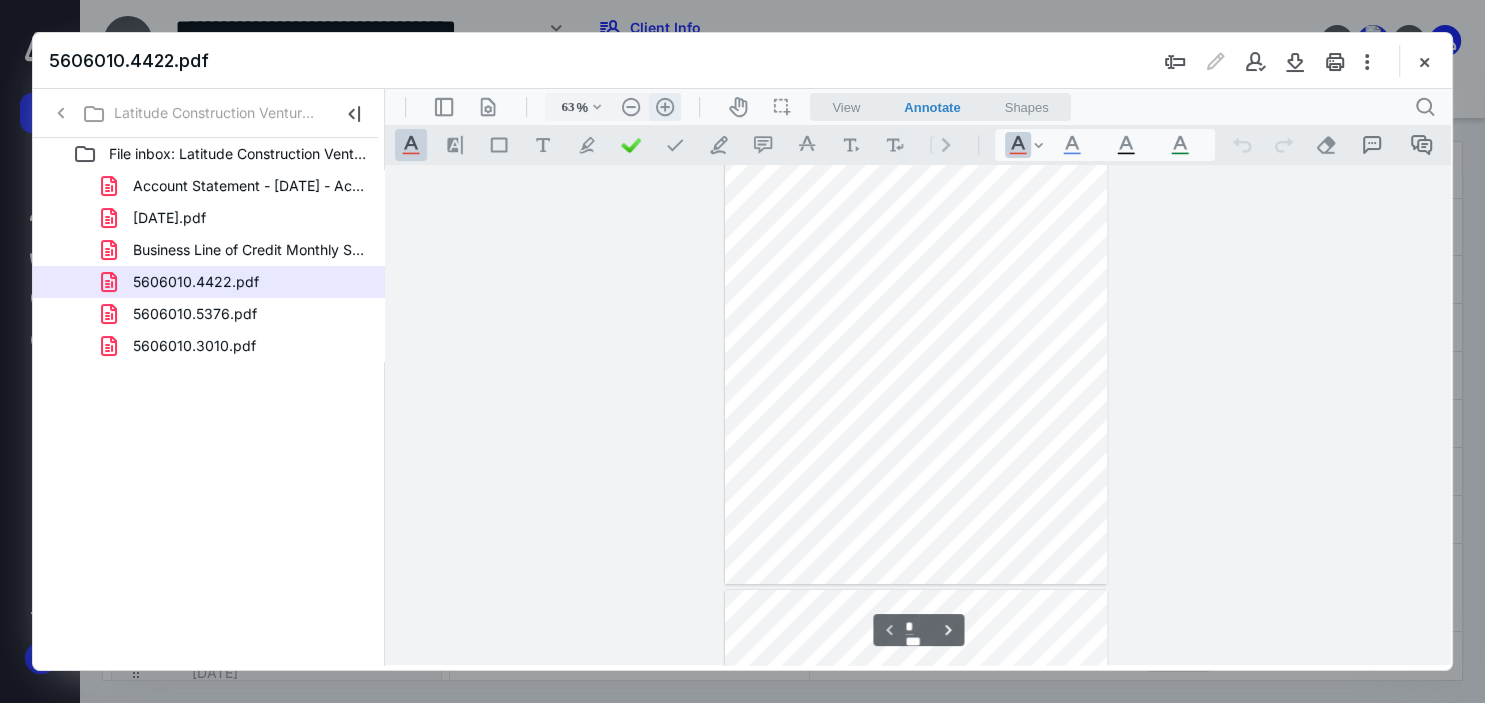 click on ".cls-1{fill:#abb0c4;} icon - header - zoom - in - line" at bounding box center [665, 107] 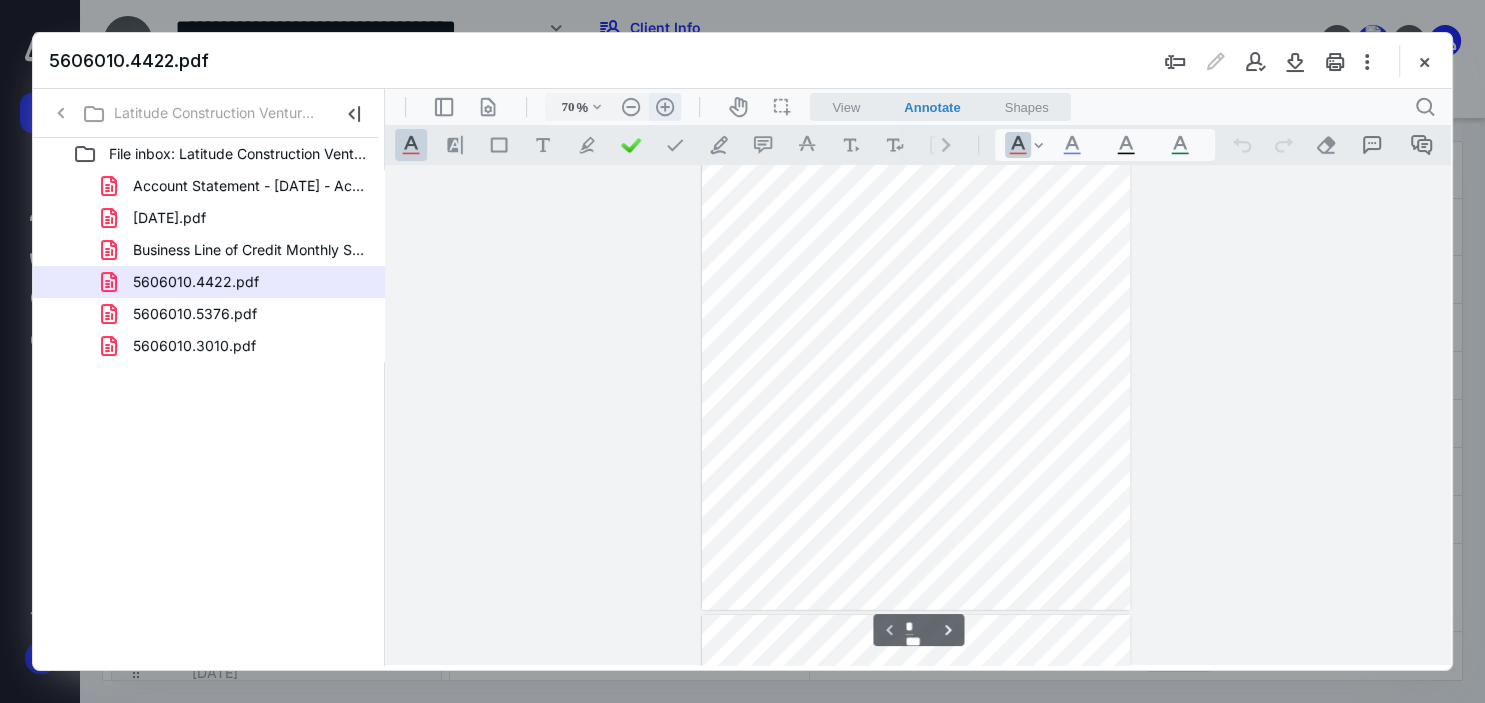 click on ".cls-1{fill:#abb0c4;} icon - header - zoom - in - line" at bounding box center [665, 107] 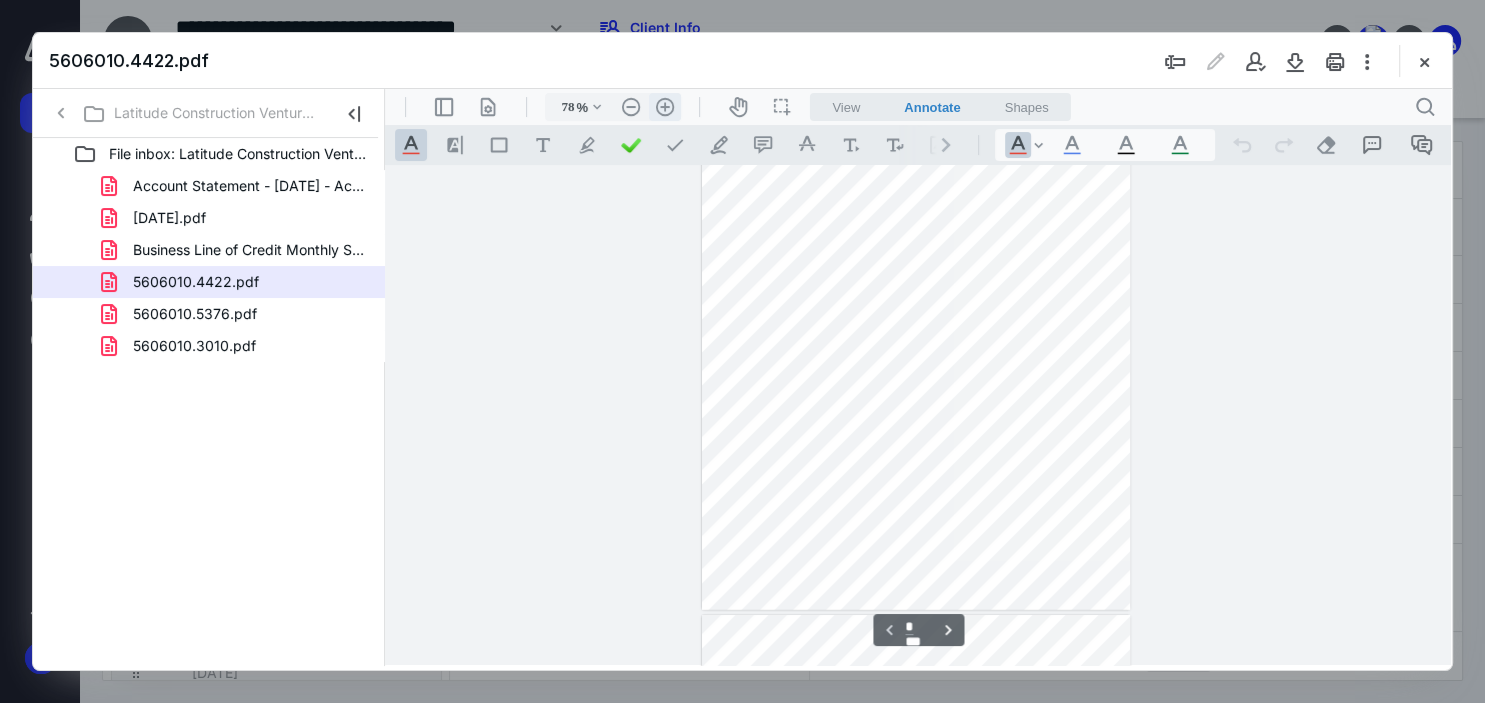 click on ".cls-1{fill:#abb0c4;} icon - header - zoom - in - line" at bounding box center (665, 107) 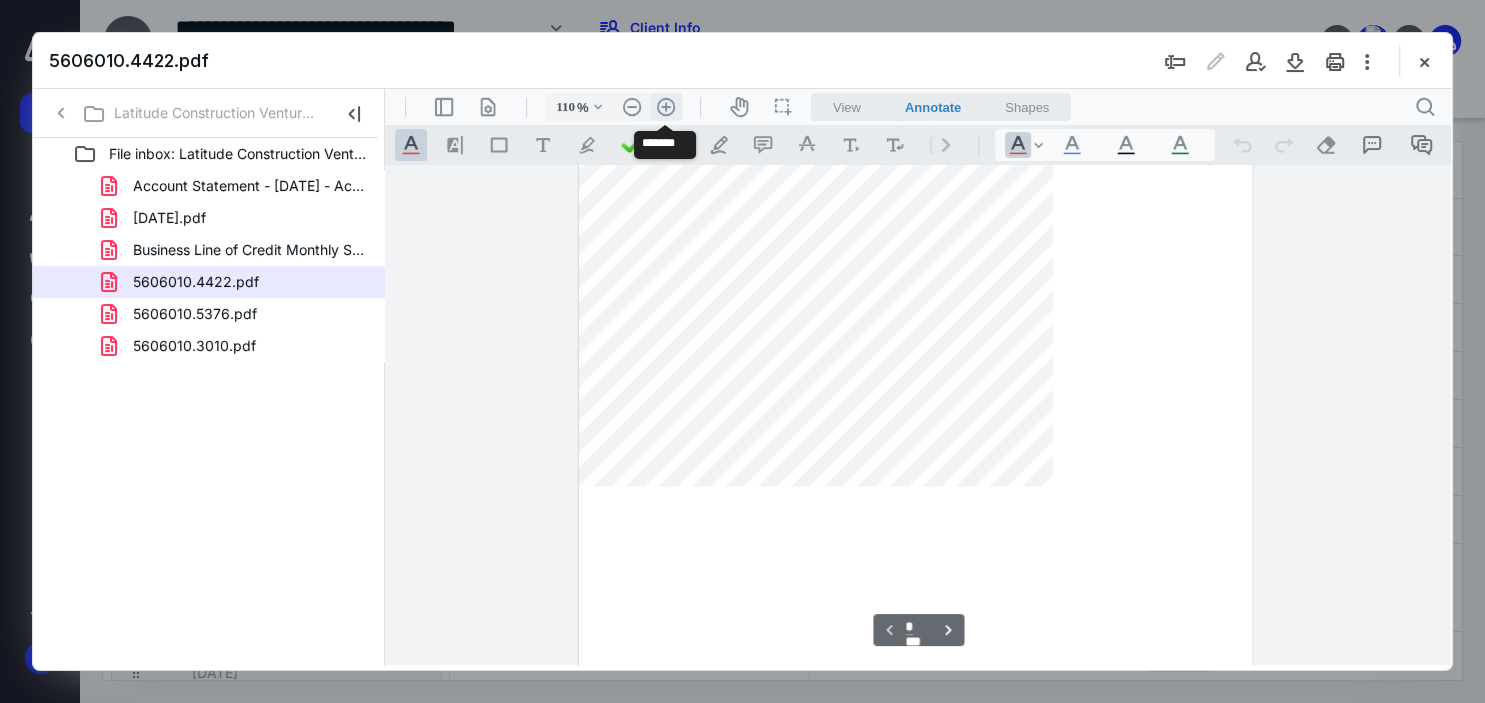 click on ".cls-1{fill:#abb0c4;} icon - header - zoom - in - line" at bounding box center (666, 107) 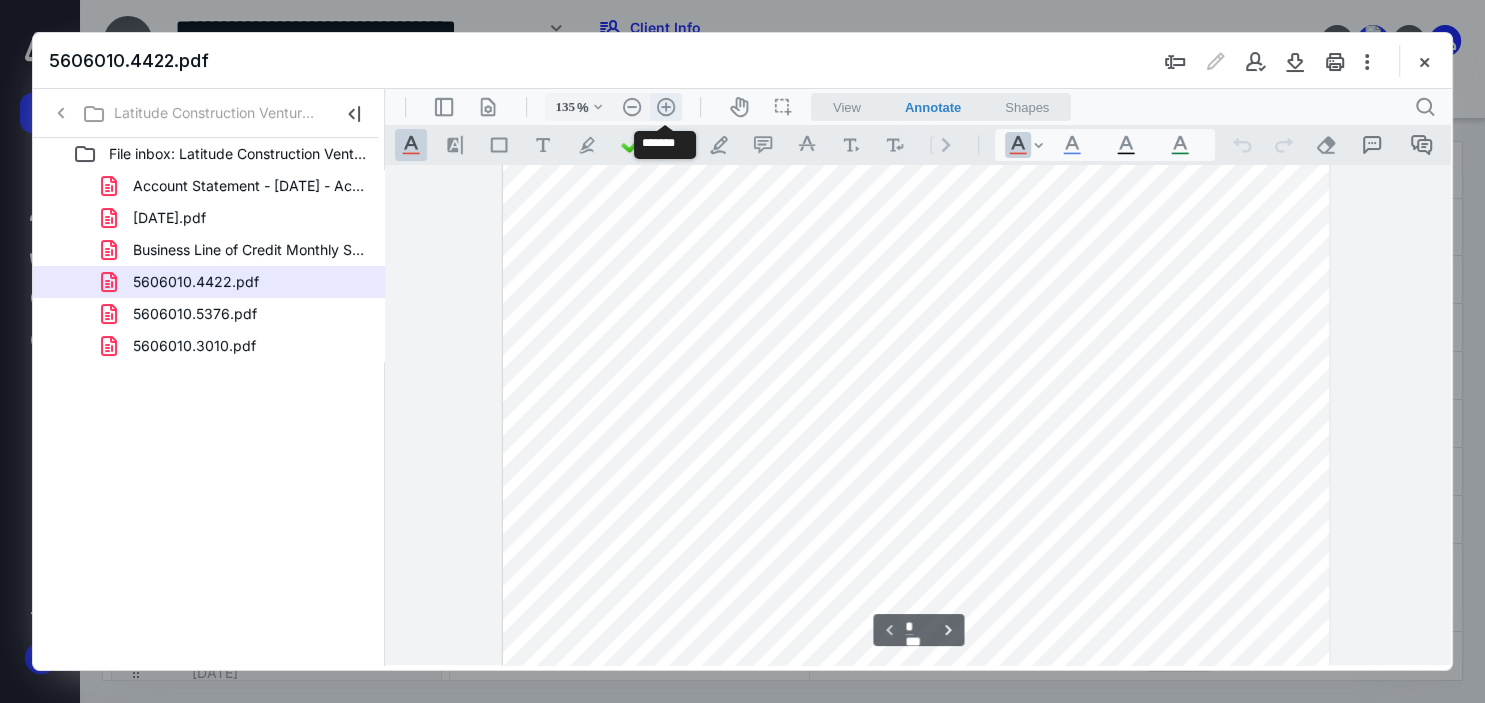 click on ".cls-1{fill:#abb0c4;} icon - header - zoom - in - line" at bounding box center (666, 107) 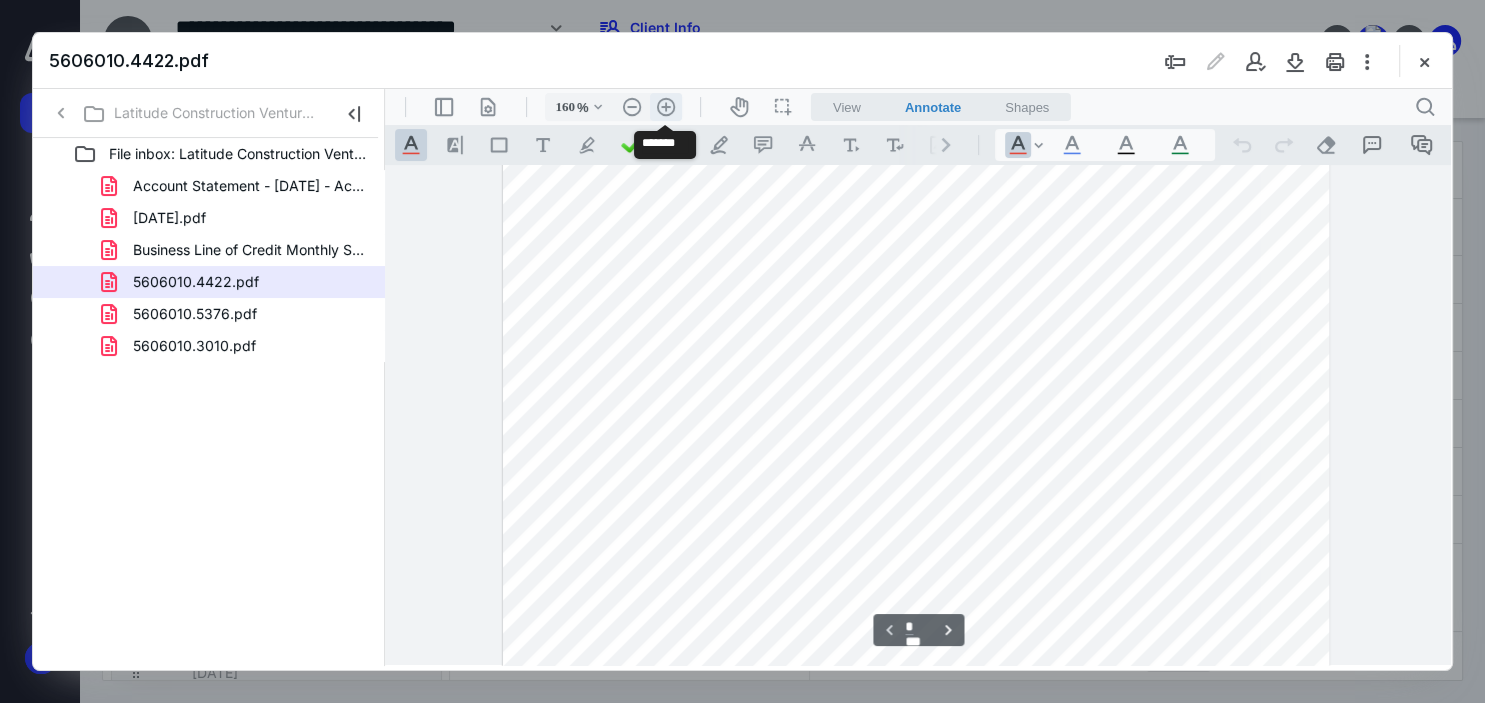 scroll, scrollTop: 526, scrollLeft: 0, axis: vertical 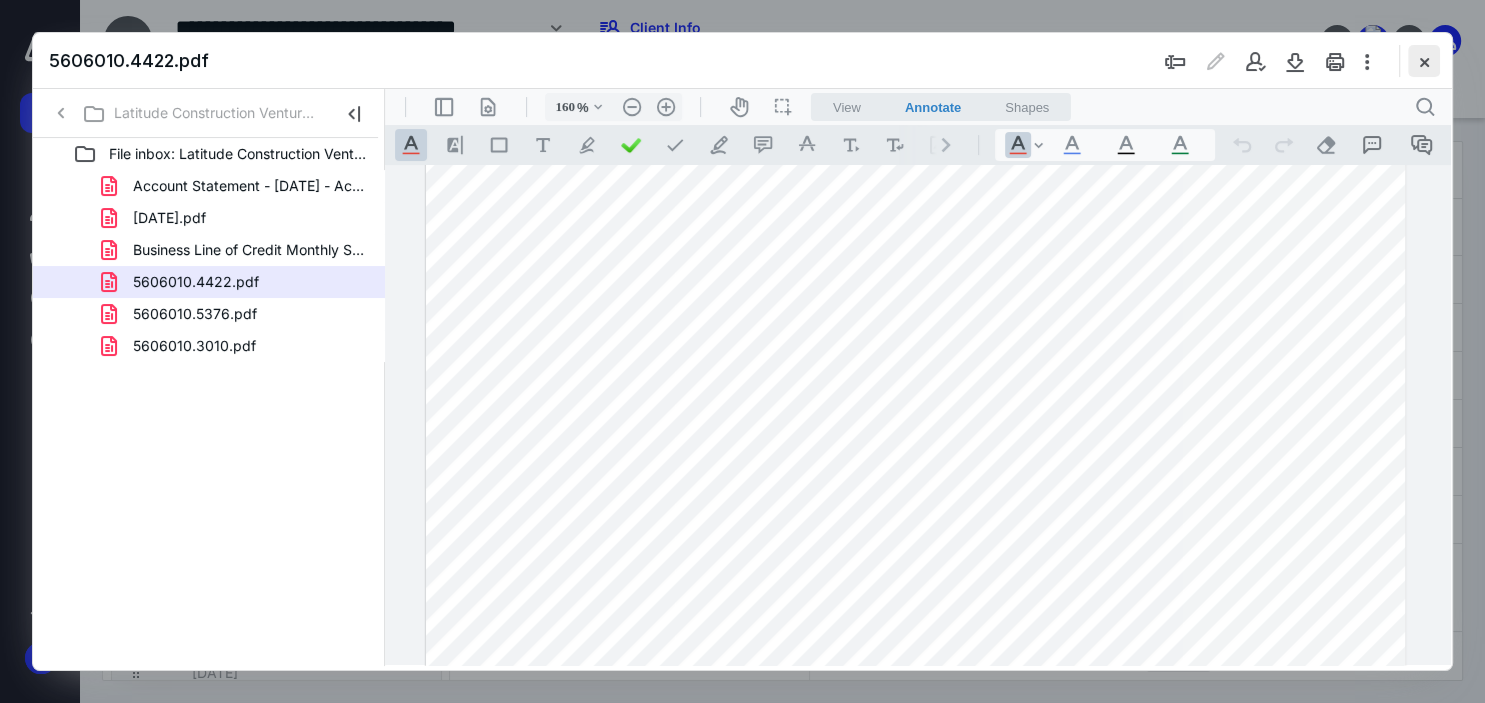 click at bounding box center (1424, 61) 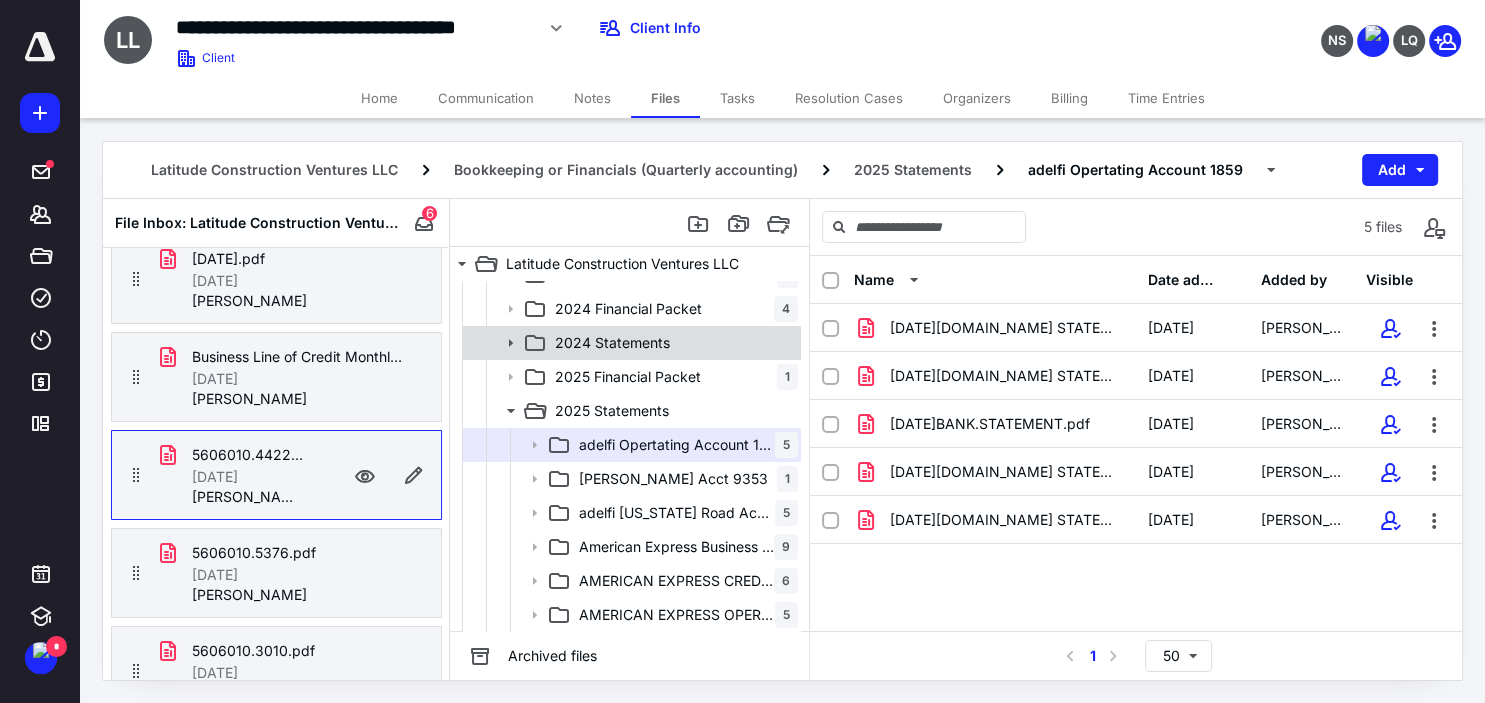 scroll, scrollTop: 192, scrollLeft: 0, axis: vertical 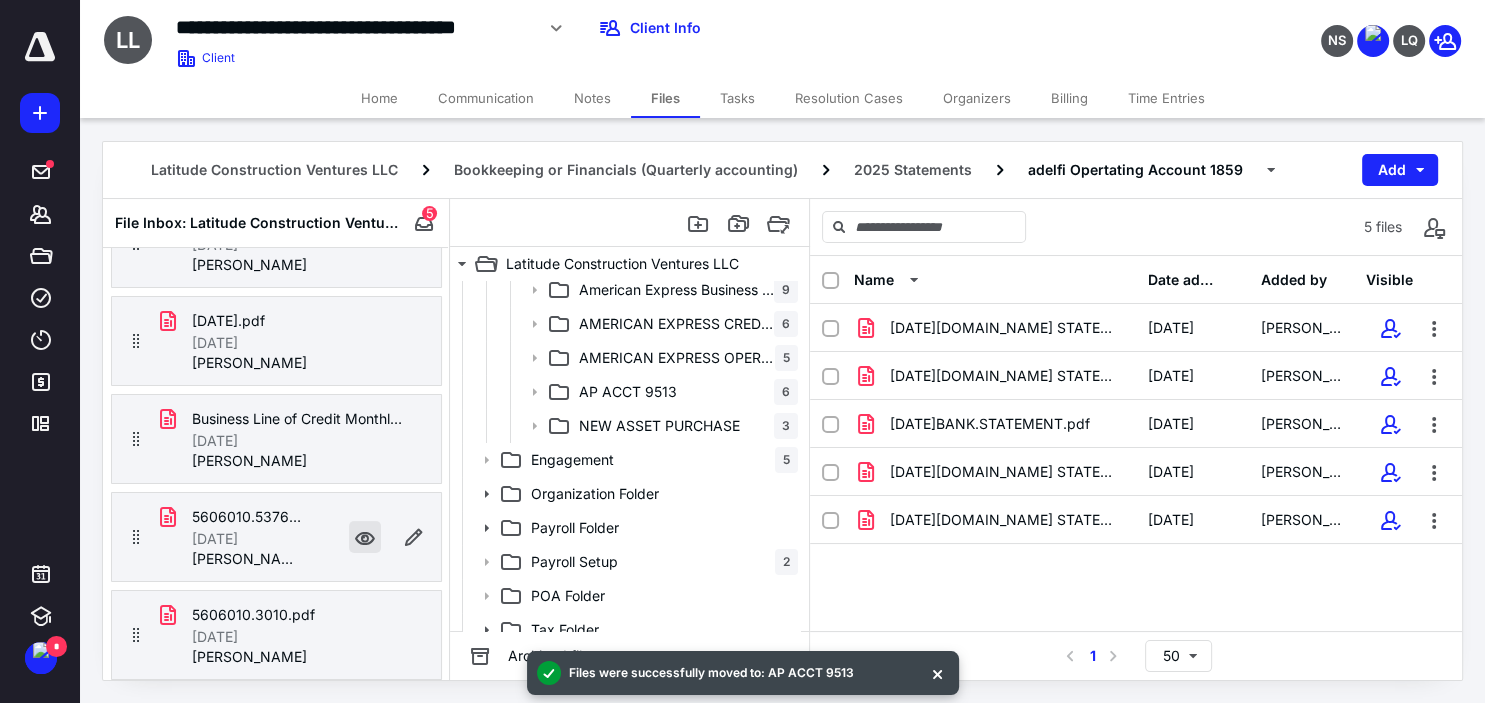 click at bounding box center (365, 537) 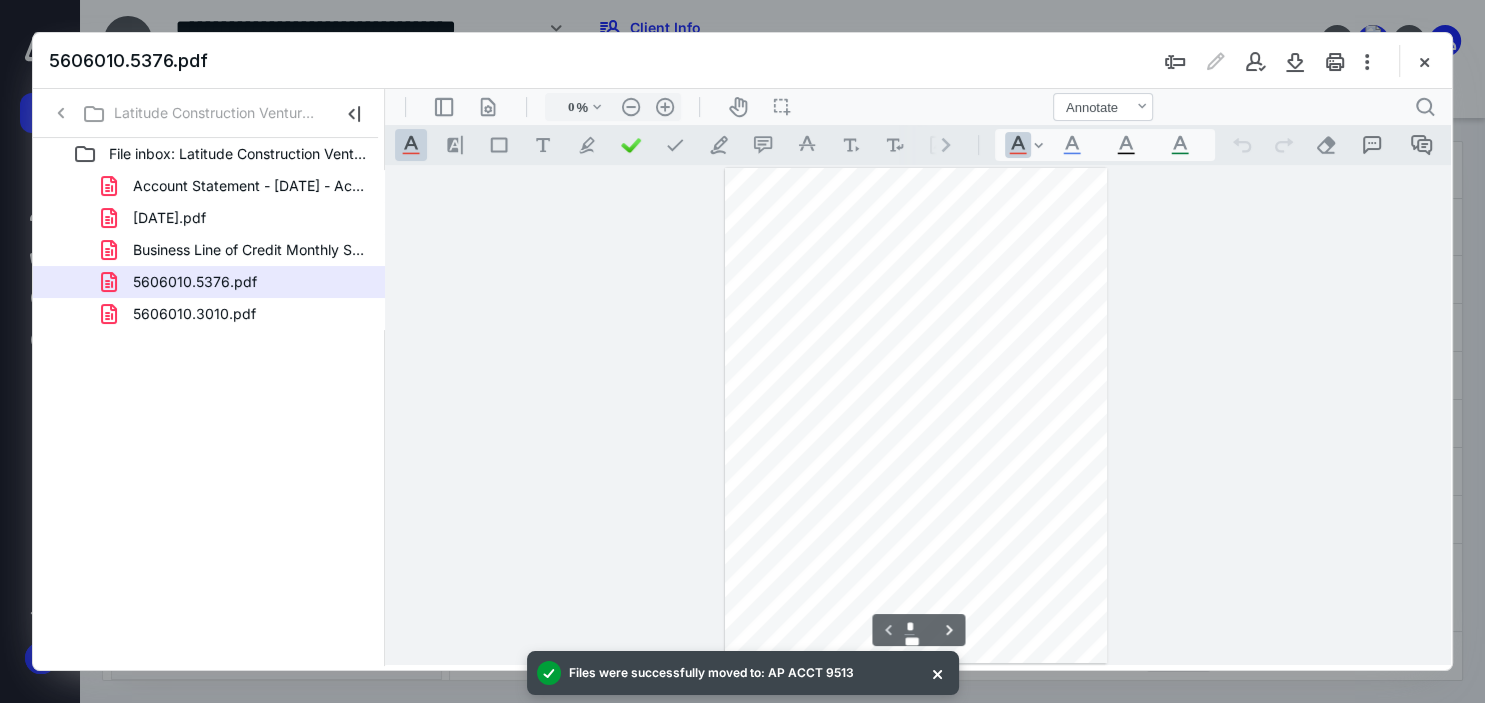 type on "63" 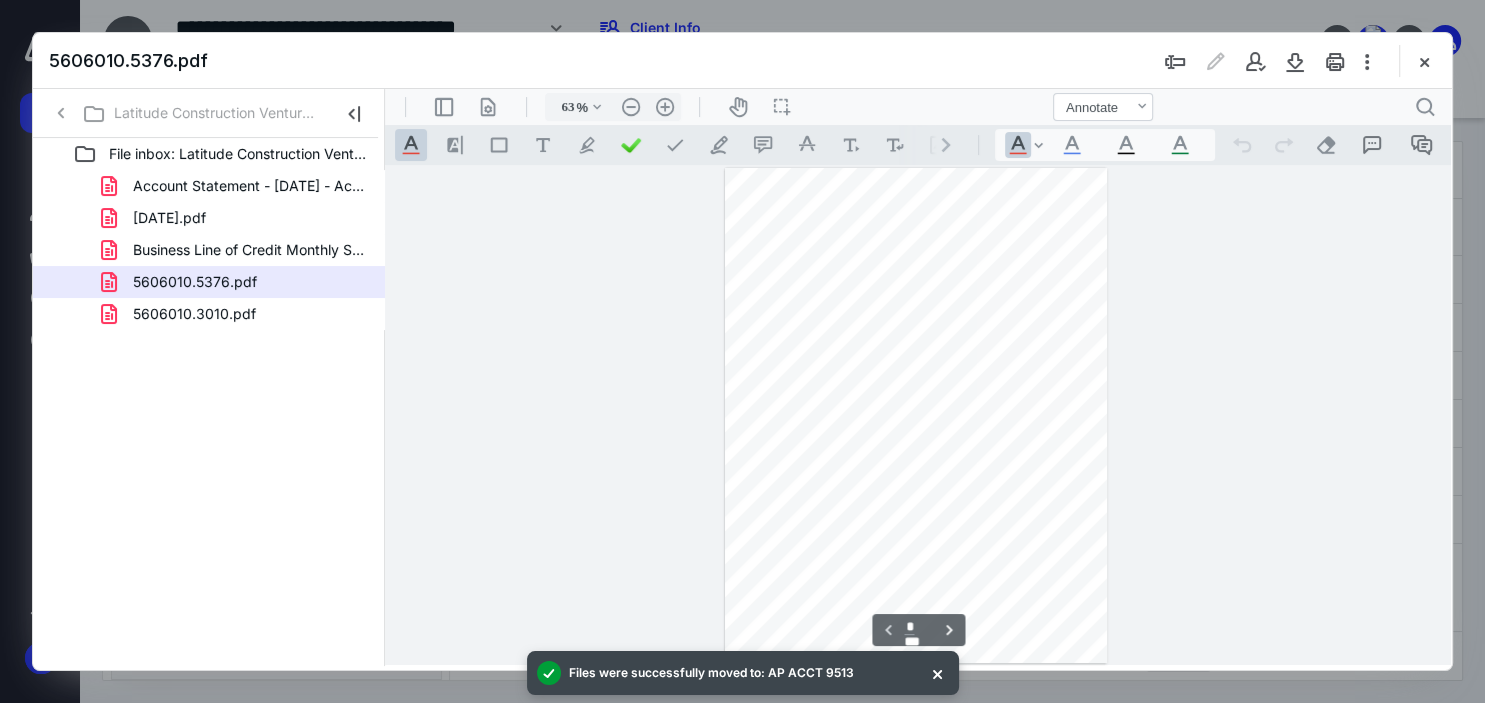 scroll, scrollTop: 0, scrollLeft: 0, axis: both 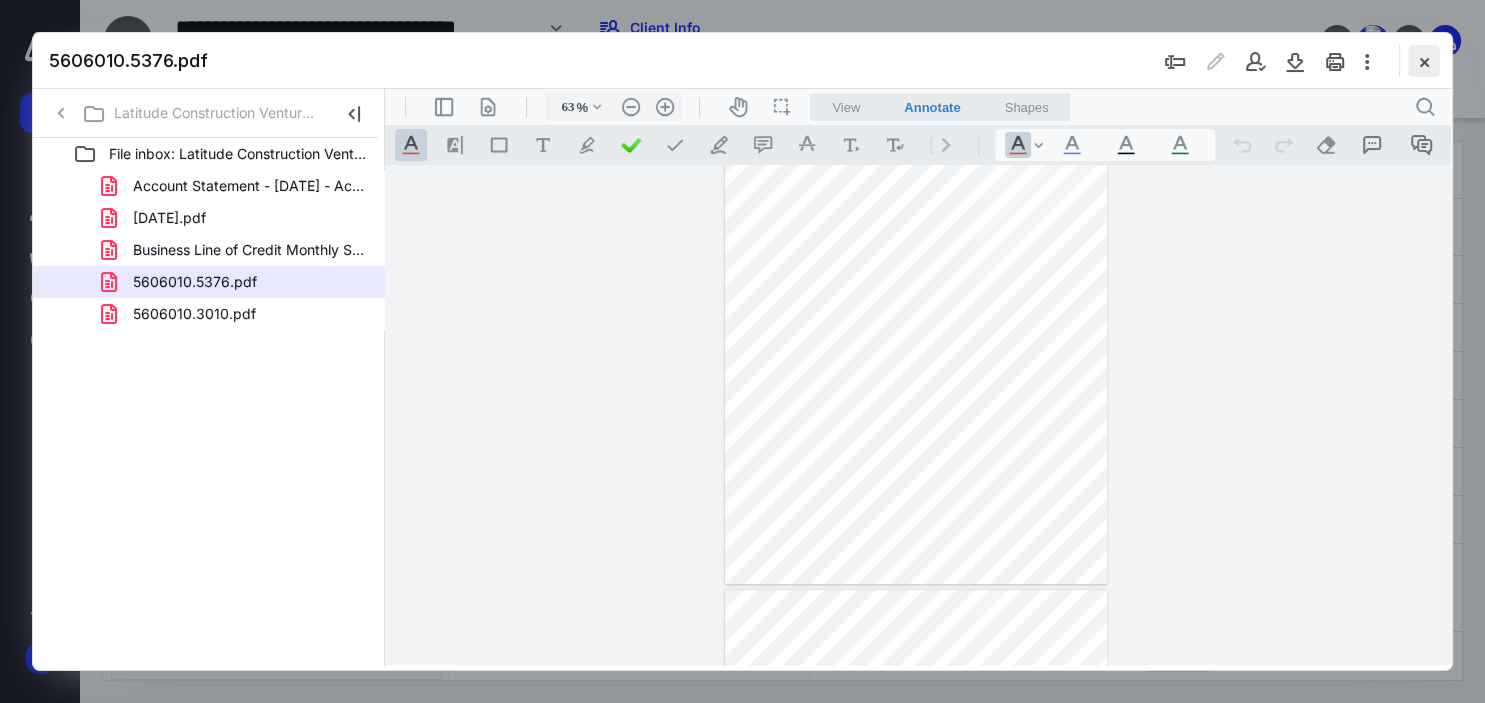 click at bounding box center (1424, 61) 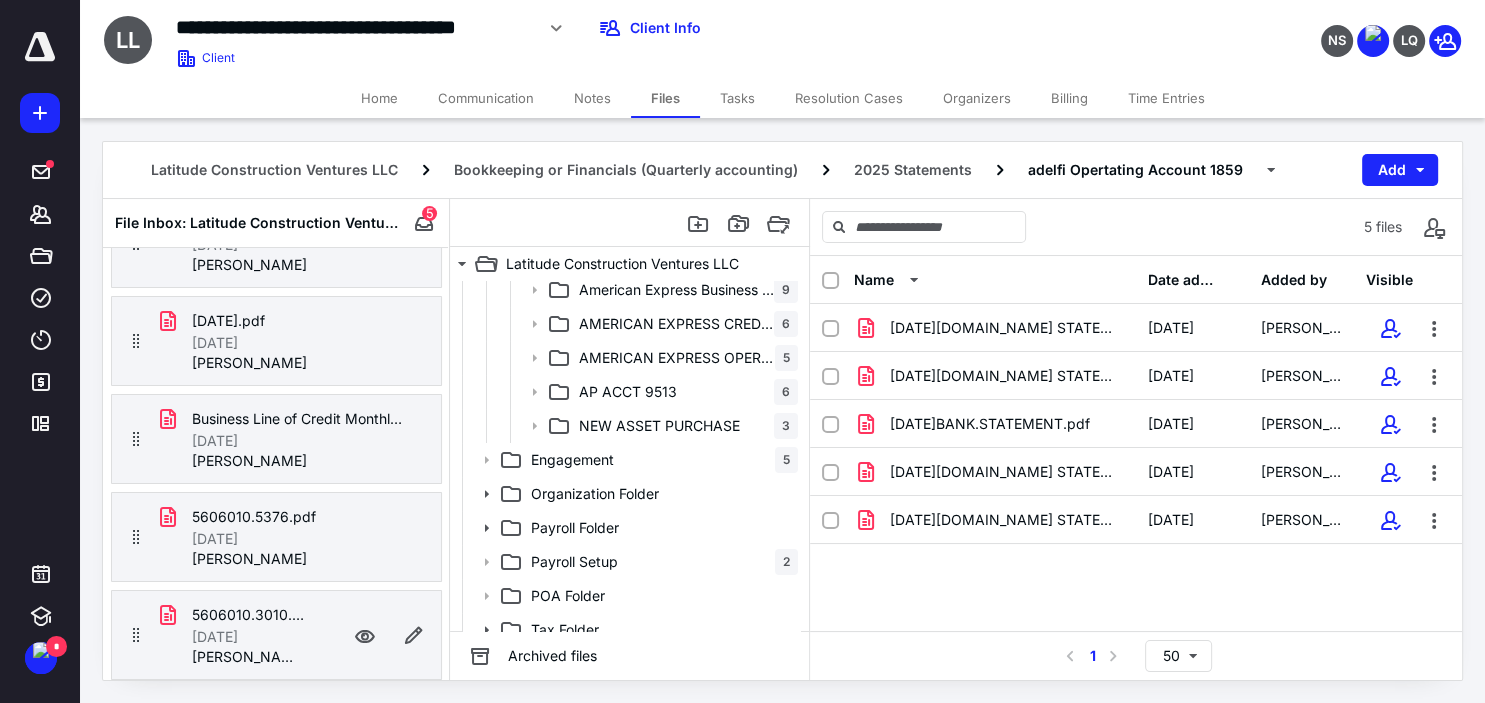 click on "5606010.3010.pdf" at bounding box center (236, 615) 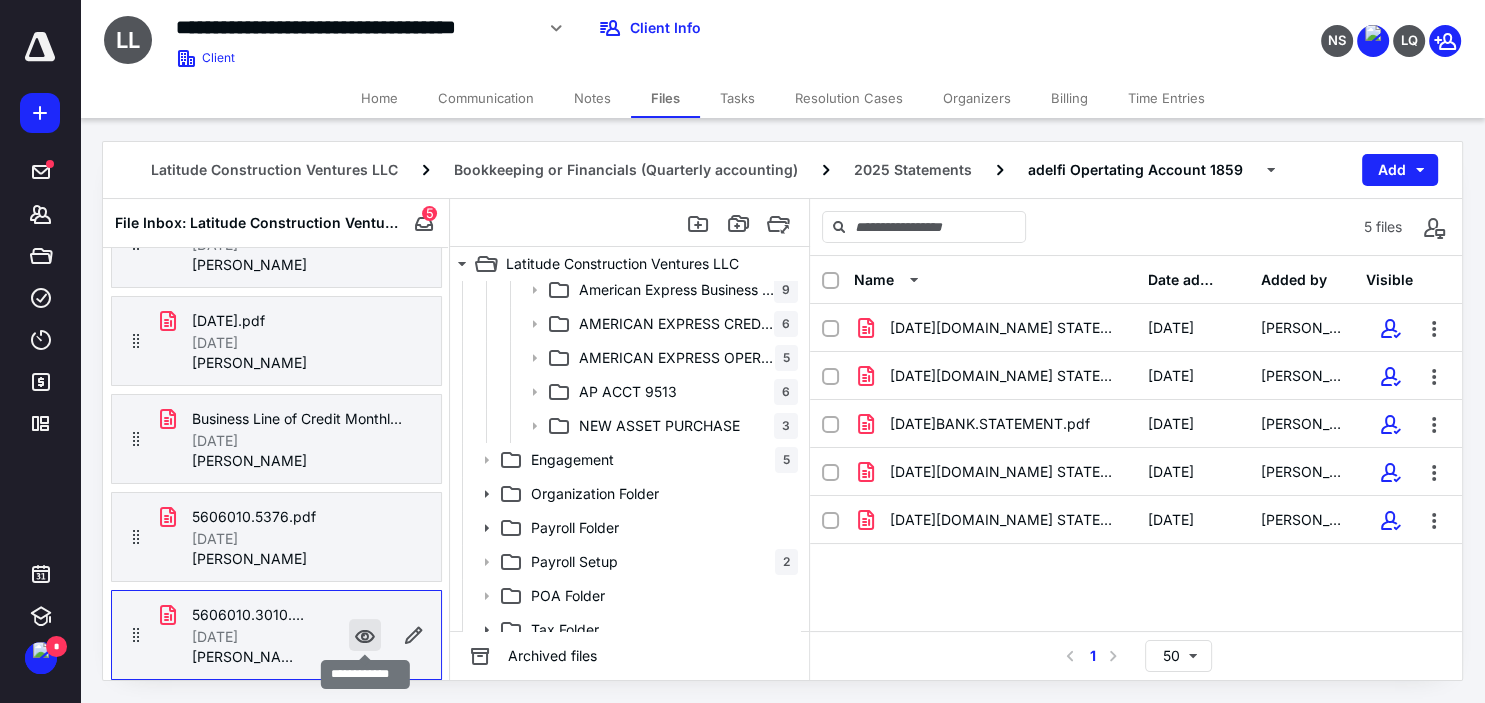 click at bounding box center [365, 635] 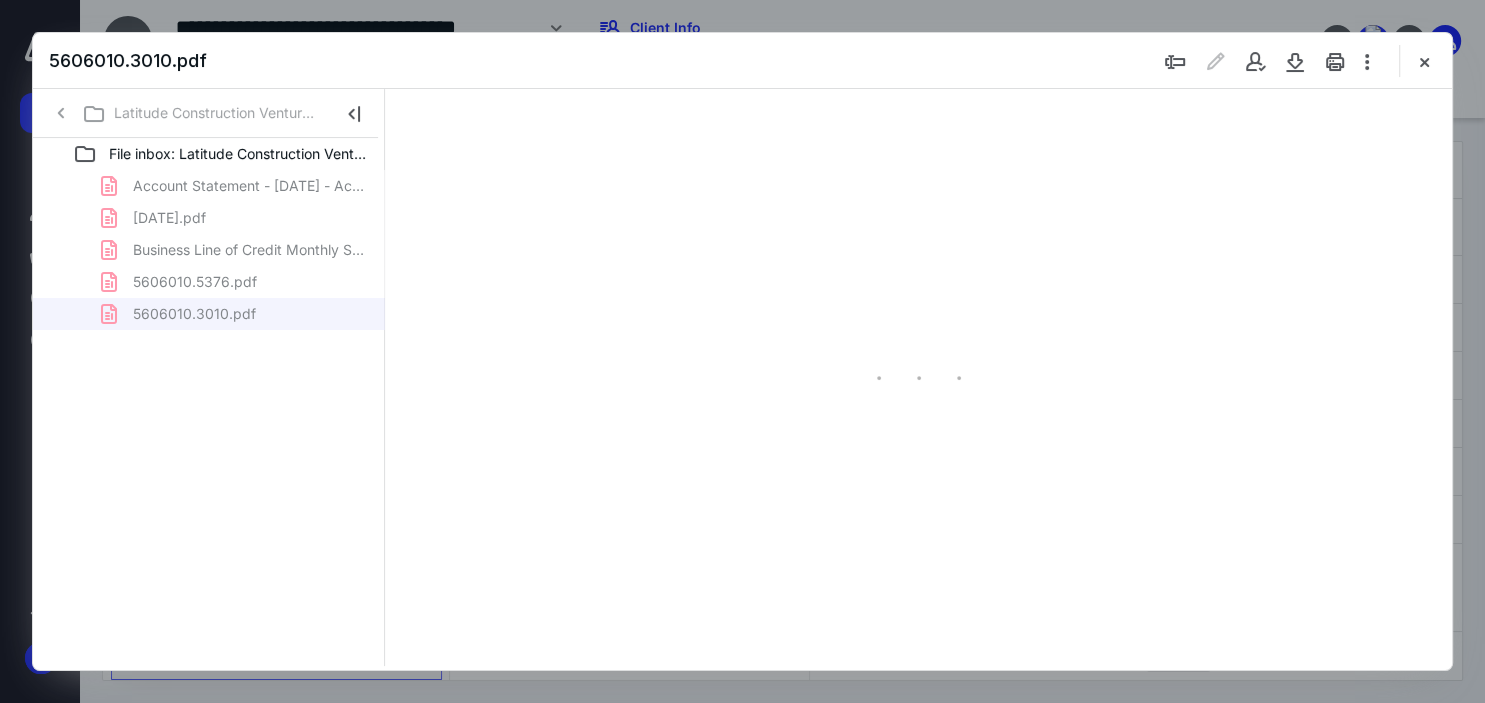 type on "63" 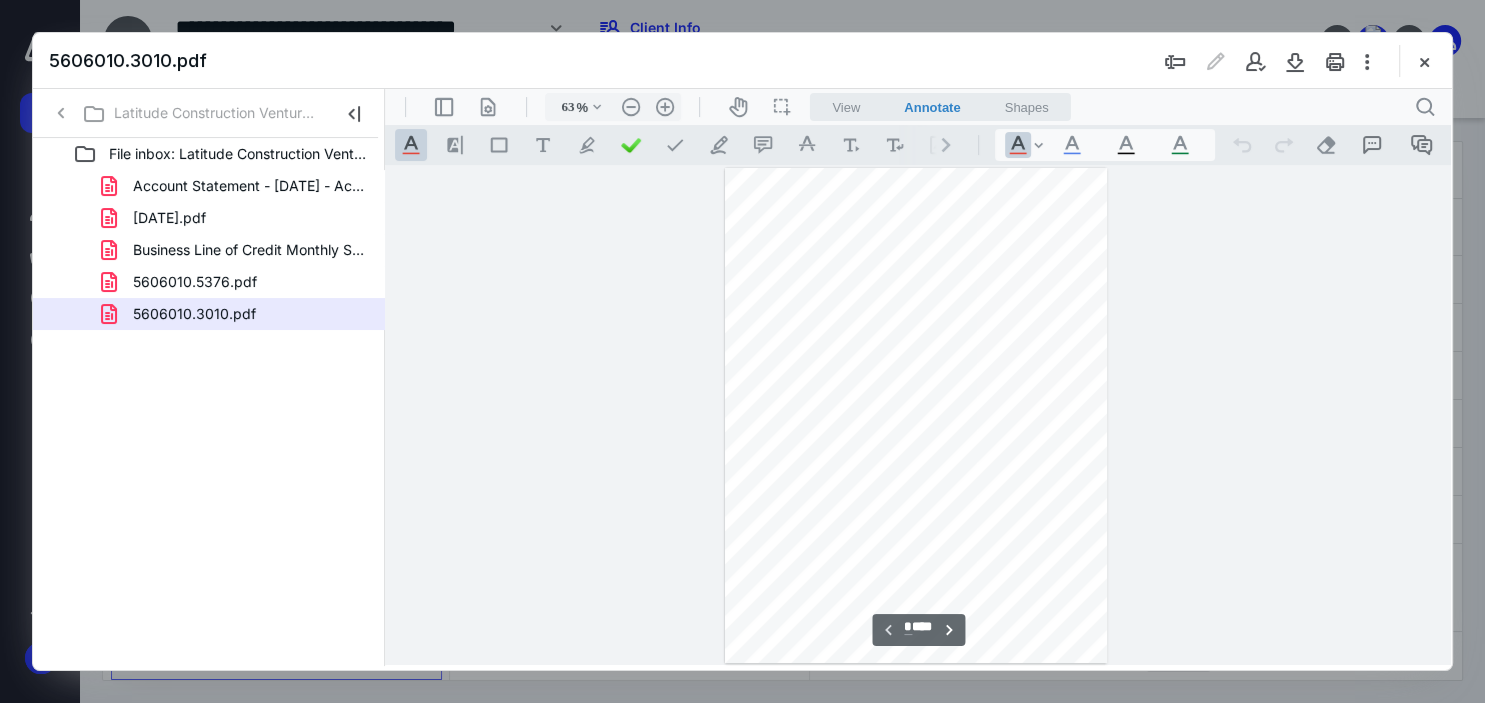 scroll, scrollTop: 0, scrollLeft: 0, axis: both 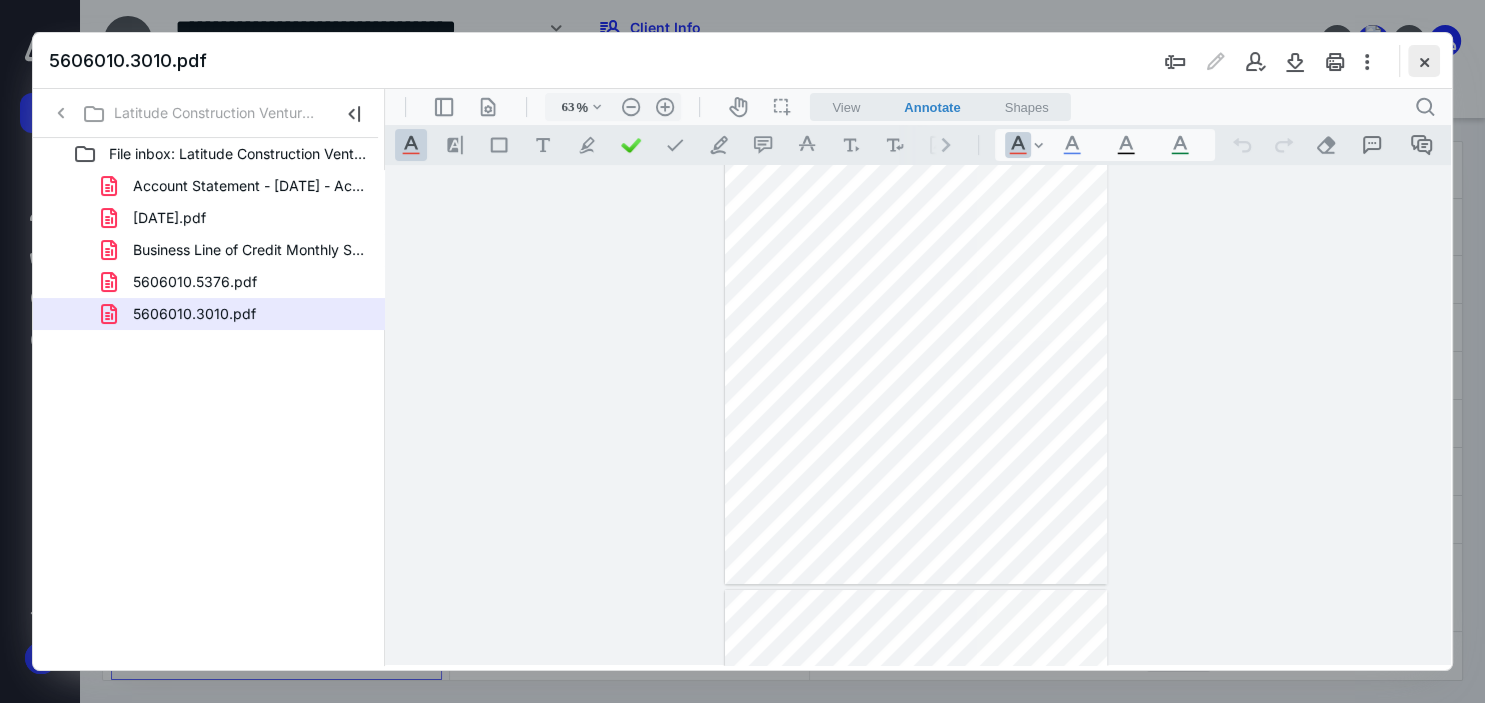 click at bounding box center [1424, 61] 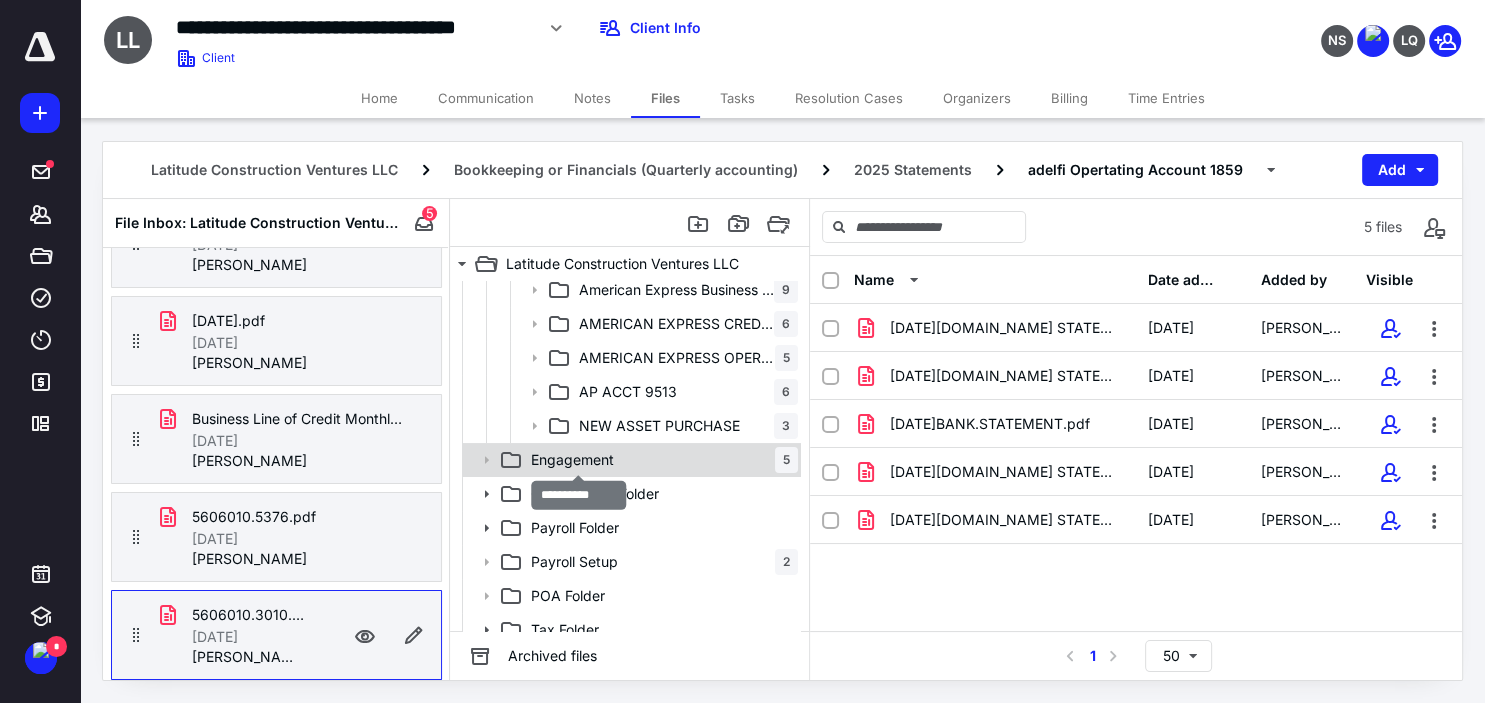 scroll, scrollTop: 128, scrollLeft: 0, axis: vertical 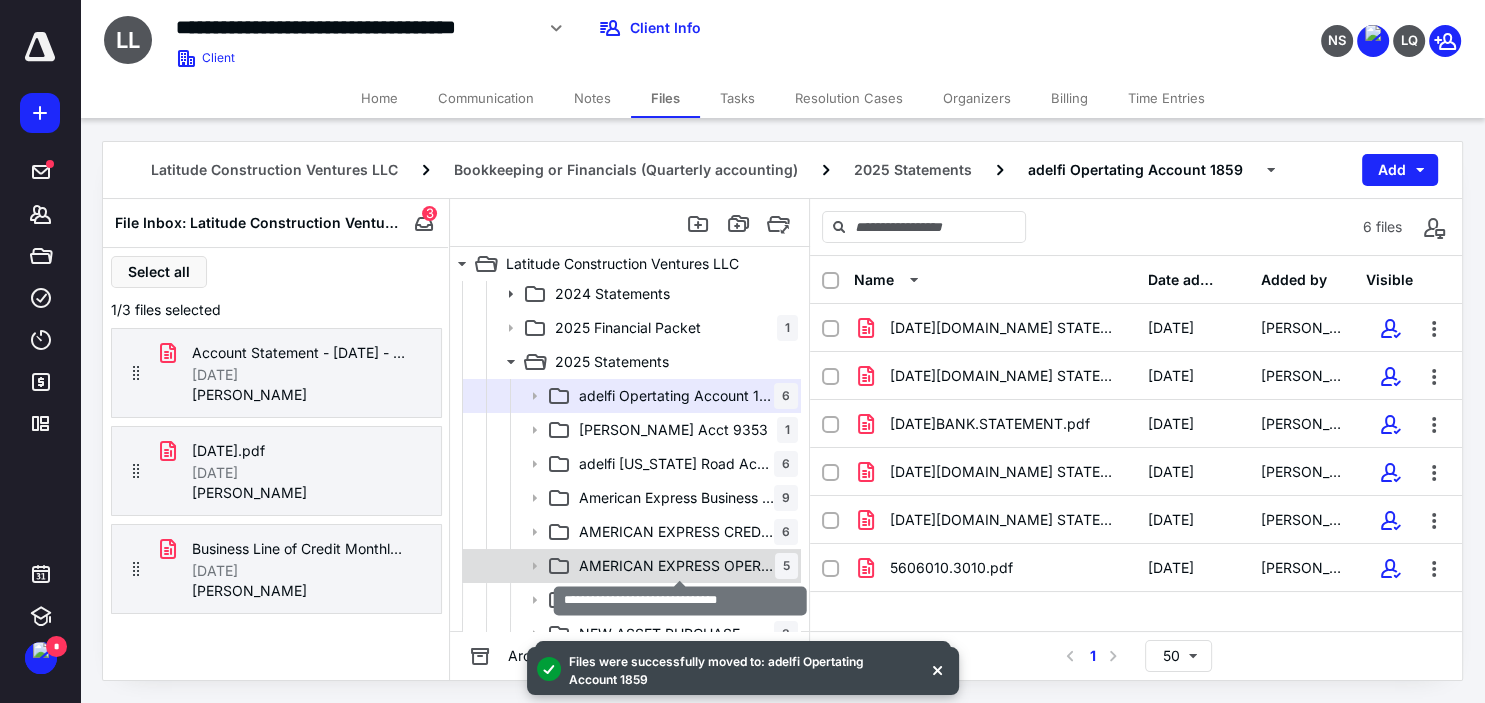click on "AMERICAN EXPRESS OPERATING 0598" at bounding box center [677, 566] 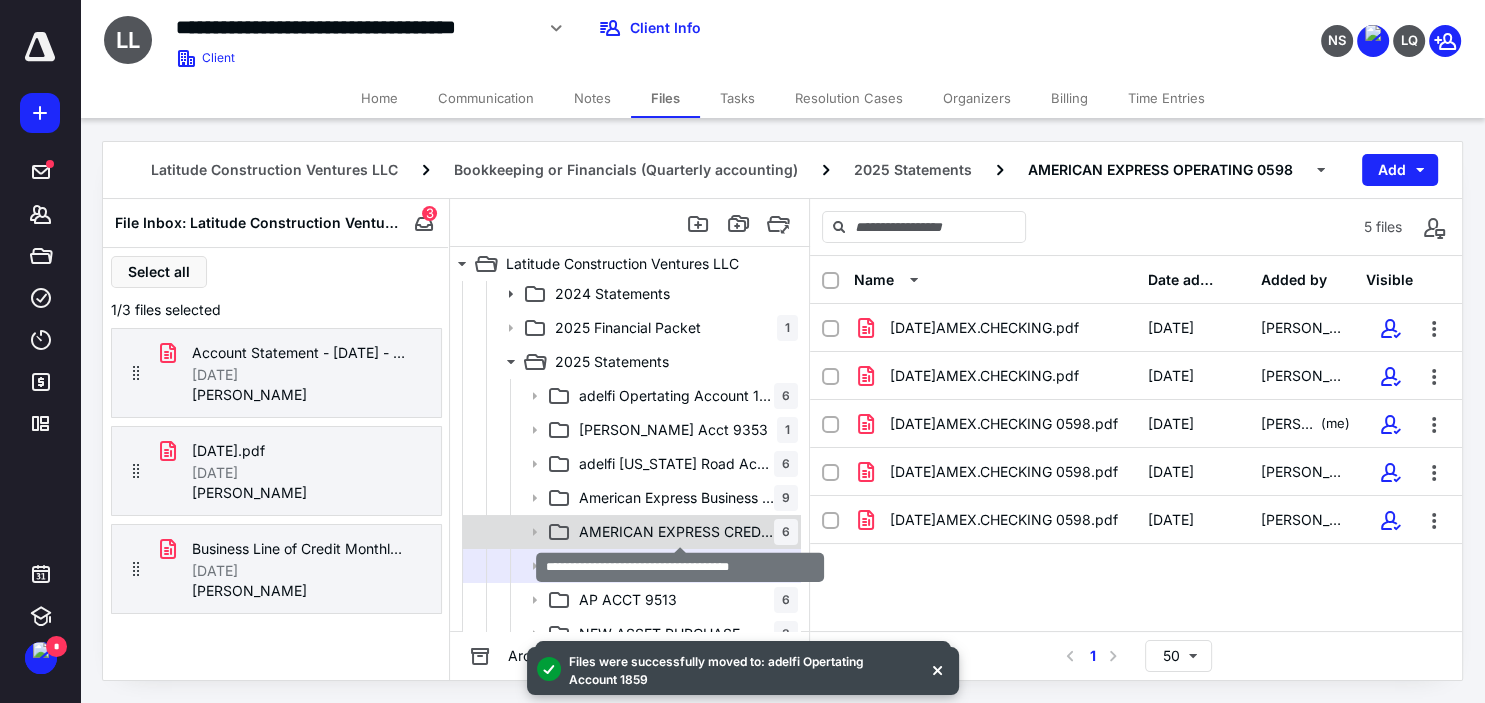 click on "AMERICAN EXPRESS CREDIT CARD (6-2002)" at bounding box center (676, 532) 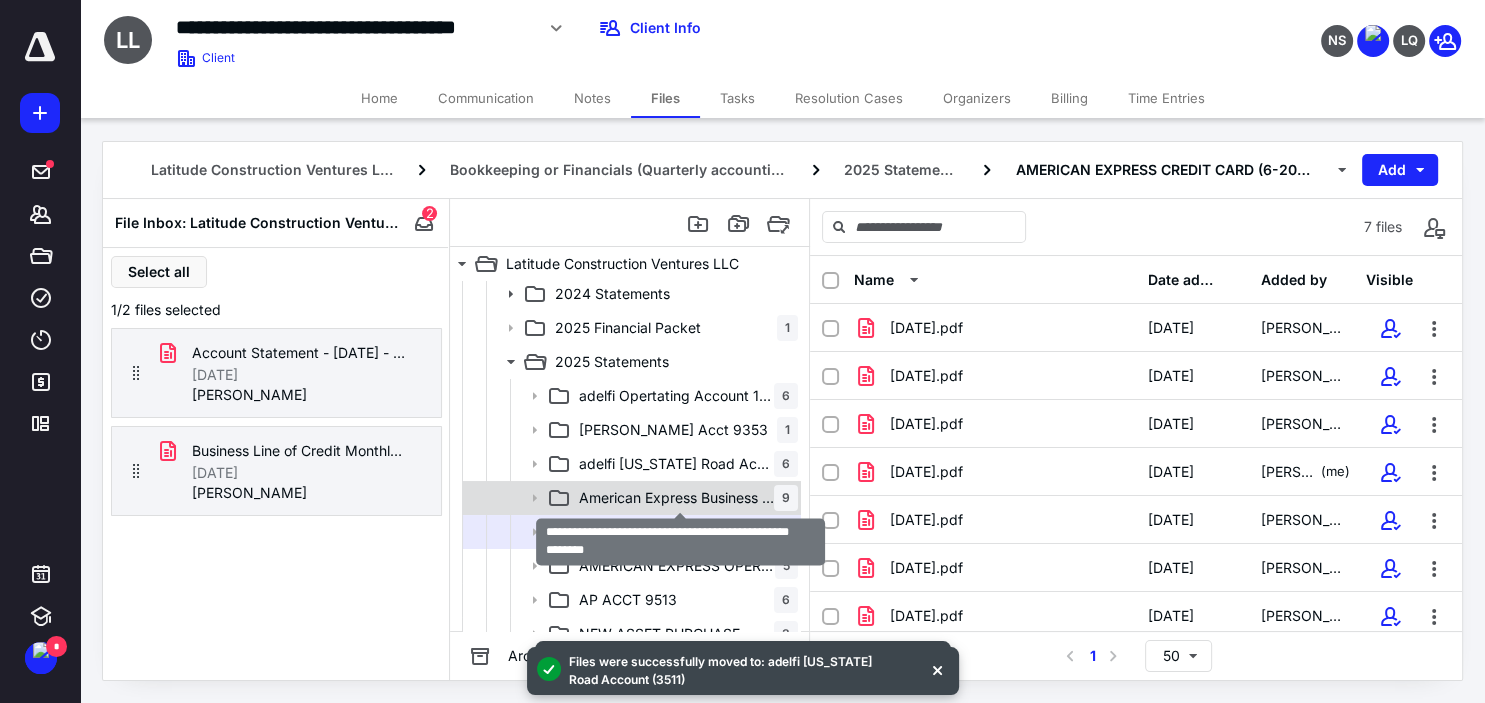click on "American Express Business Line of Credit Statements (2207)" at bounding box center [676, 498] 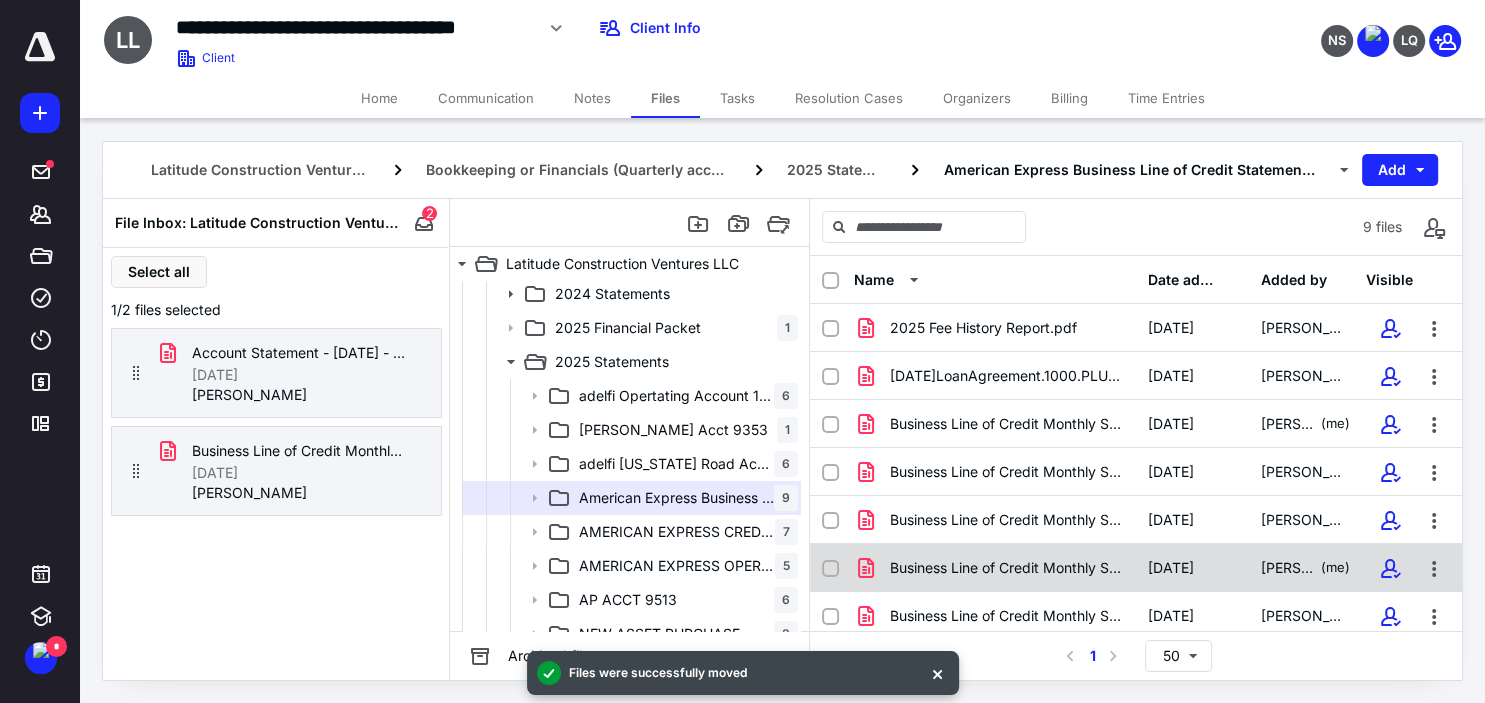 scroll, scrollTop: 118, scrollLeft: 0, axis: vertical 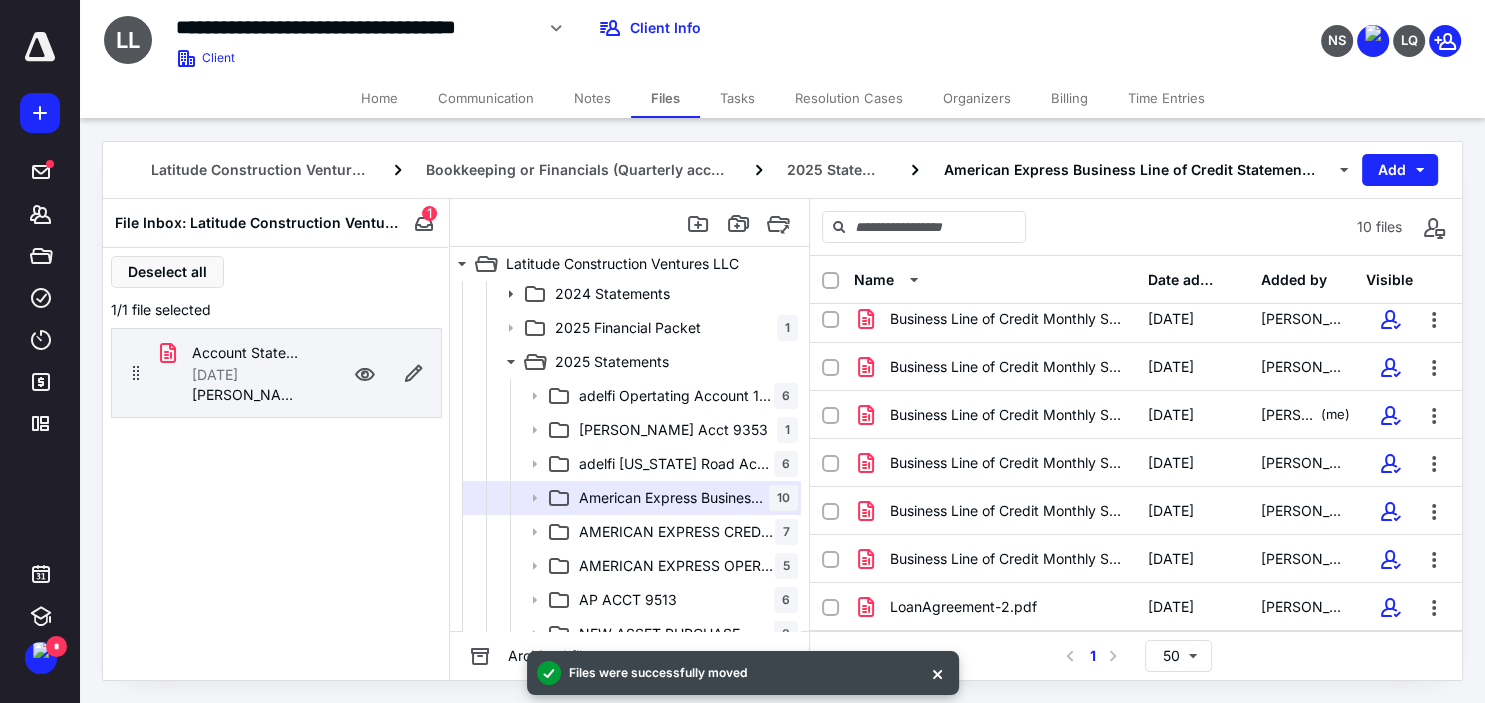 click on "[DATE]" at bounding box center [215, 375] 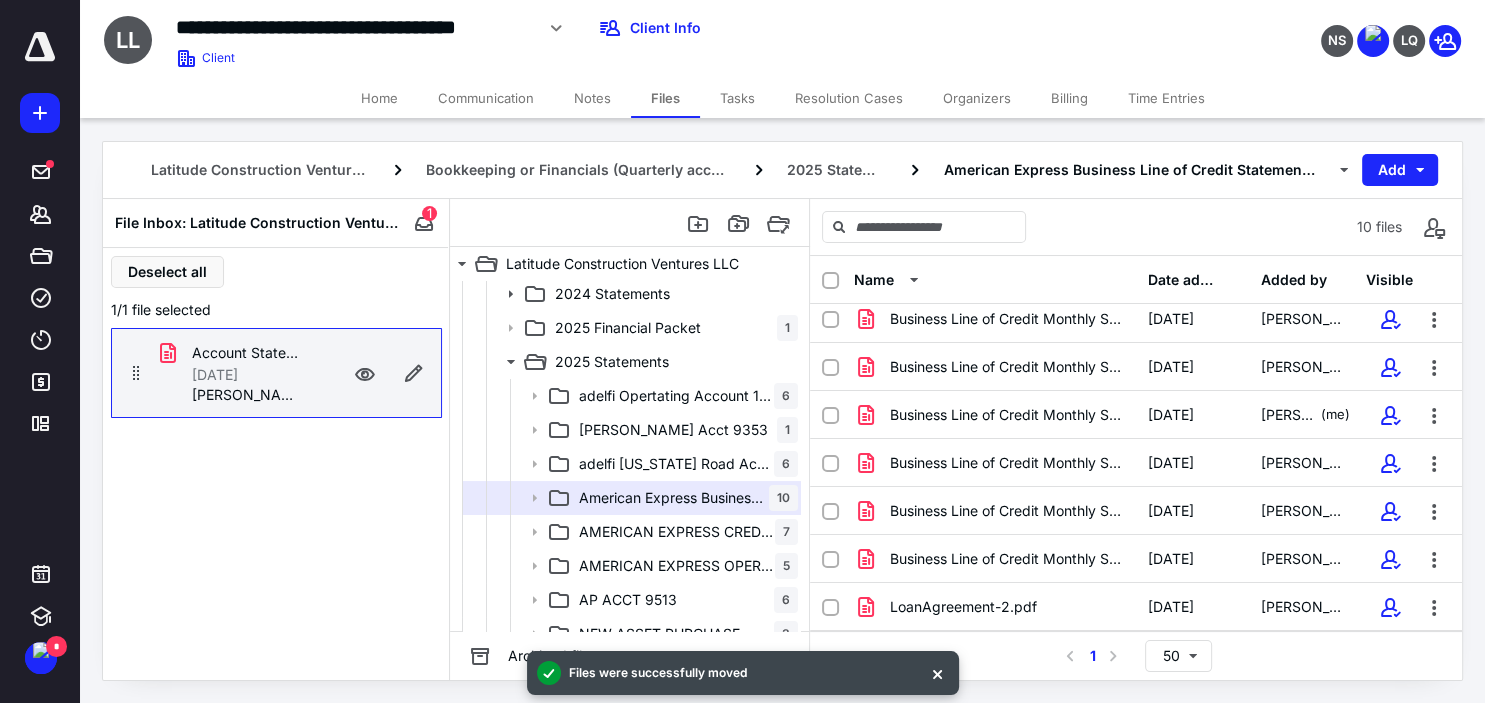 click at bounding box center [389, 373] 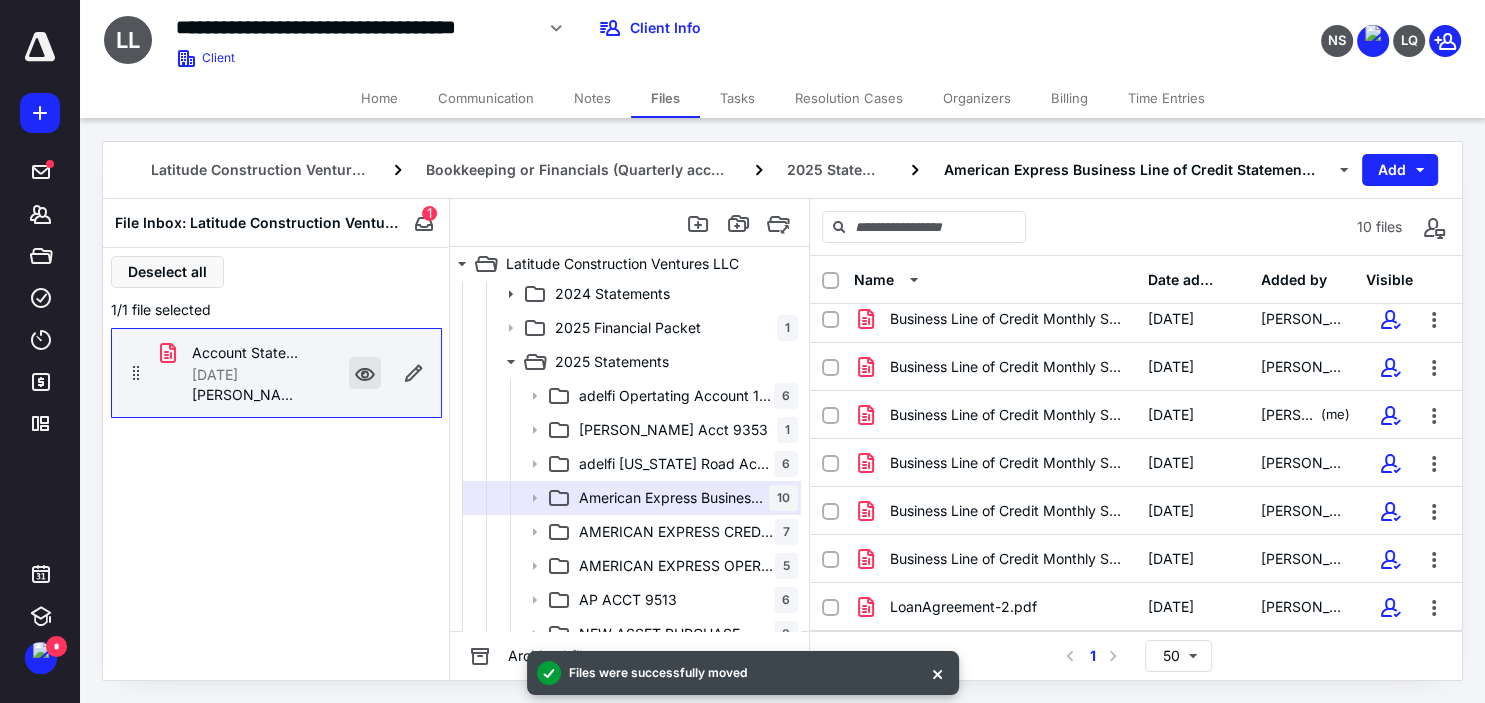 click at bounding box center (365, 373) 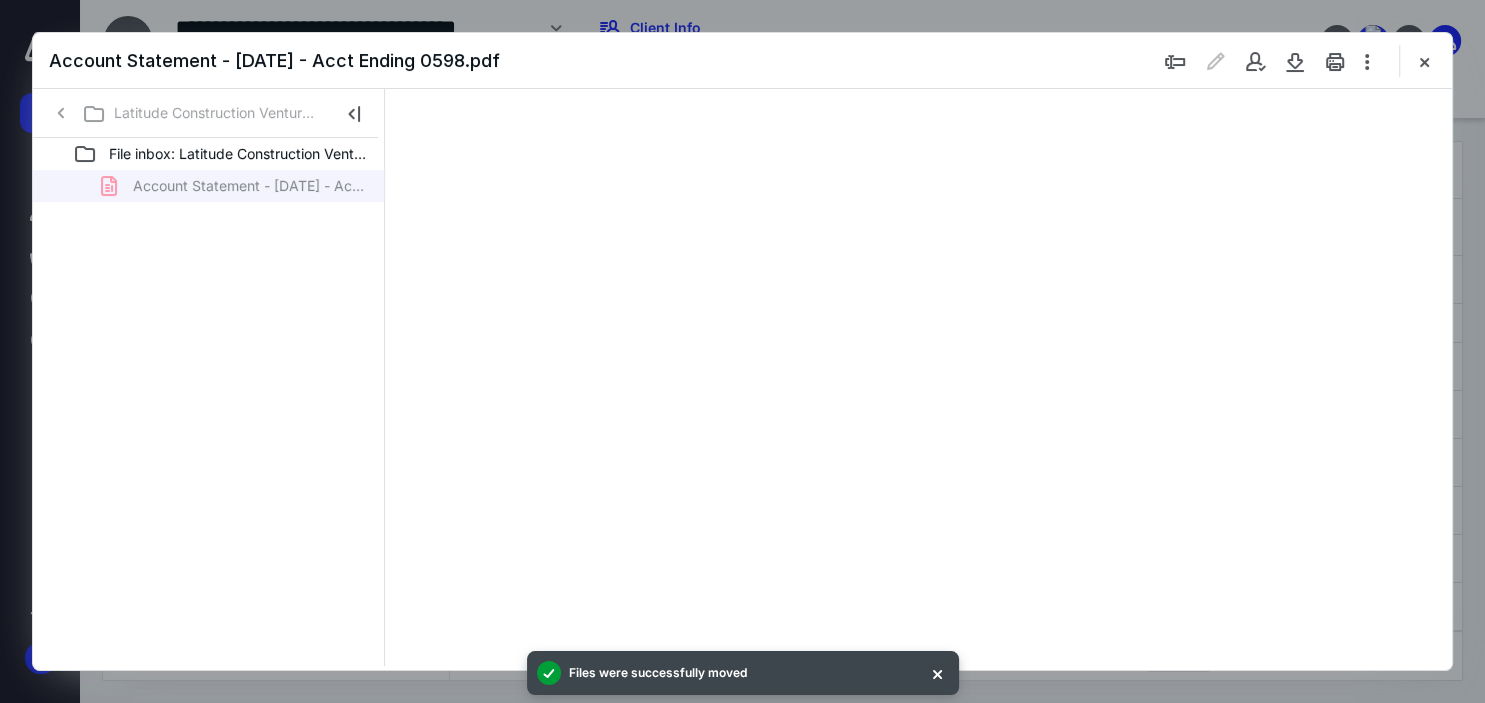scroll, scrollTop: 0, scrollLeft: 0, axis: both 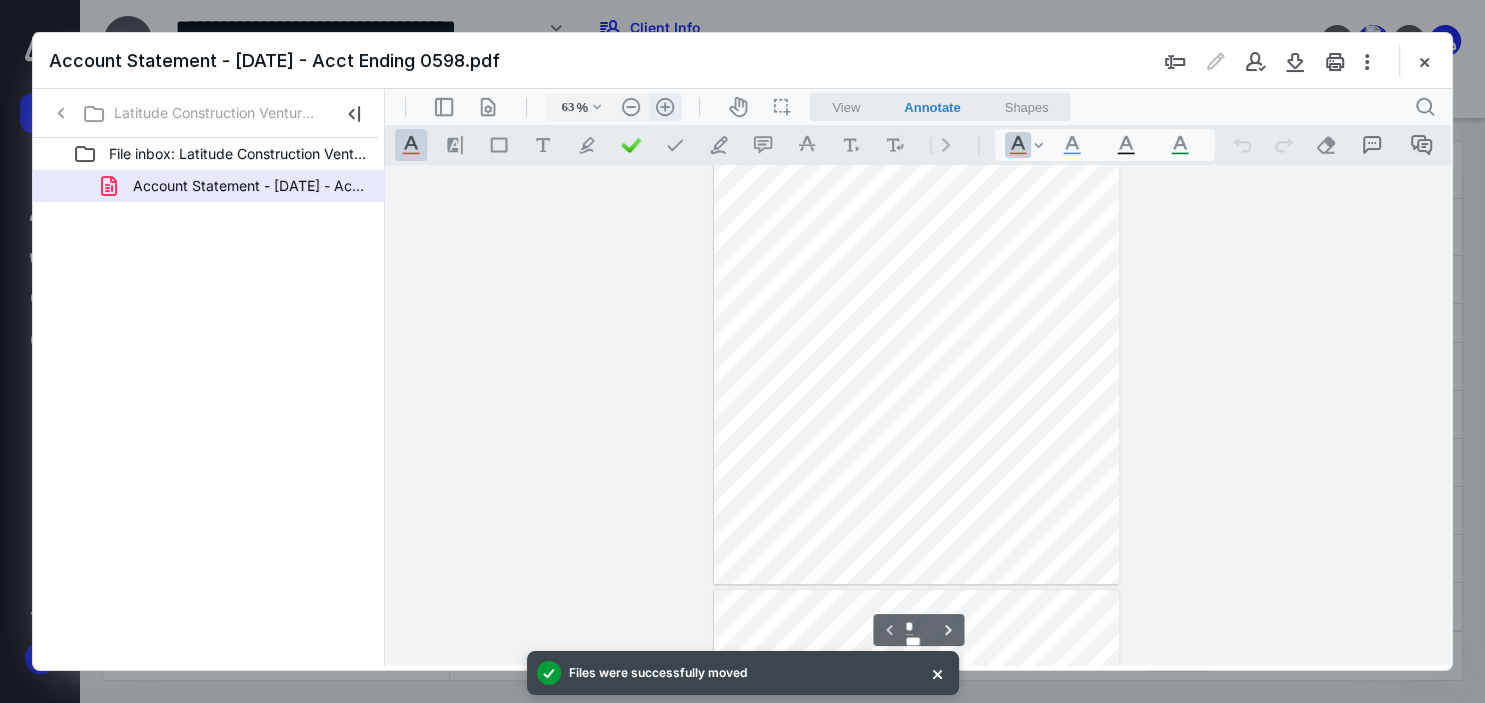 click on ".cls-1{fill:#abb0c4;} icon - header - zoom - in - line" at bounding box center (665, 107) 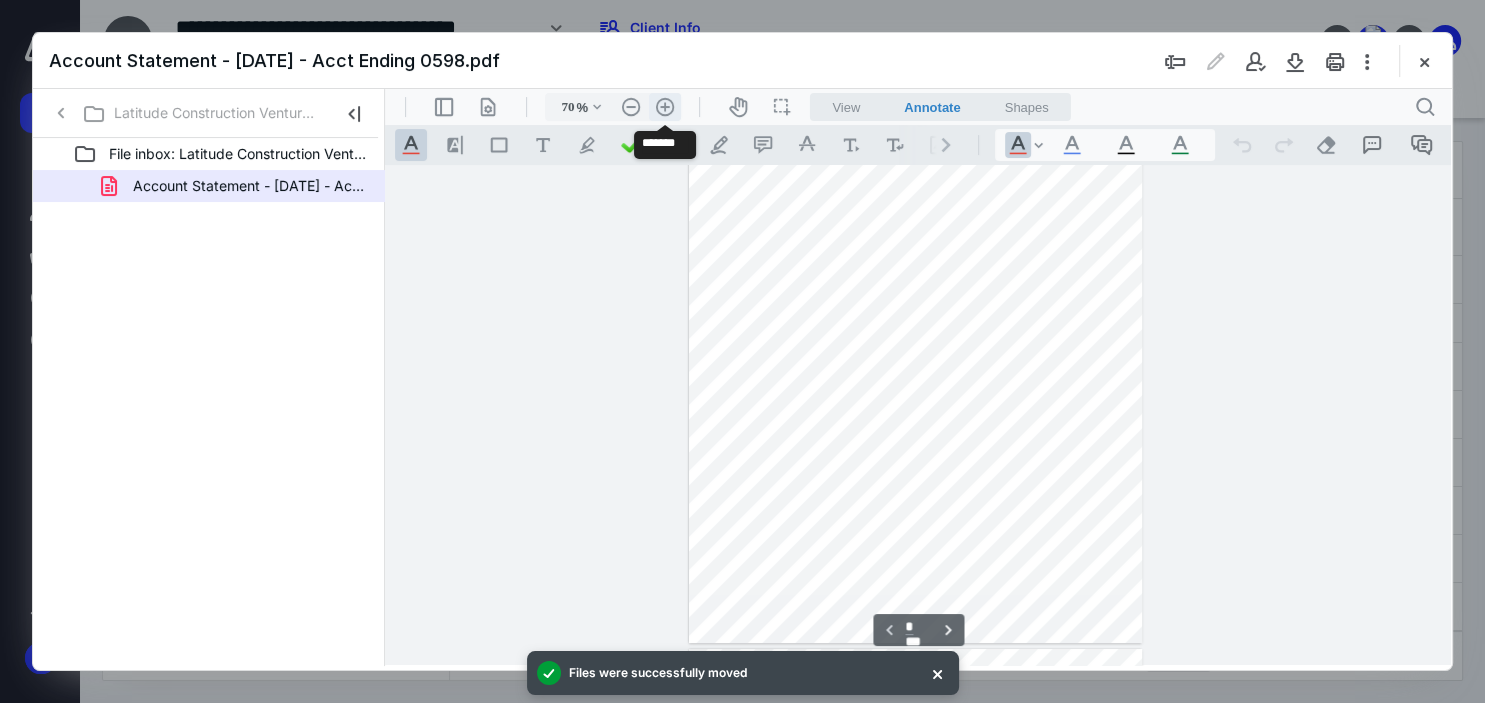 click on ".cls-1{fill:#abb0c4;} icon - header - zoom - in - line" at bounding box center [665, 107] 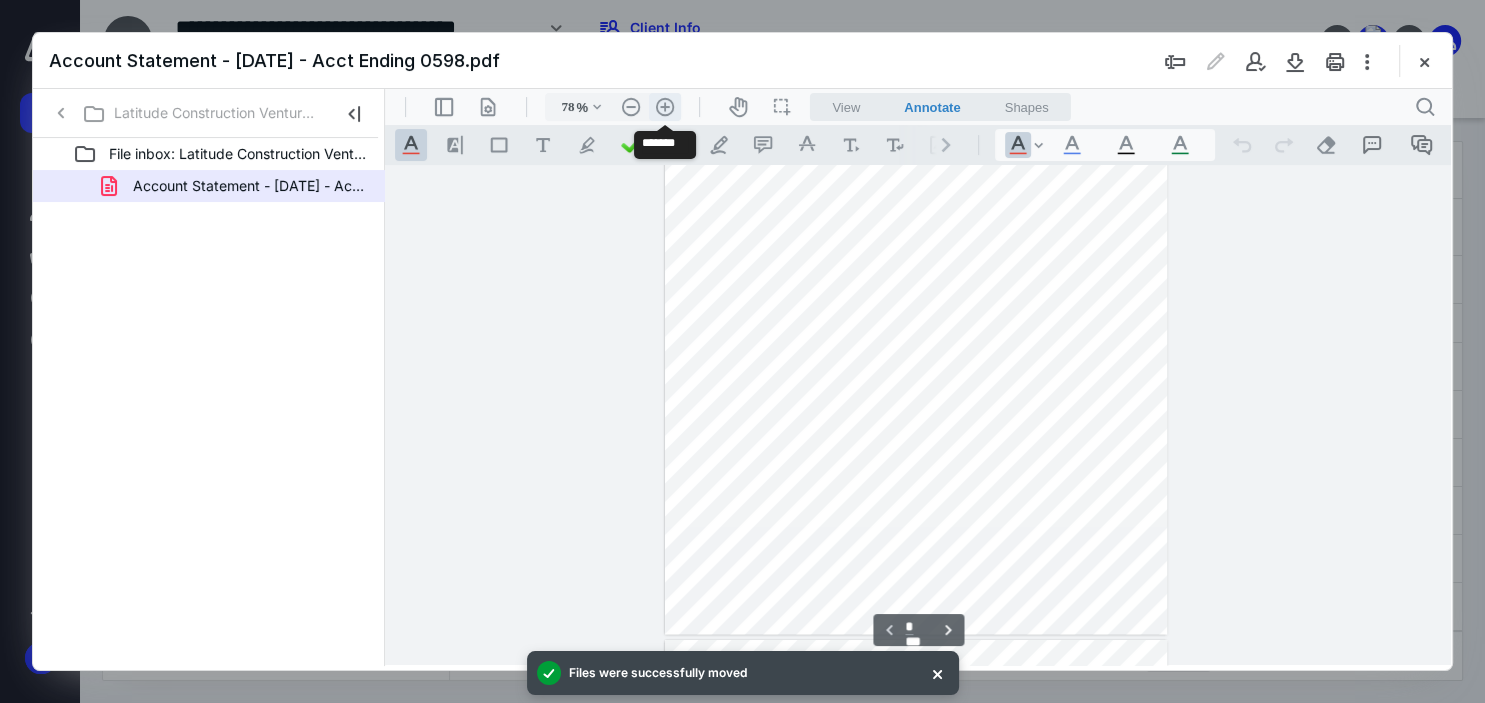 click on ".cls-1{fill:#abb0c4;} icon - header - zoom - in - line" at bounding box center [665, 107] 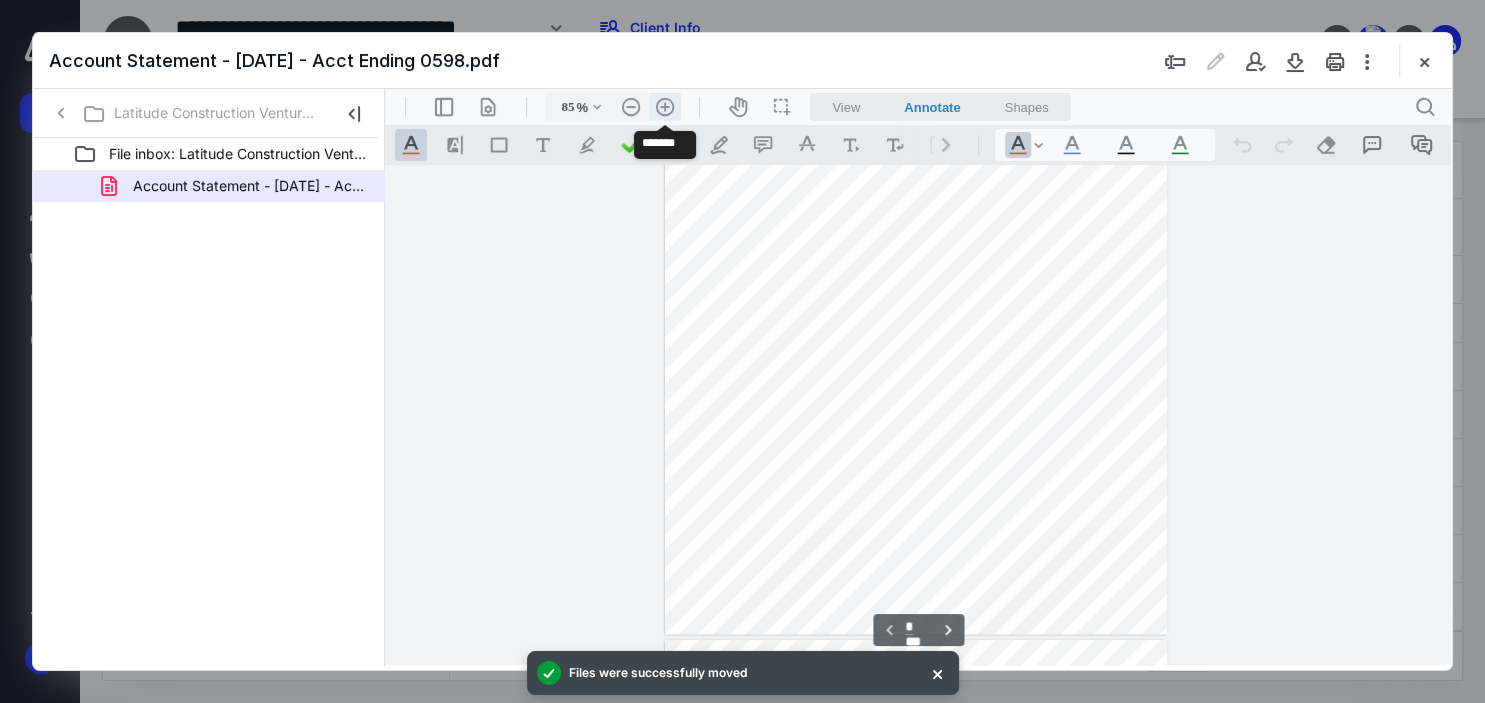 click on ".cls-1{fill:#abb0c4;} icon - header - zoom - in - line" at bounding box center [665, 107] 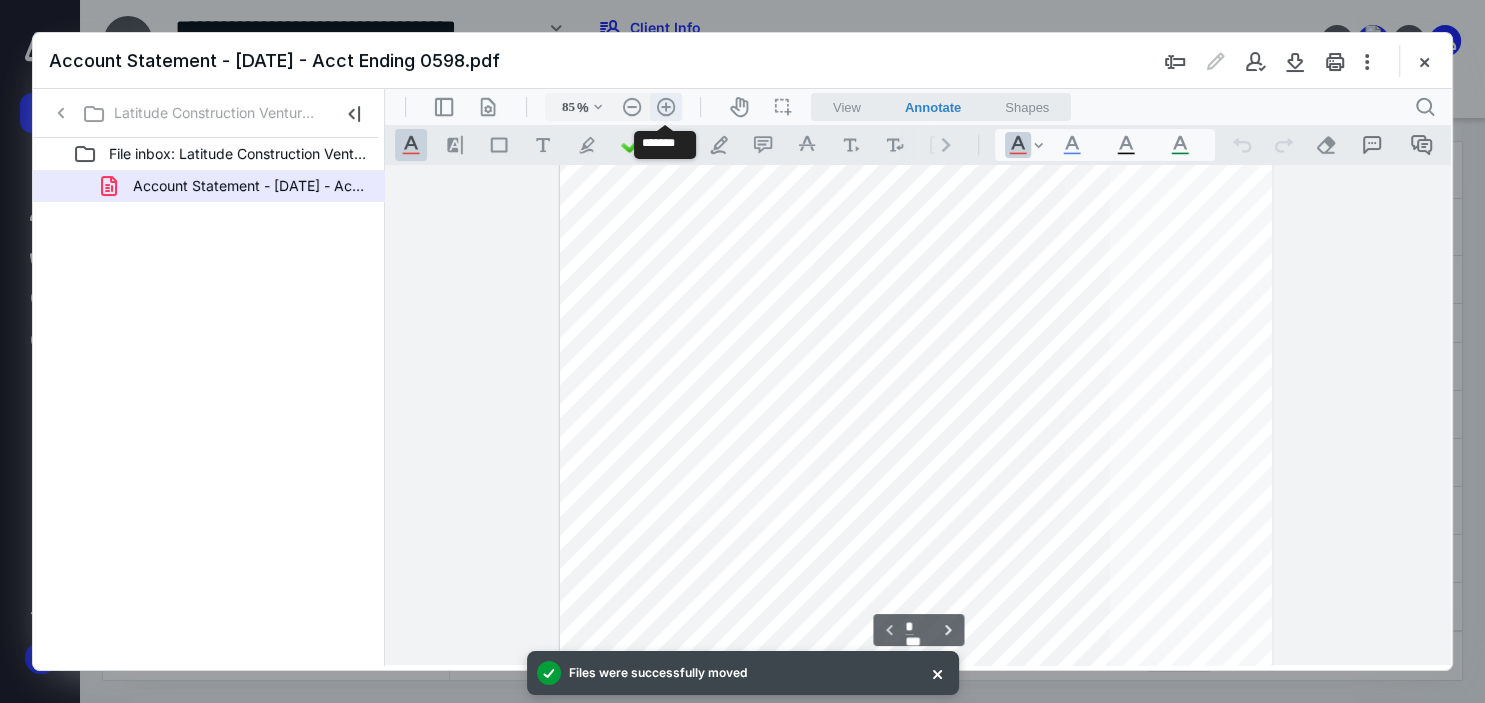 type on "110" 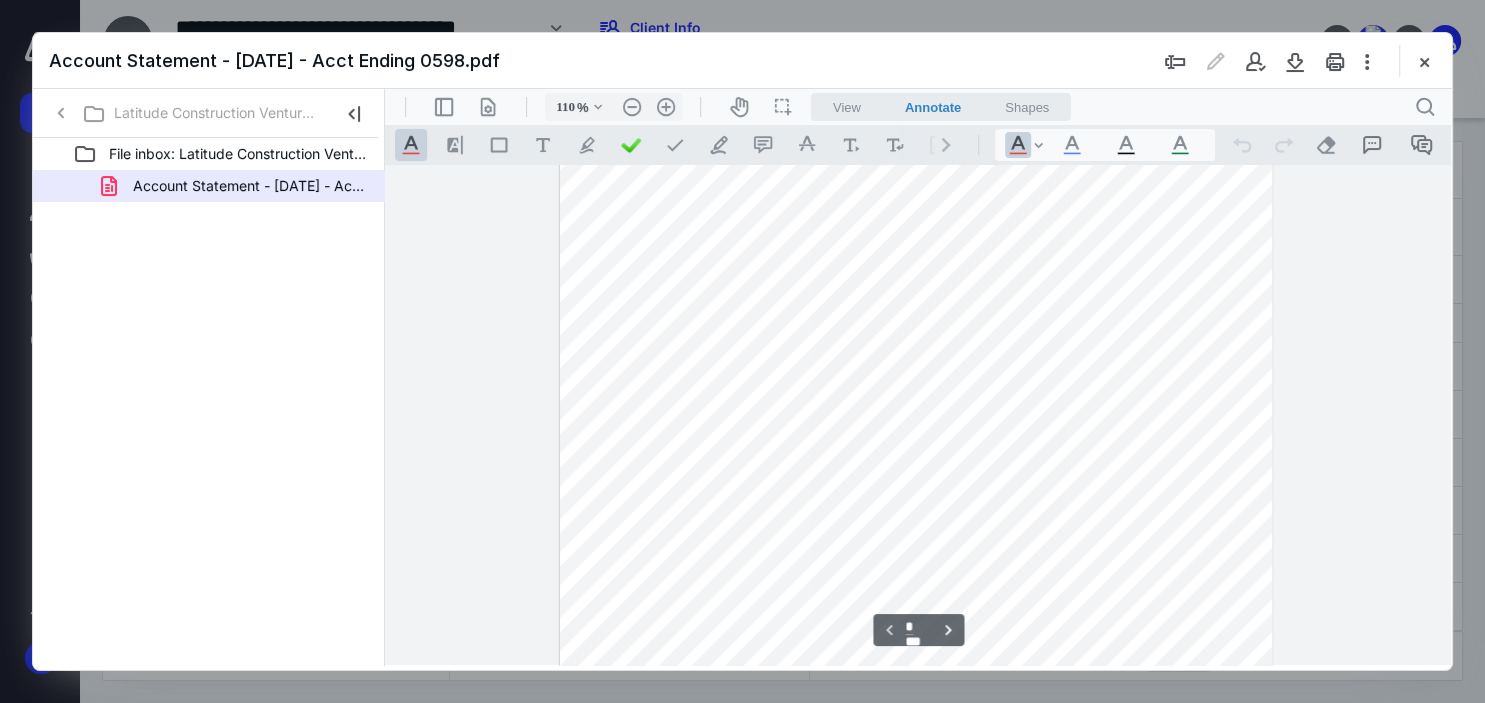 scroll, scrollTop: 0, scrollLeft: 0, axis: both 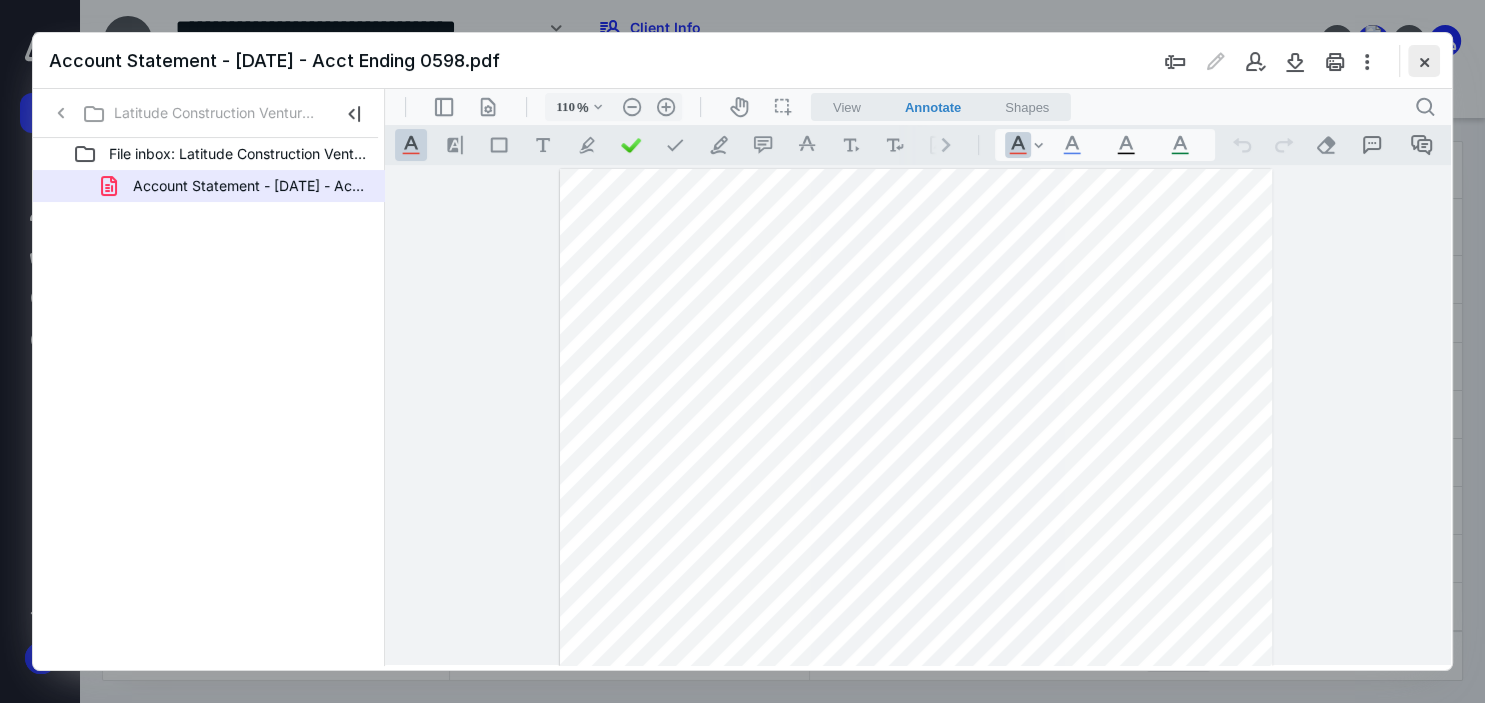 click at bounding box center [1424, 61] 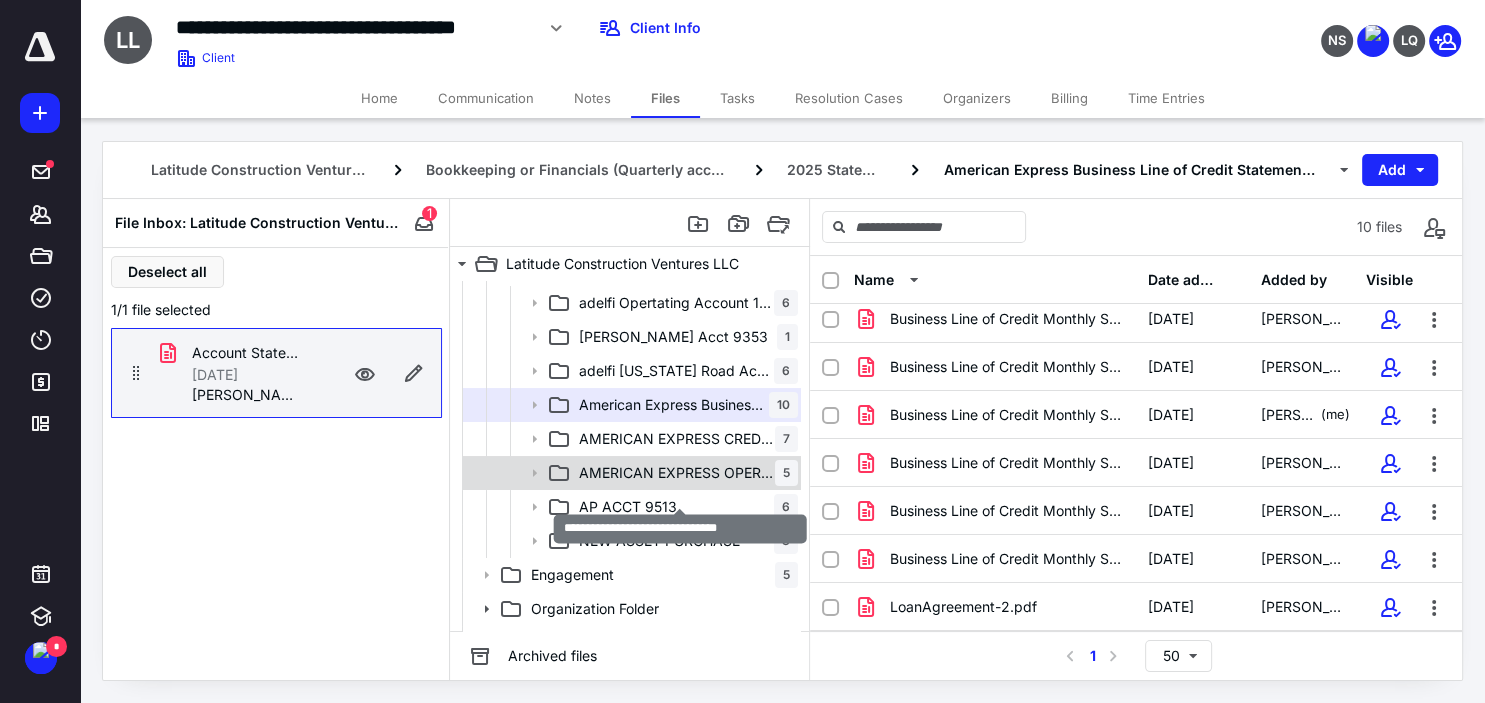 scroll, scrollTop: 304, scrollLeft: 0, axis: vertical 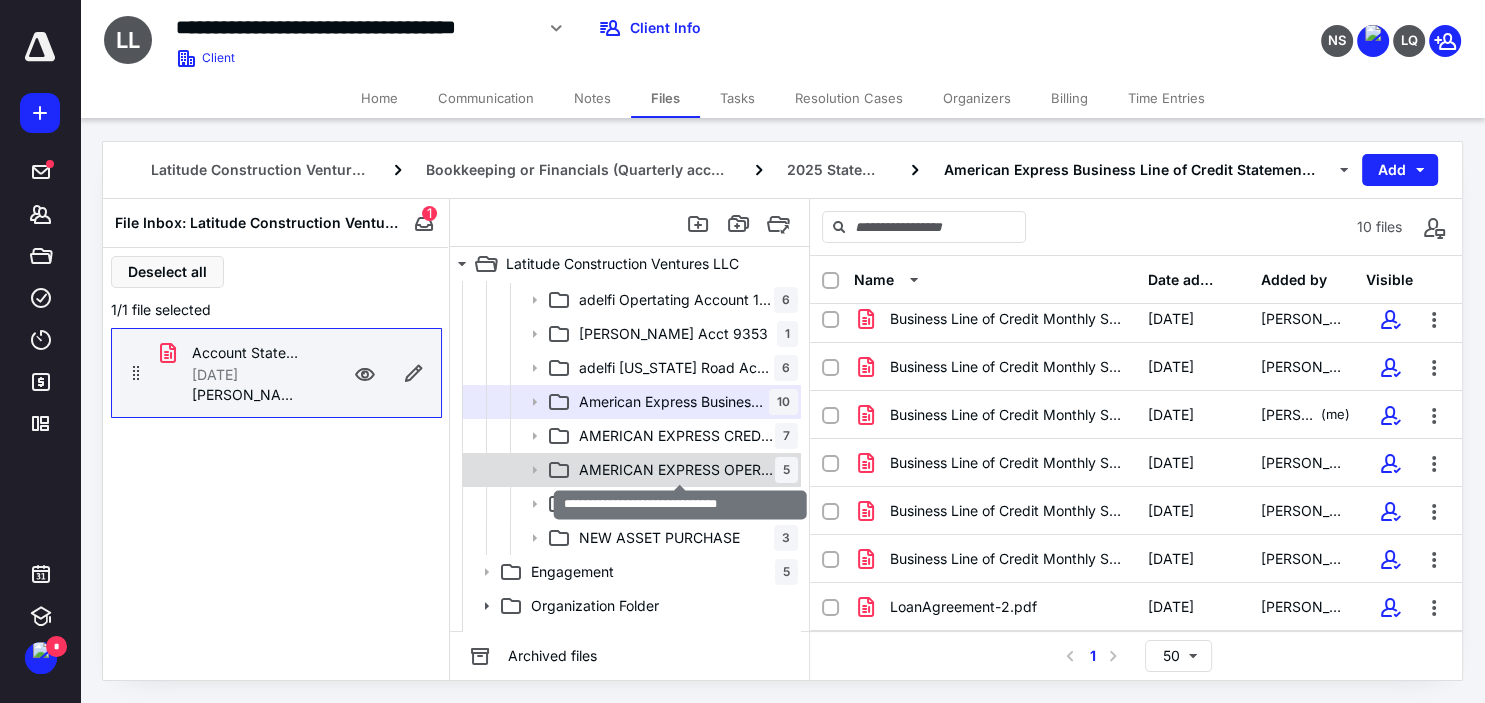 click on "AMERICAN EXPRESS OPERATING 0598" at bounding box center (677, 470) 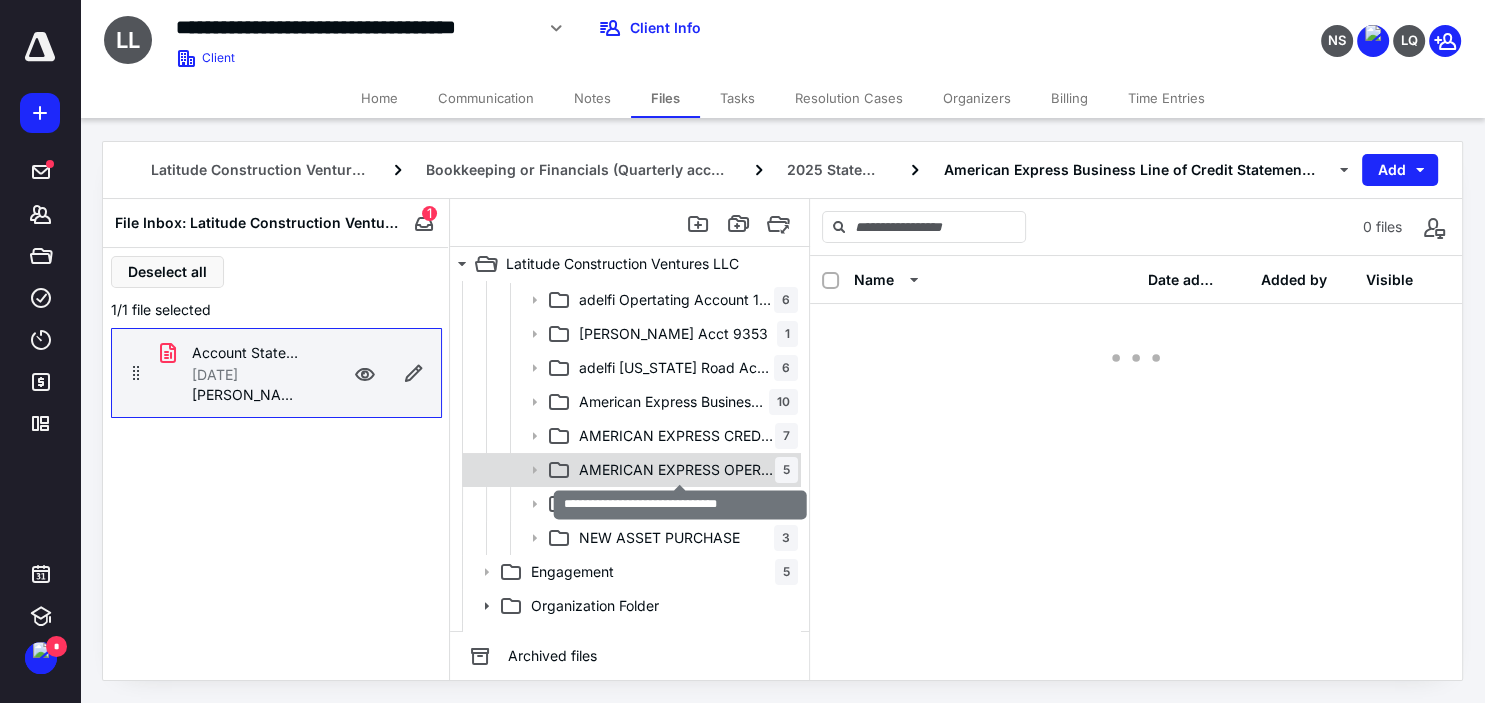 scroll, scrollTop: 0, scrollLeft: 0, axis: both 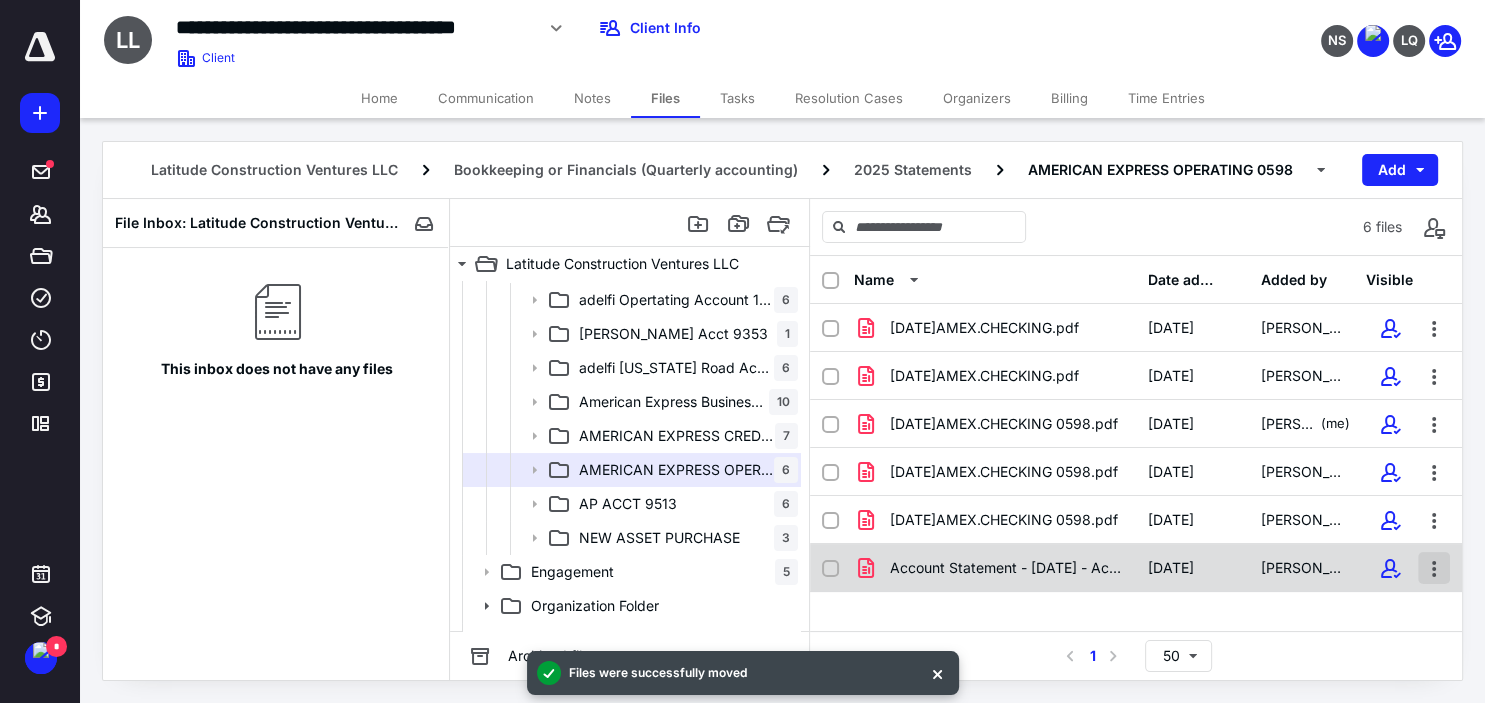 click at bounding box center [1434, 568] 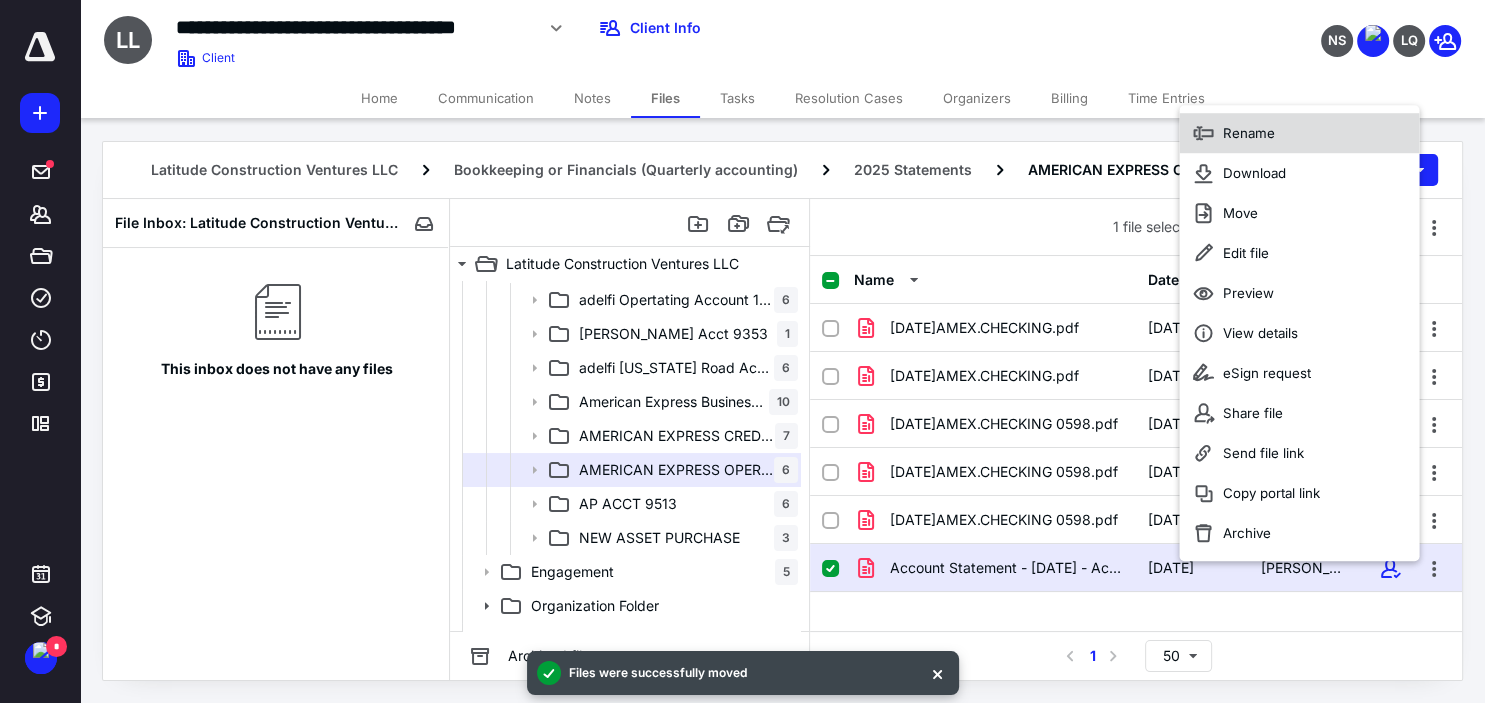 click on "Rename" at bounding box center (1249, 133) 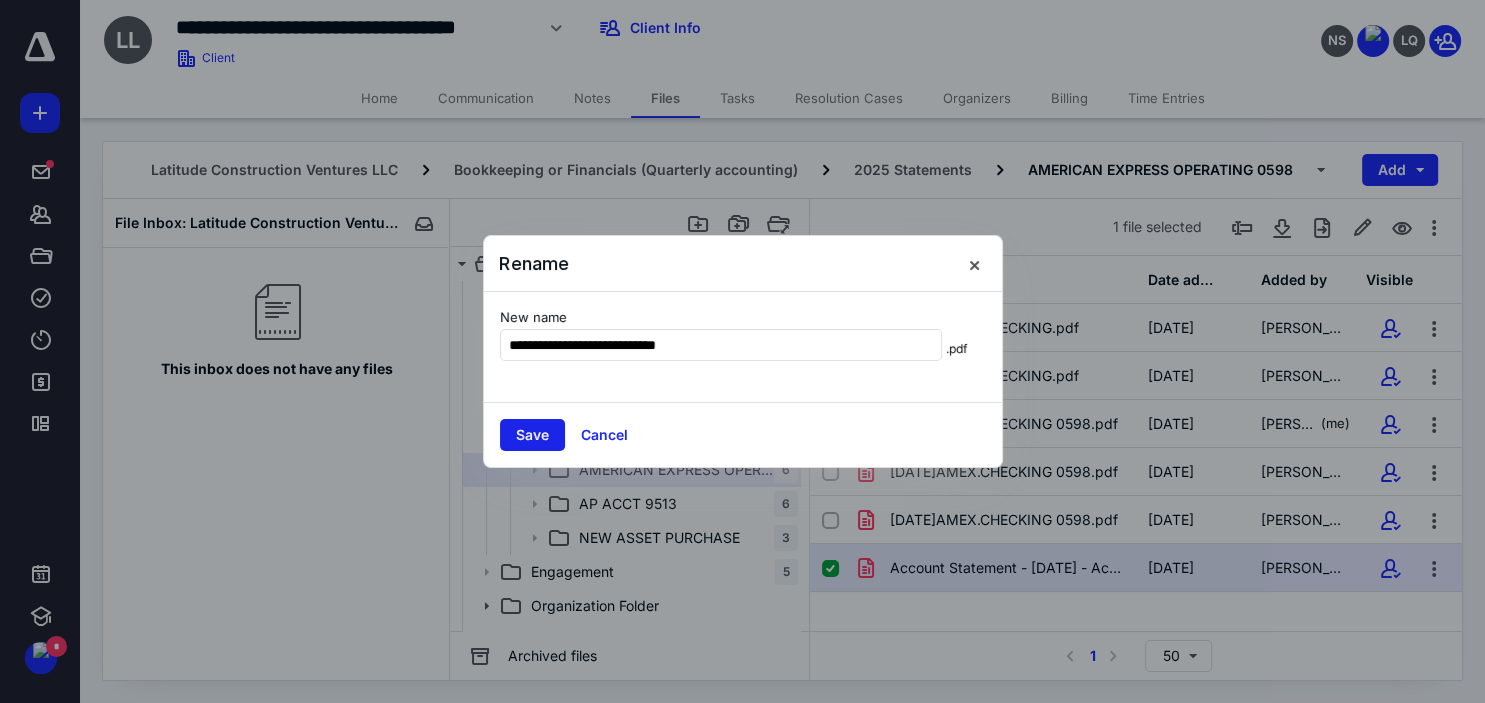 type on "**********" 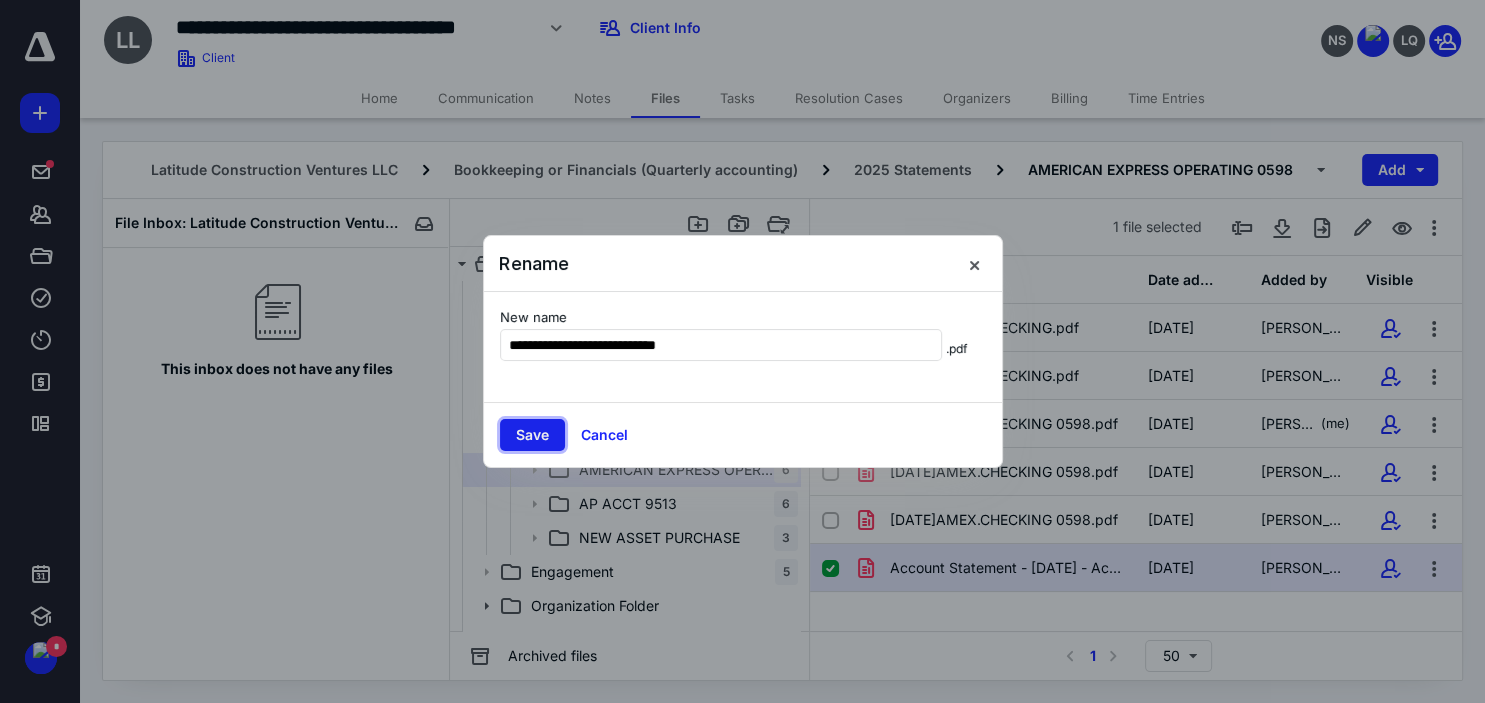 click on "Save" at bounding box center [532, 435] 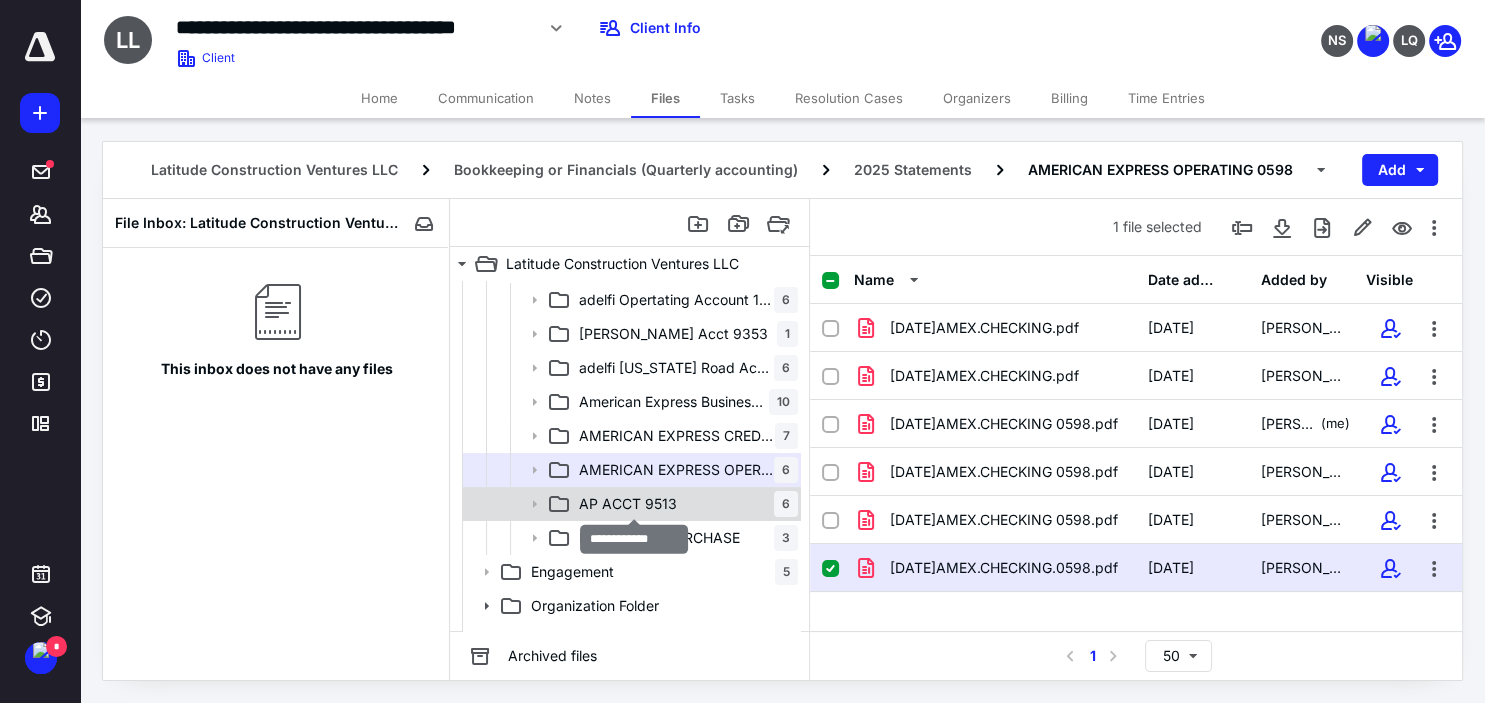click on "AP ACCT 9513" at bounding box center [628, 504] 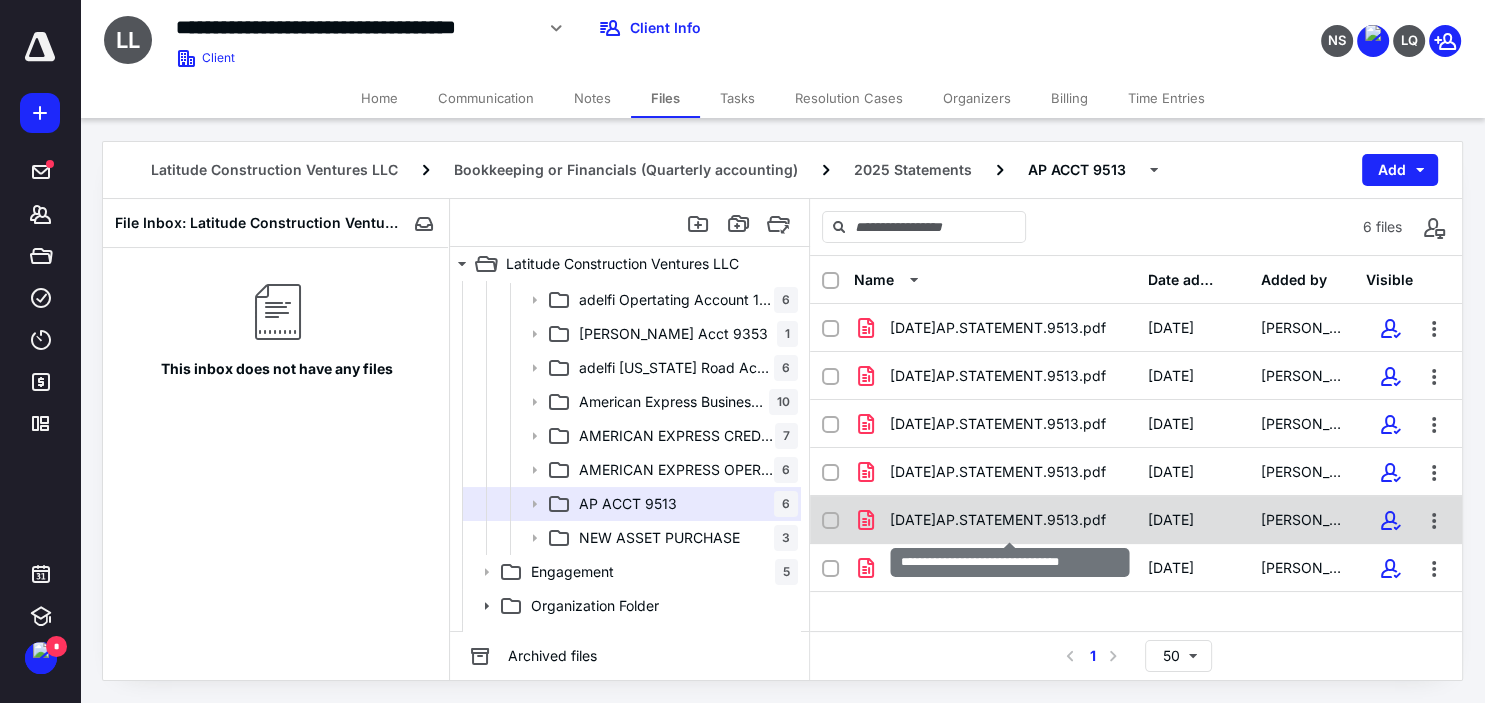 checkbox on "true" 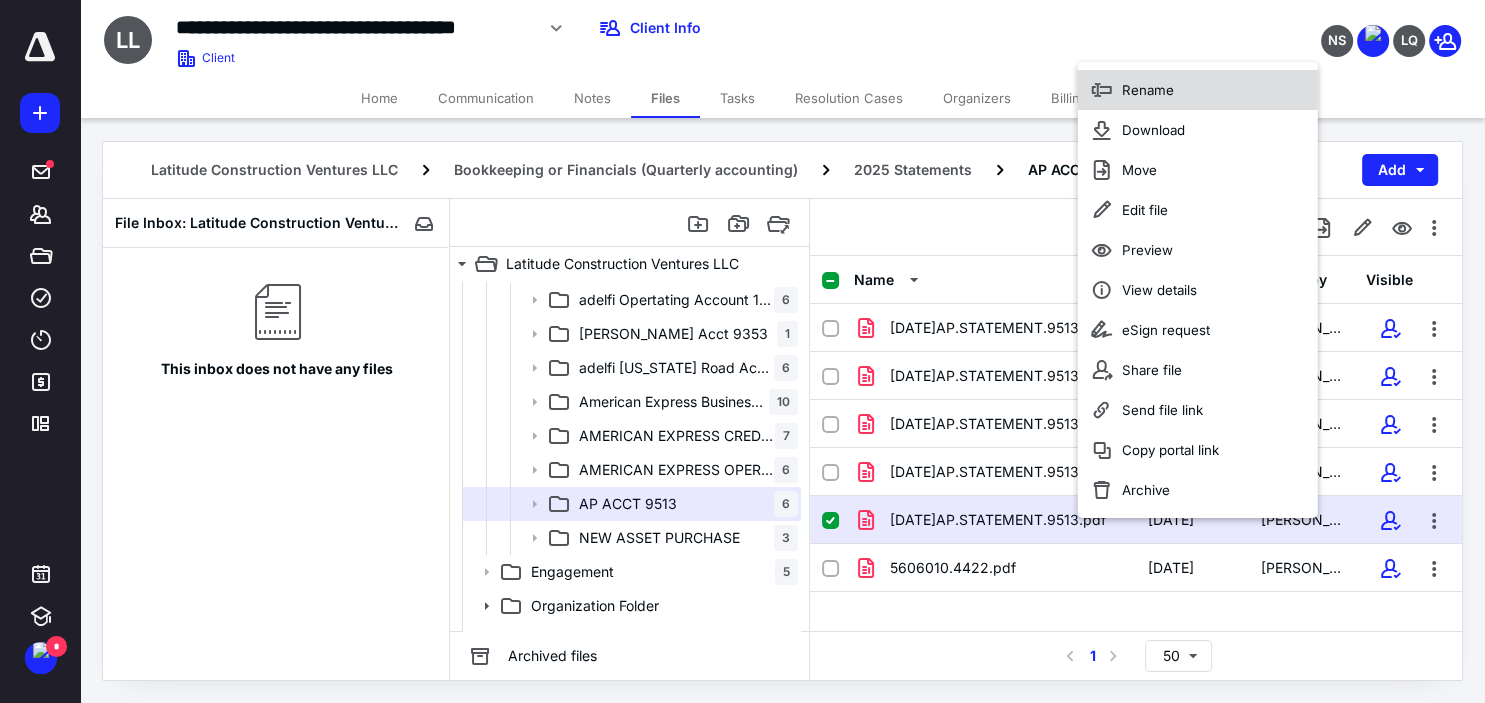 click on "Rename" at bounding box center (1198, 90) 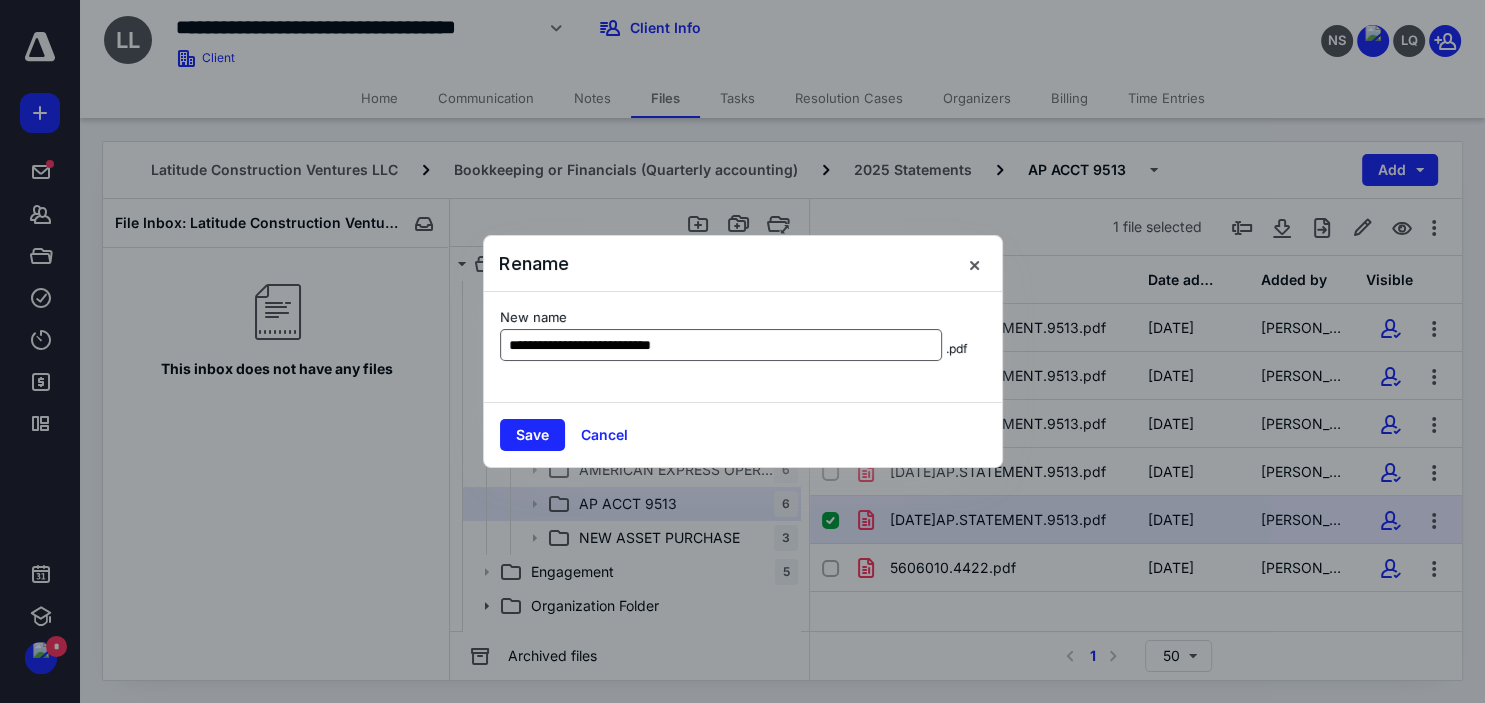 click on "**********" at bounding box center [721, 345] 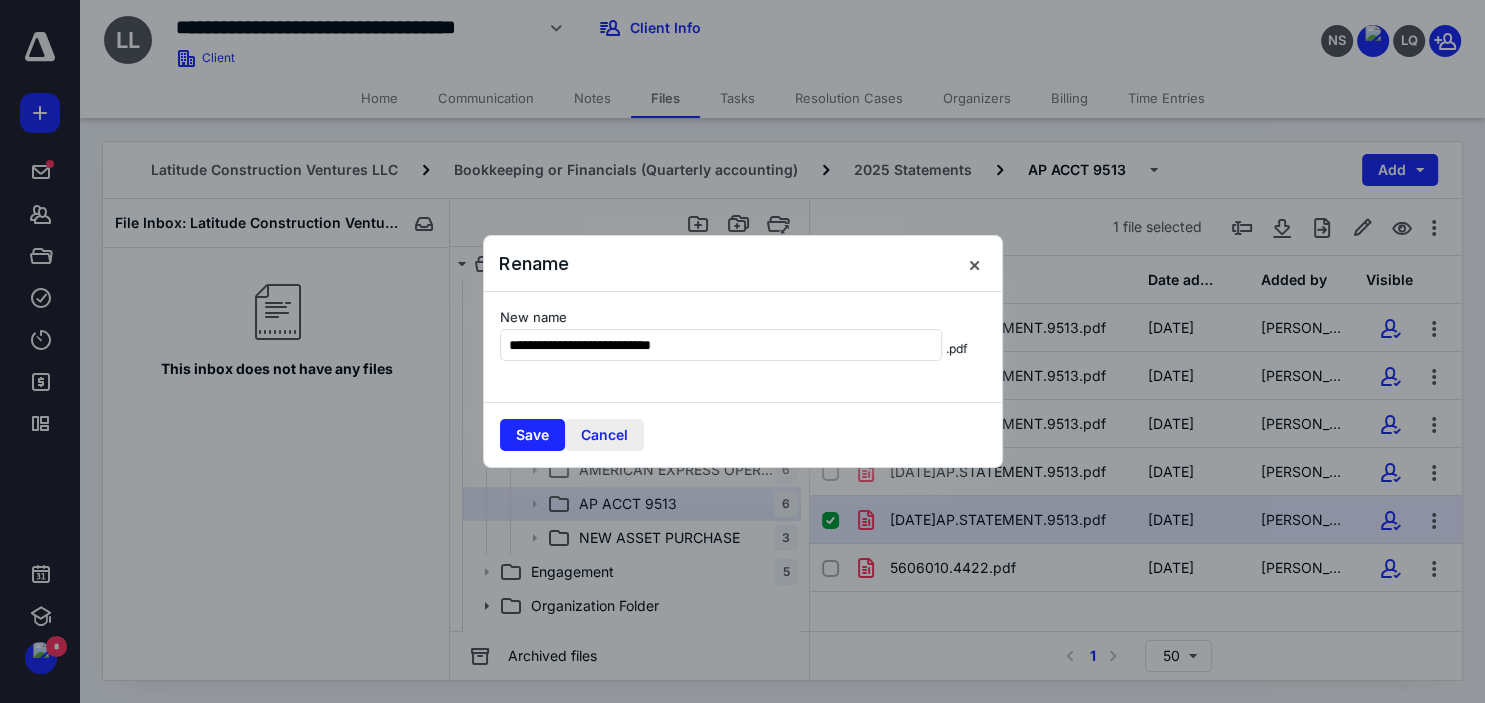 type on "**********" 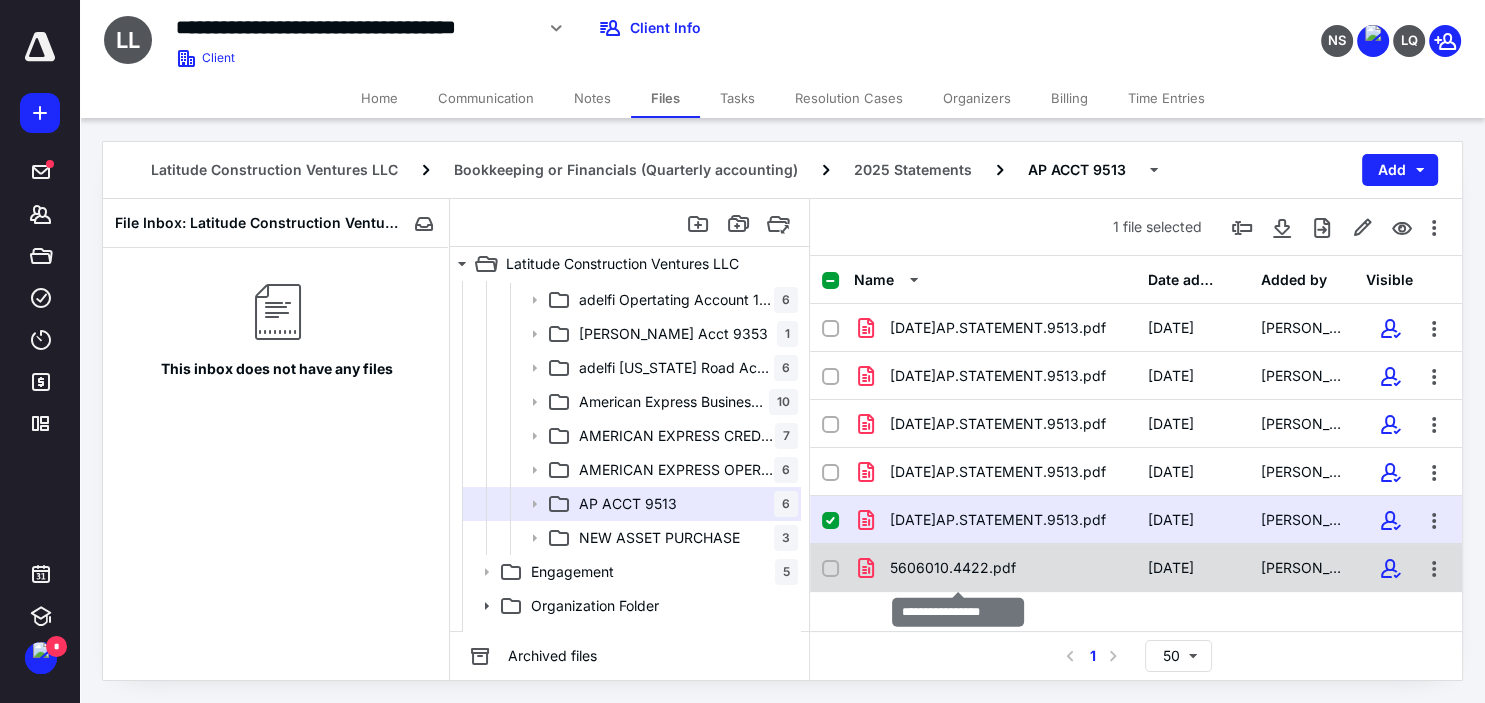 checkbox on "false" 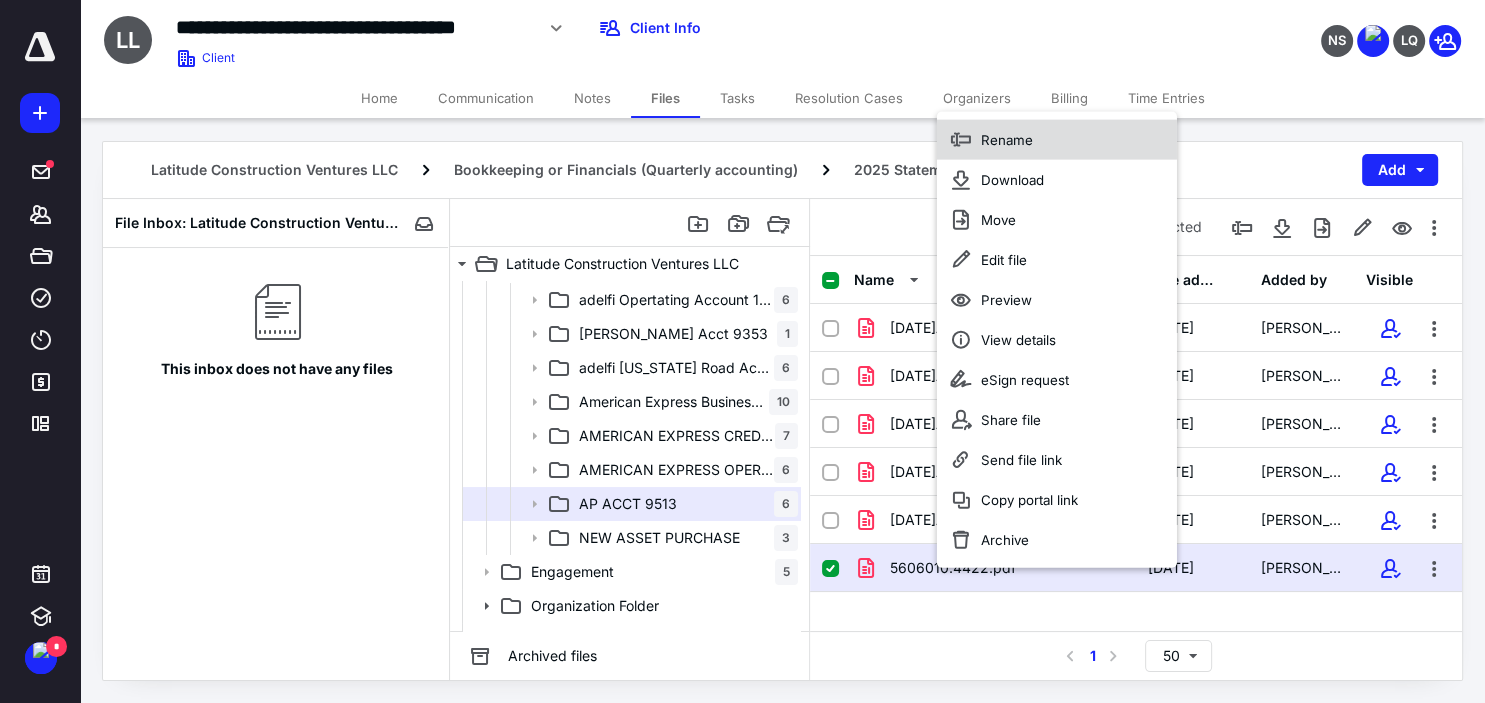 click on "Rename" at bounding box center [1007, 140] 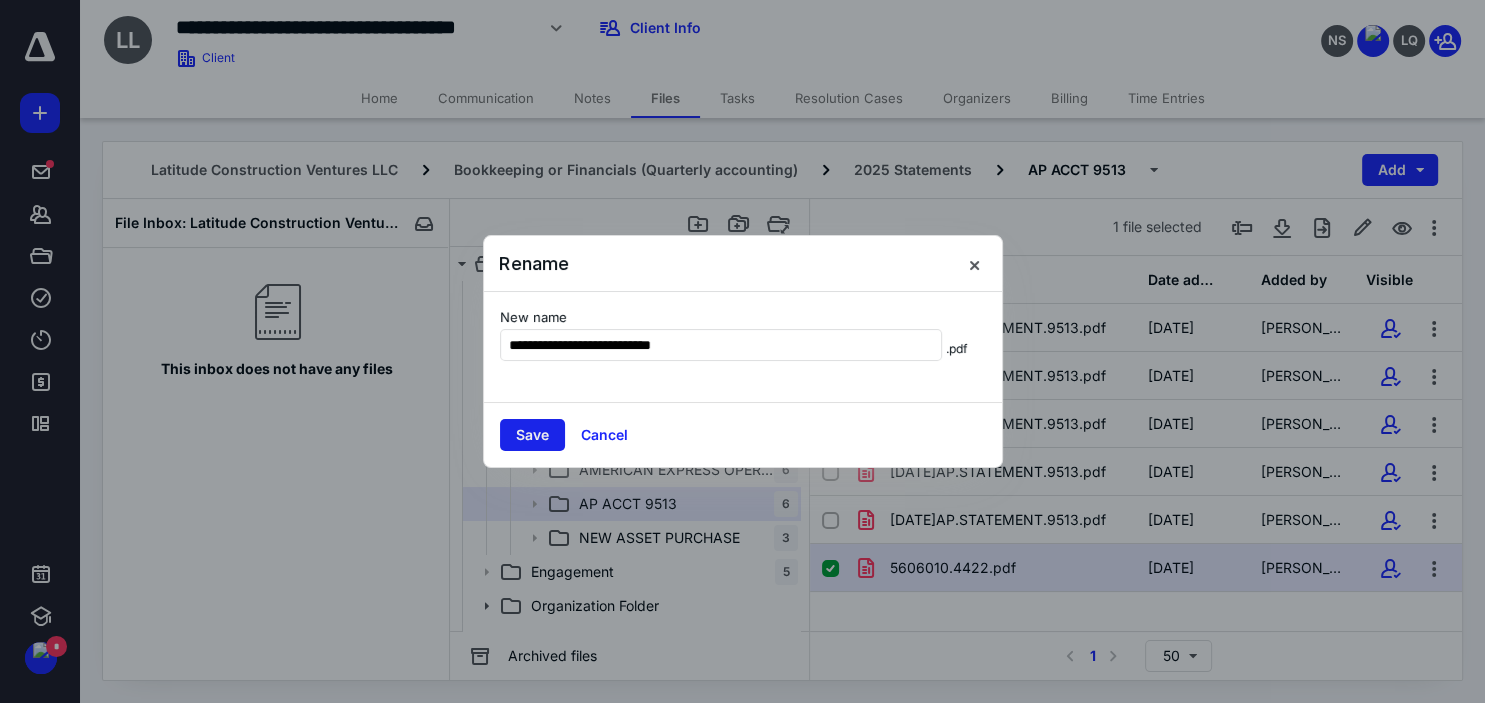 type on "**********" 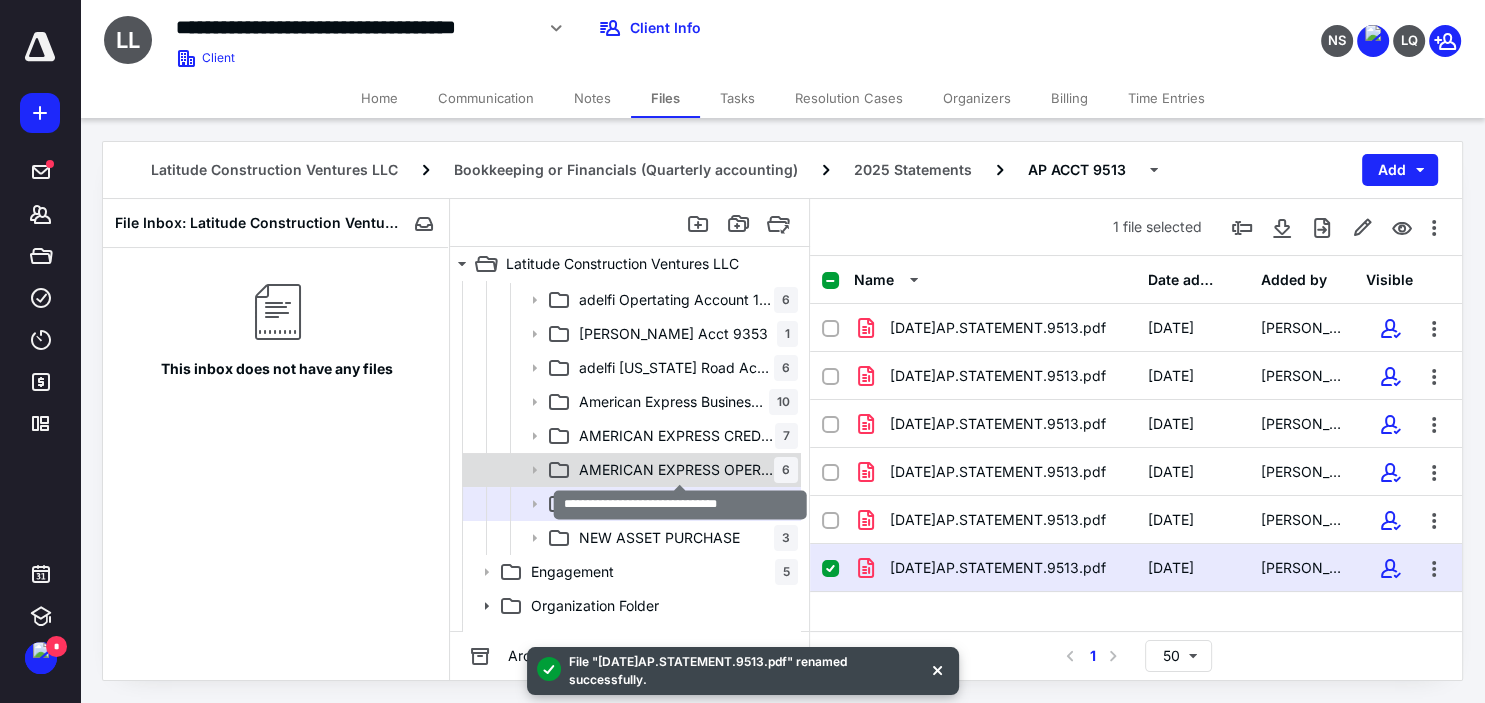 click on "AMERICAN EXPRESS OPERATING 0598" at bounding box center (676, 470) 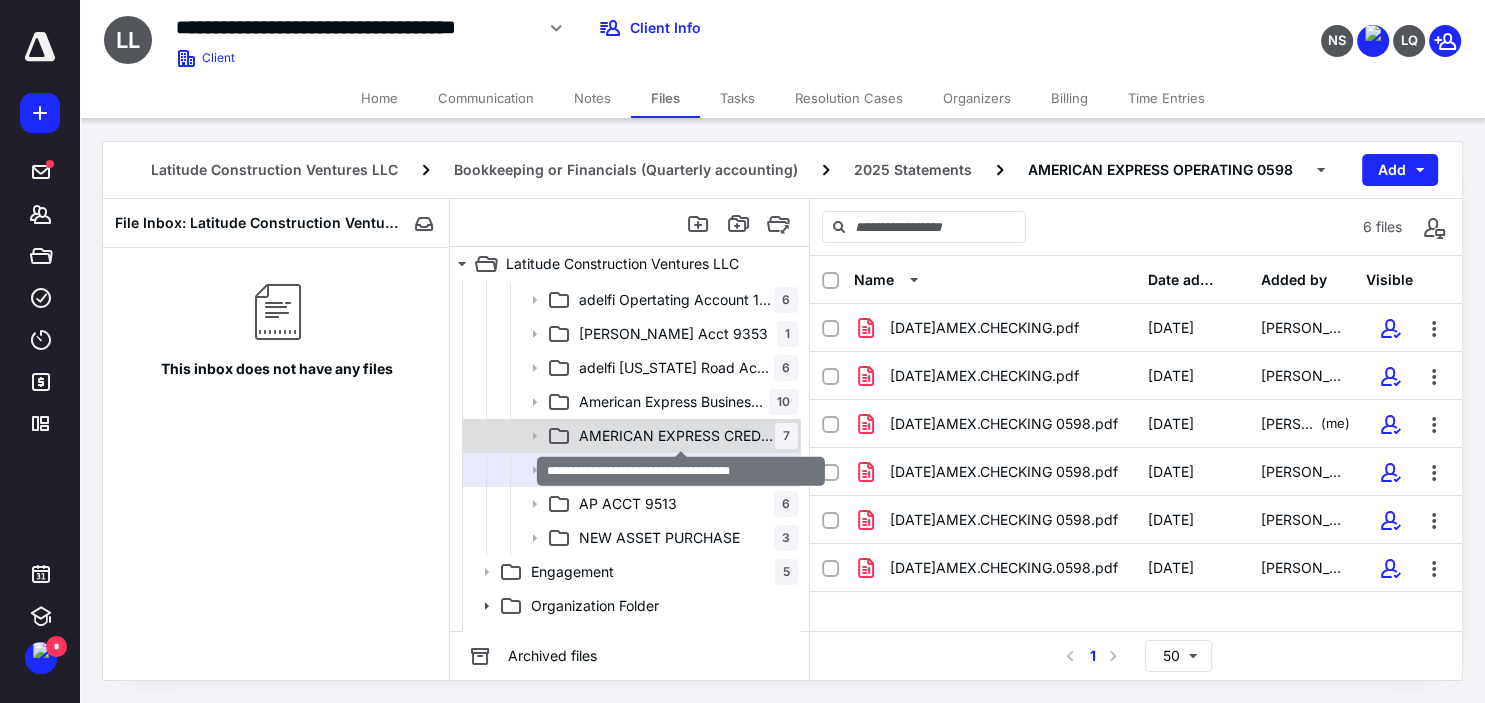 click on "AMERICAN EXPRESS CREDIT CARD (6-2002)" at bounding box center (677, 436) 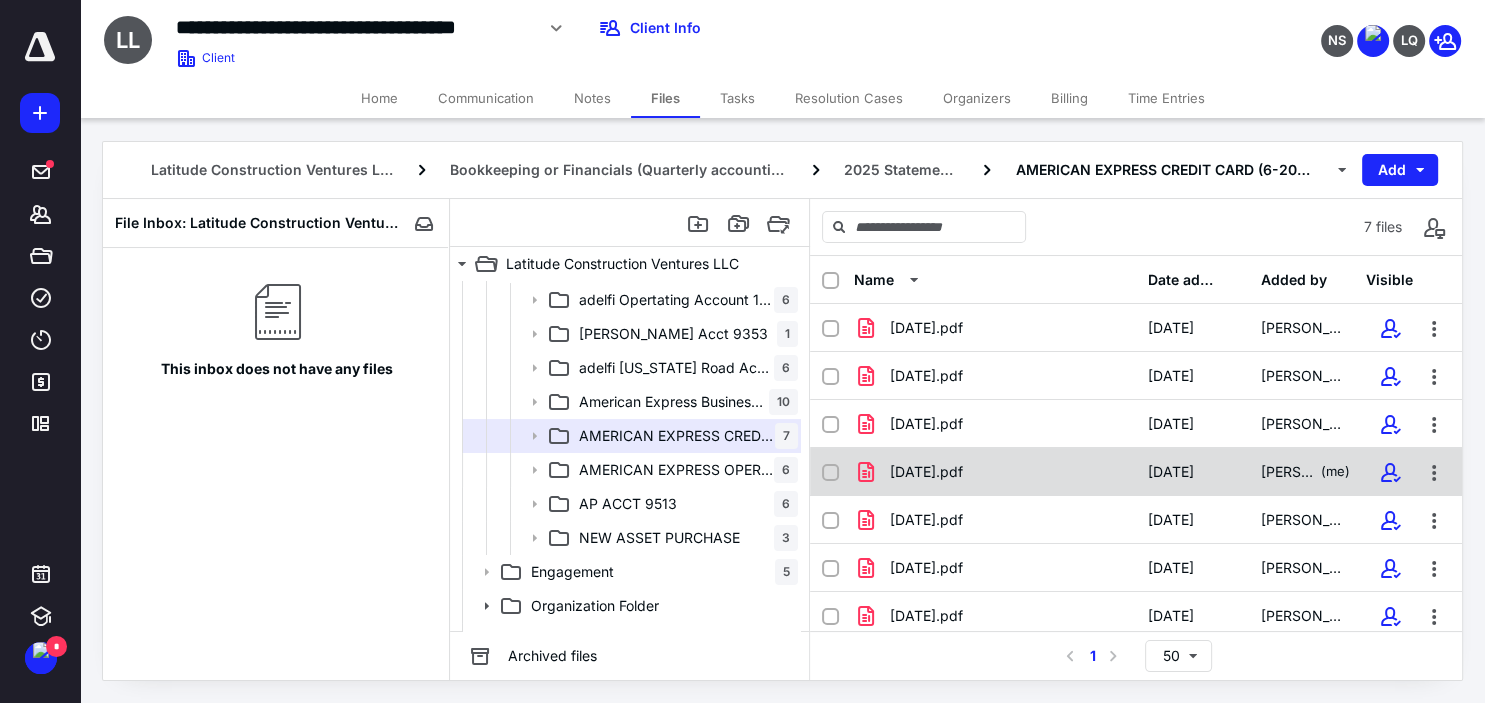 scroll, scrollTop: 19, scrollLeft: 0, axis: vertical 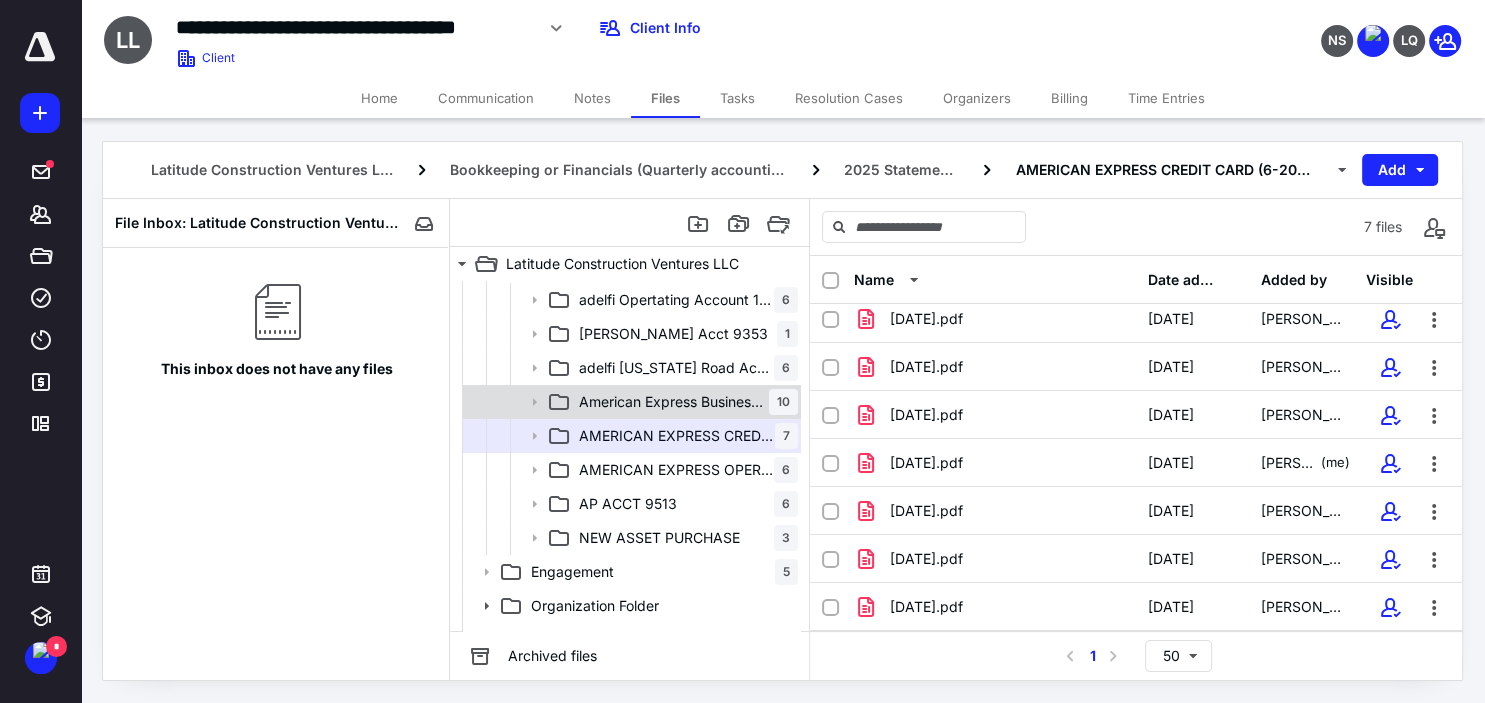 click on "American Express Business Line of Credit Statements (2207)" at bounding box center [674, 402] 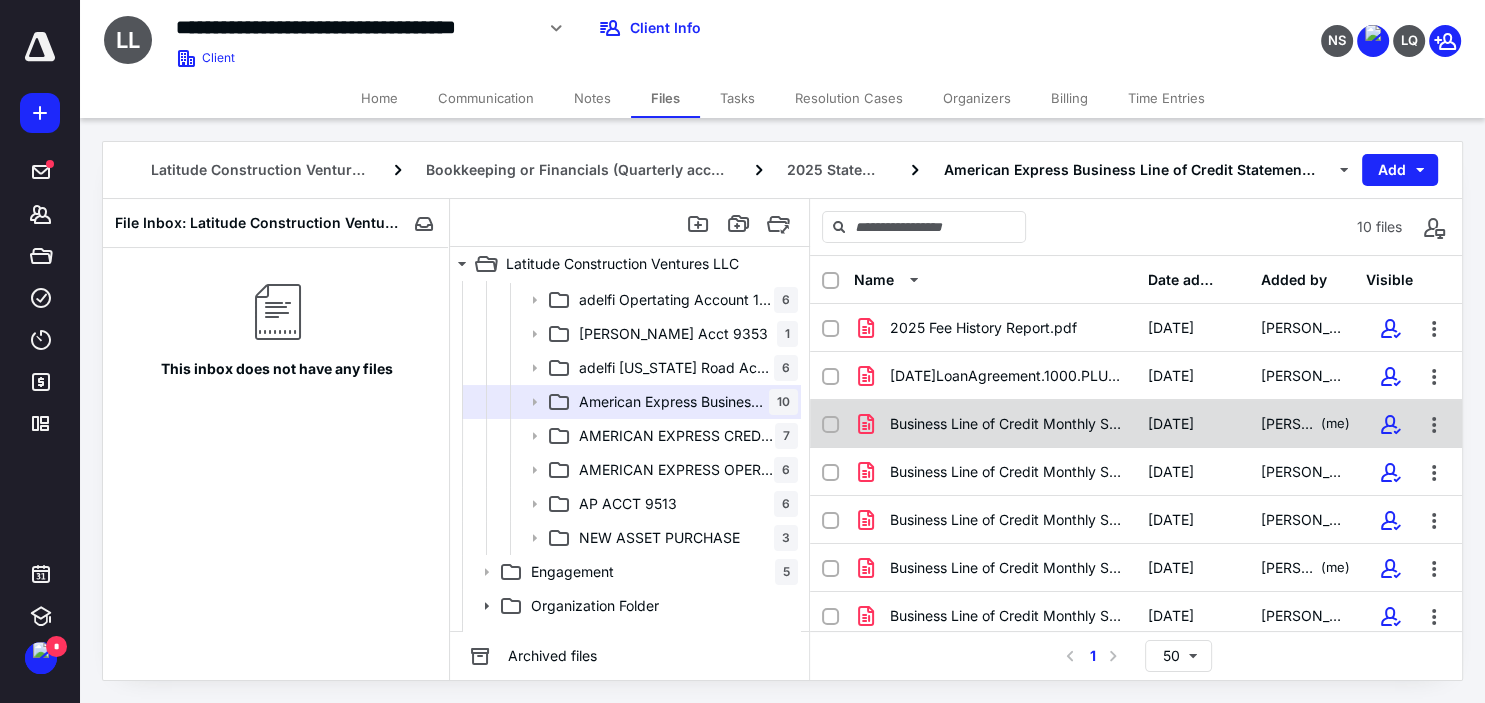 scroll, scrollTop: 167, scrollLeft: 0, axis: vertical 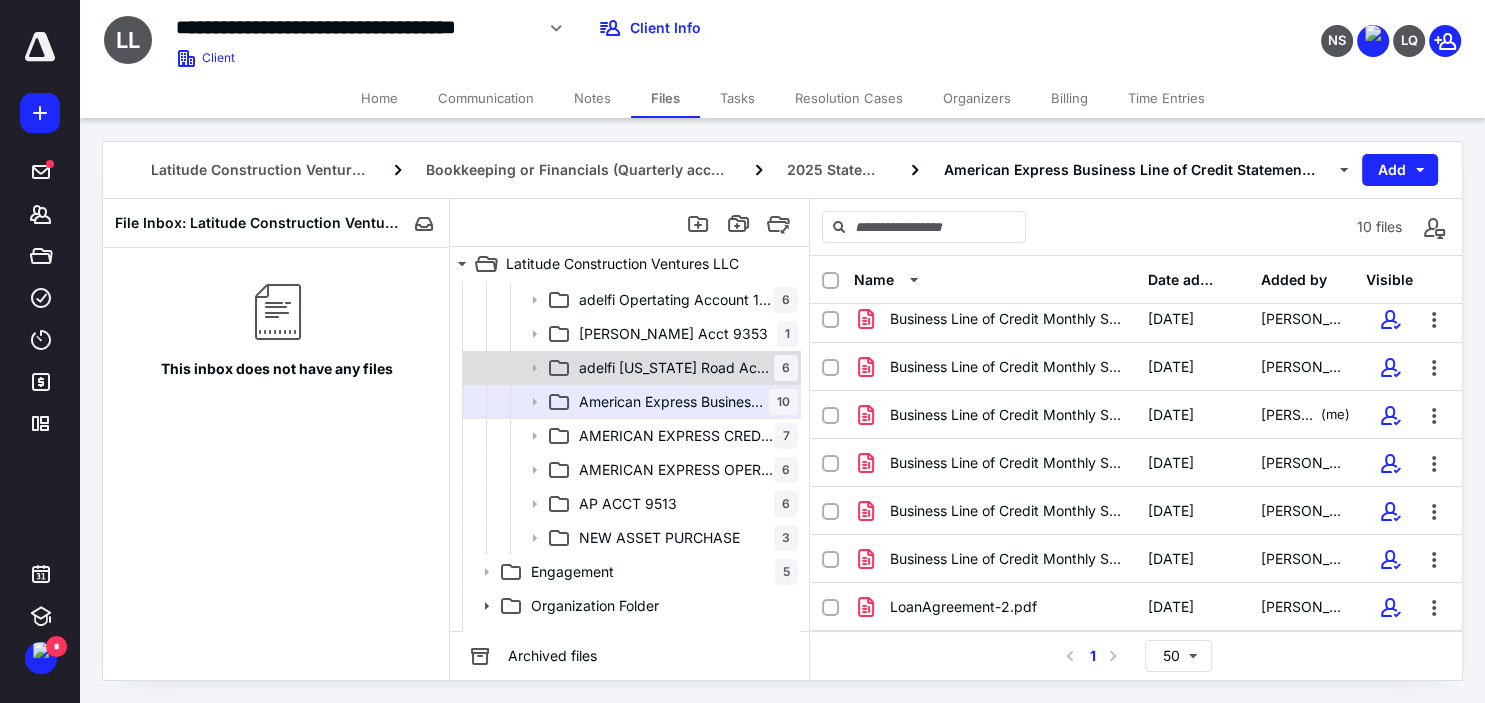 click on "adelfi [US_STATE] Road Account (3511)" at bounding box center (676, 368) 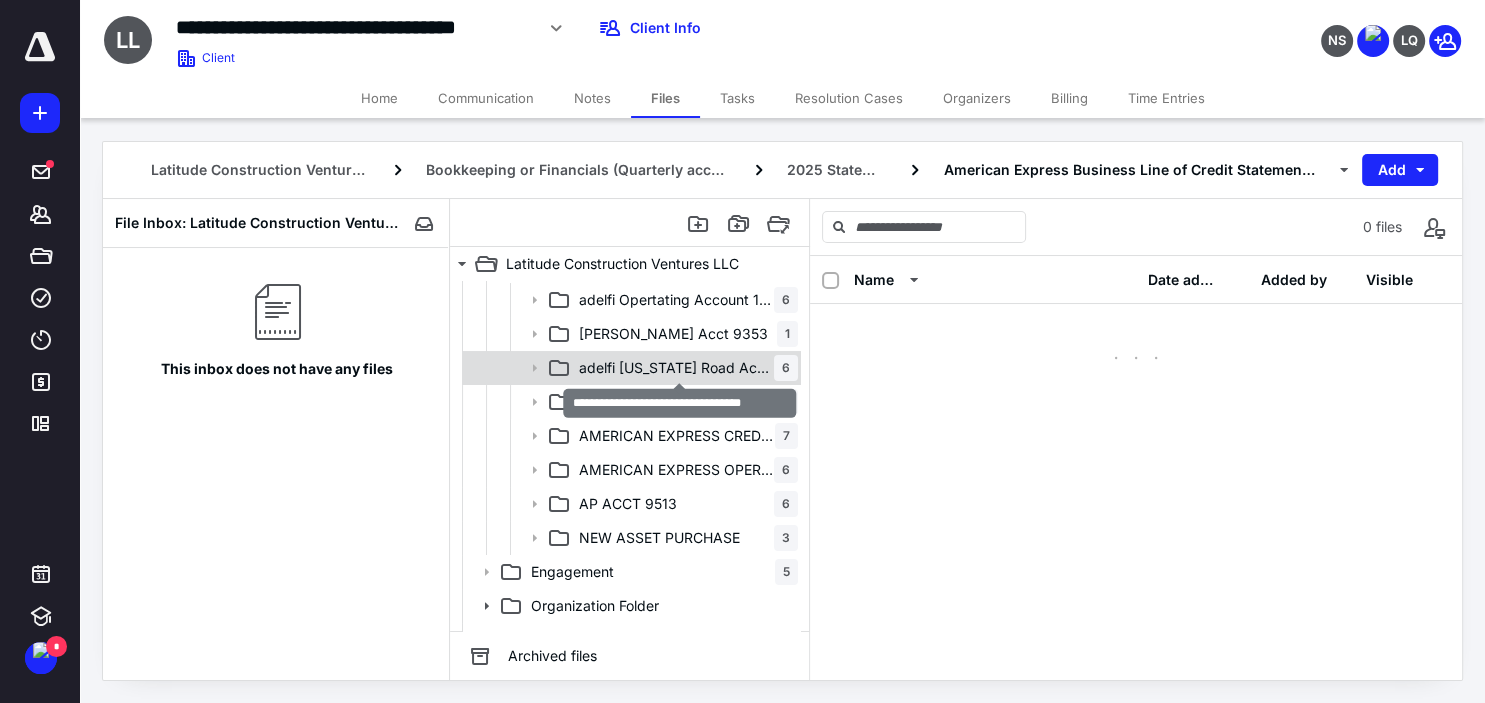 scroll, scrollTop: 0, scrollLeft: 0, axis: both 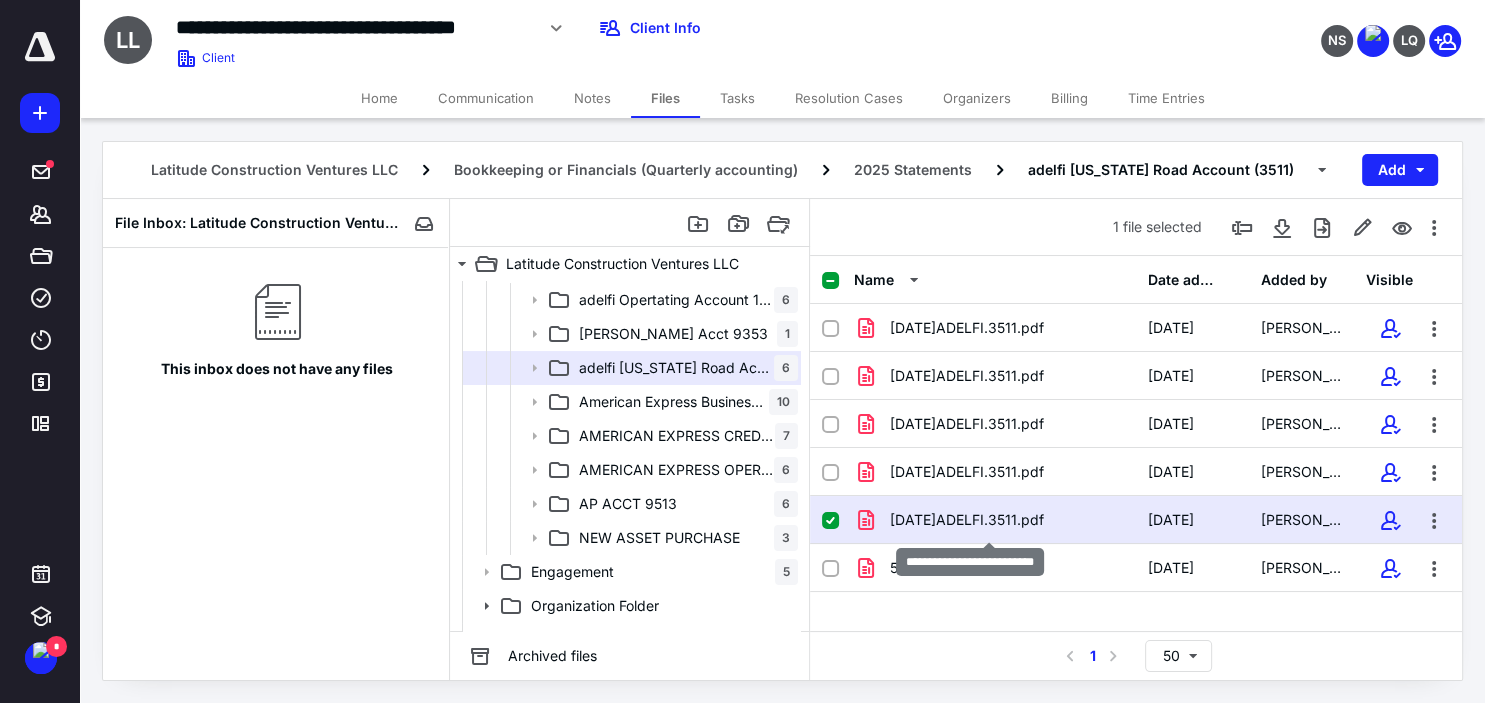 checkbox on "true" 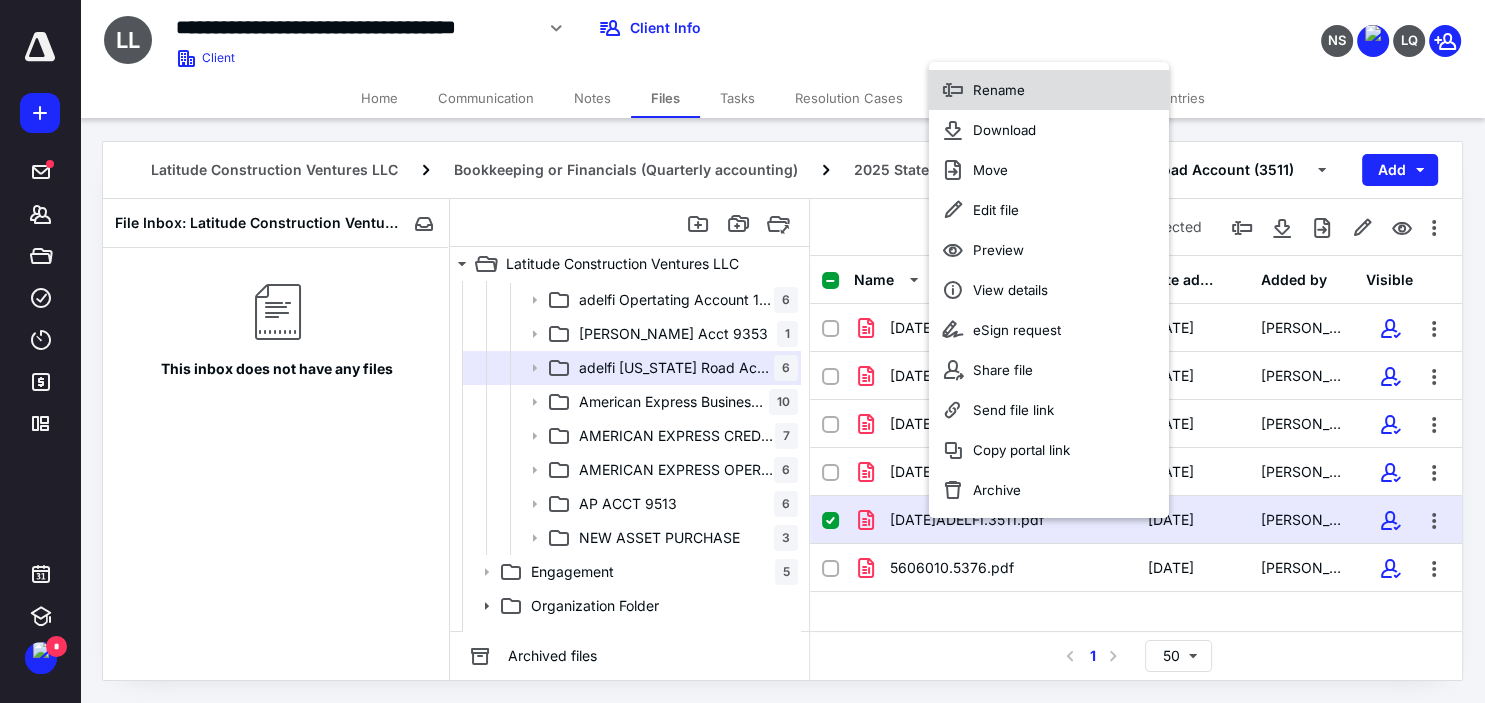 click on "Rename" at bounding box center [1049, 90] 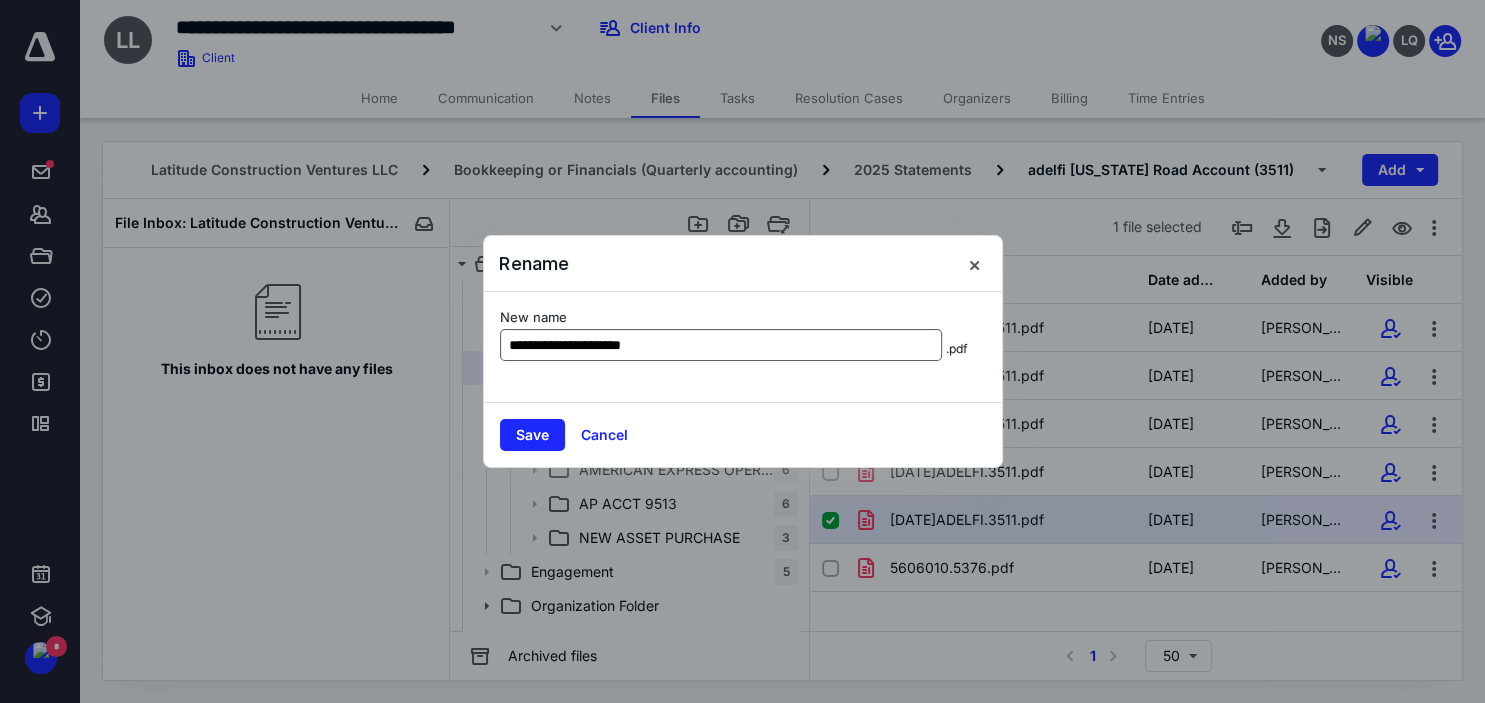 click on "**********" at bounding box center [721, 345] 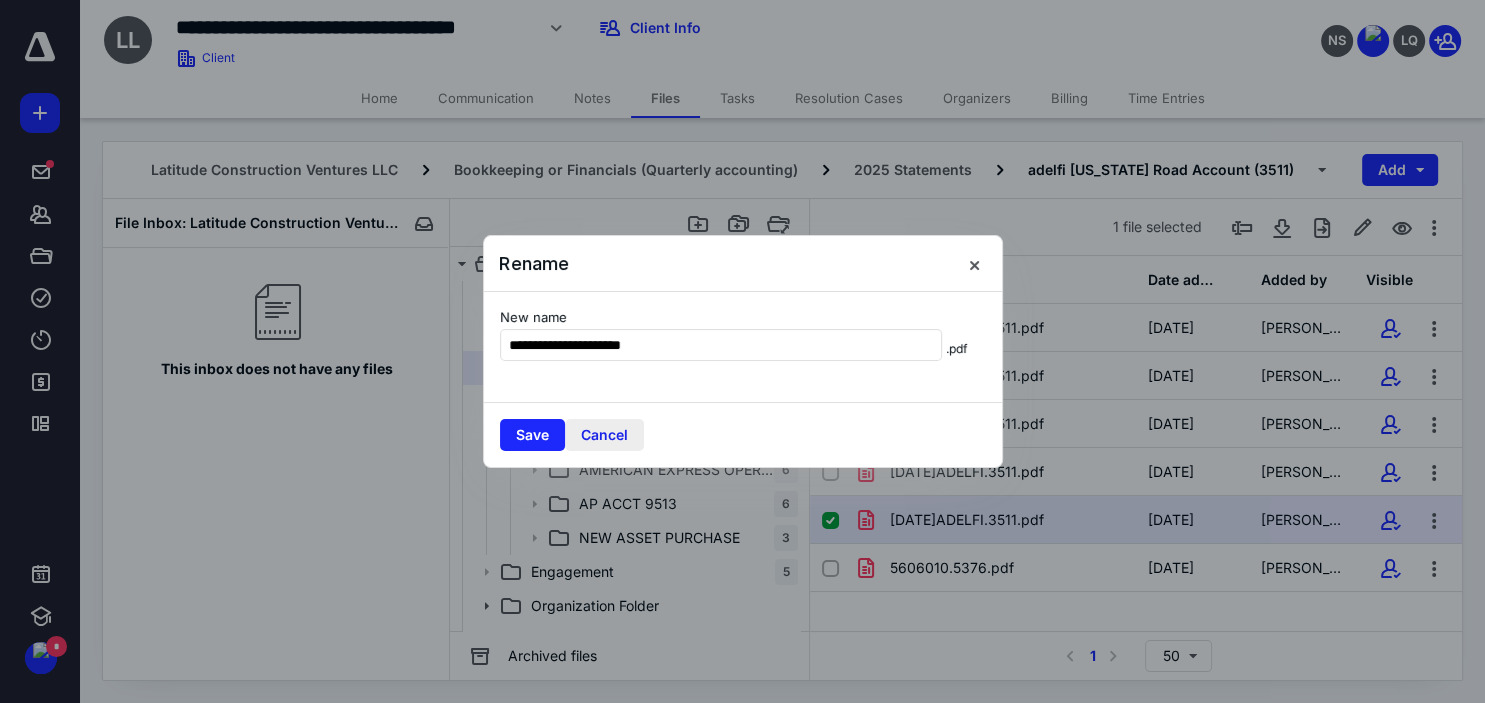 type on "**********" 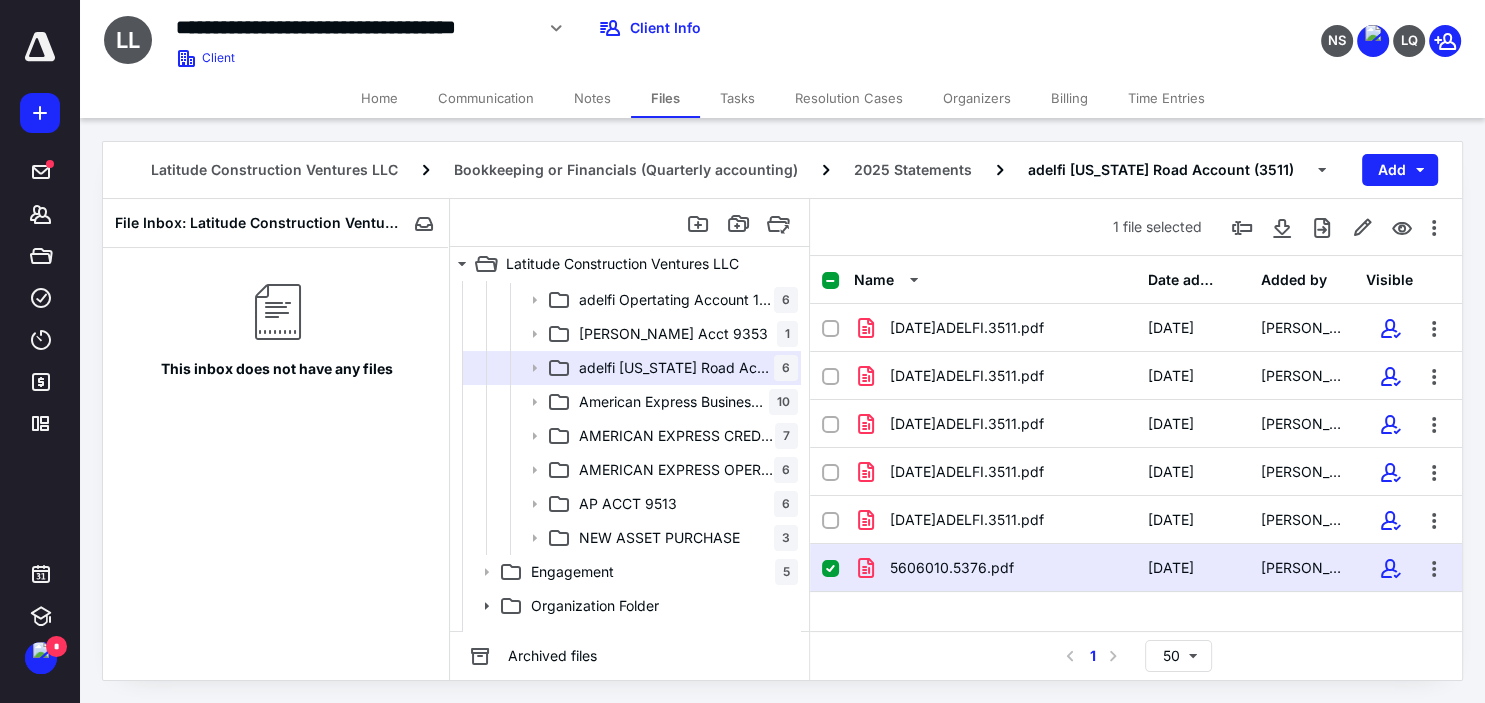 checkbox on "false" 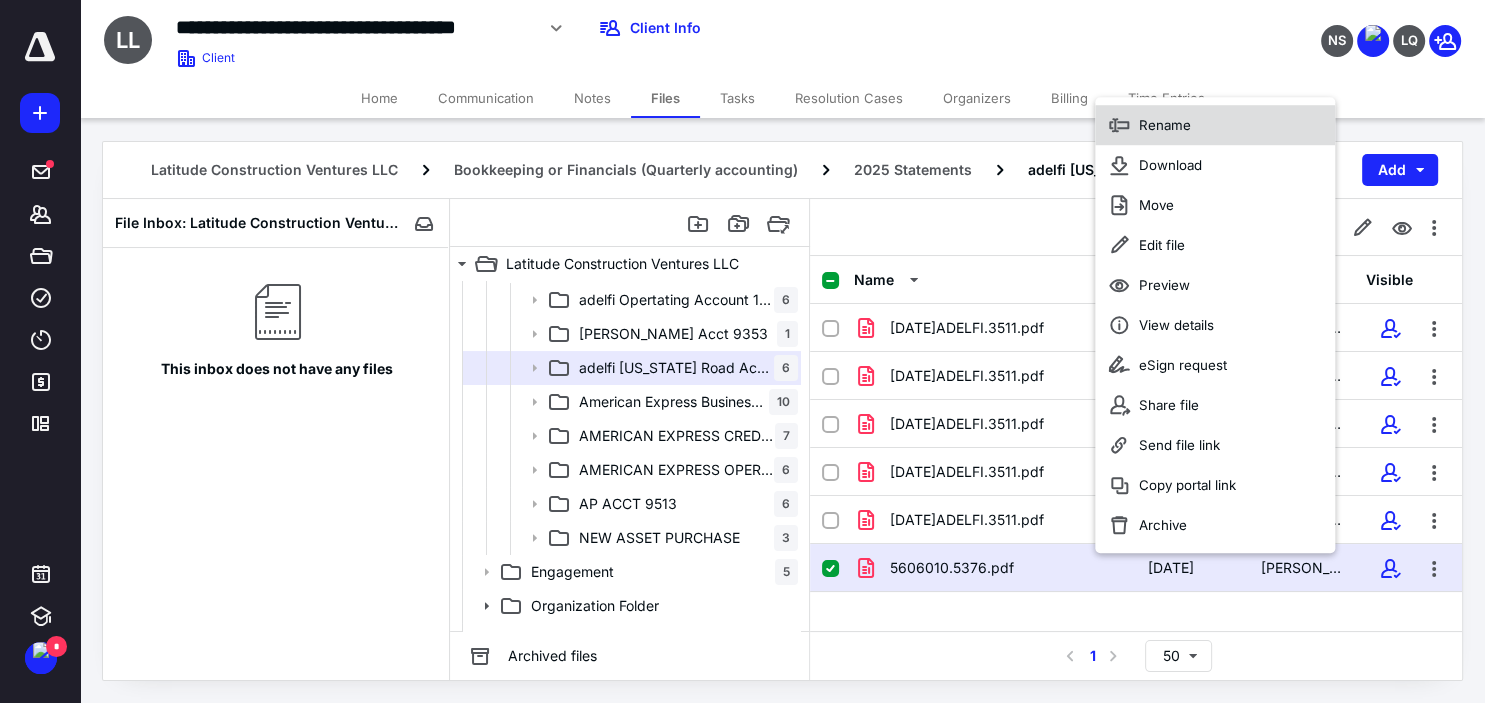 click on "Rename" at bounding box center (1165, 125) 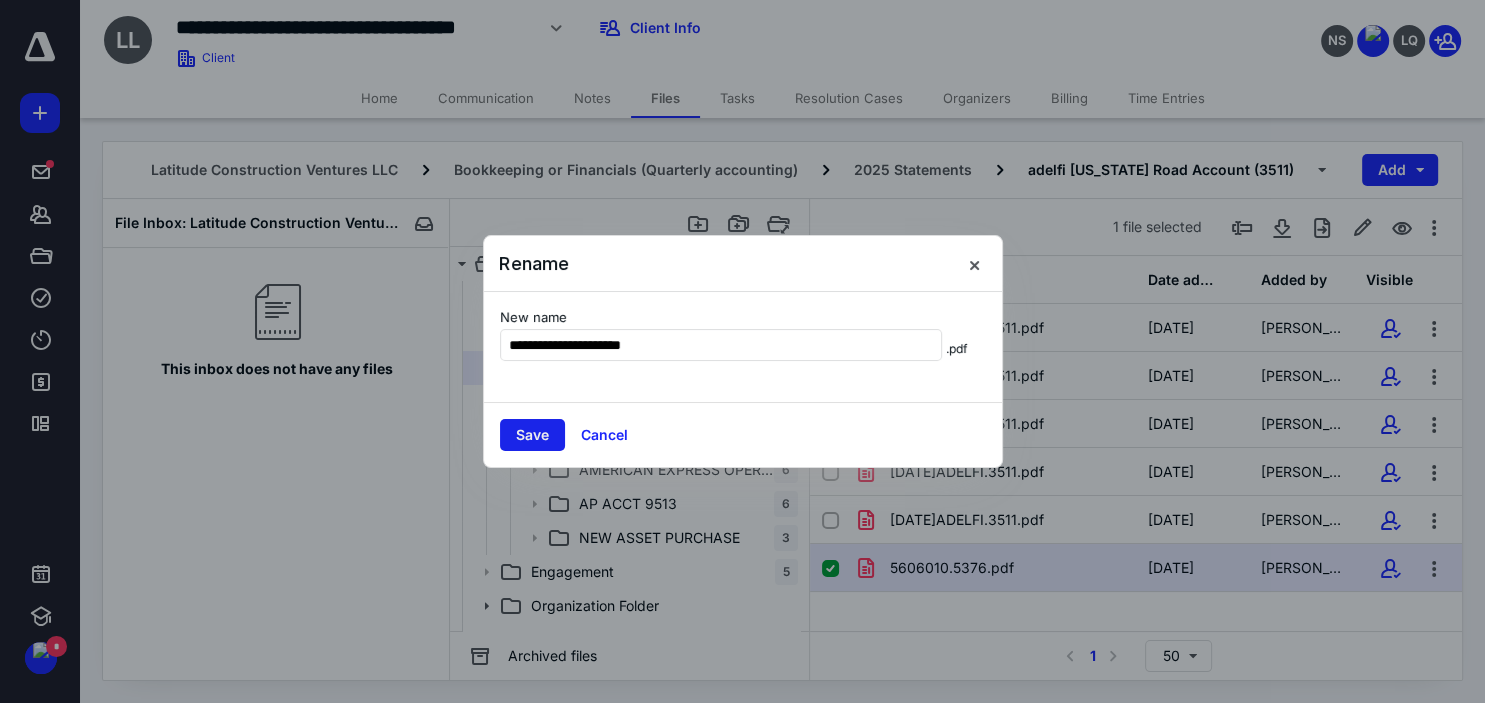 type on "**********" 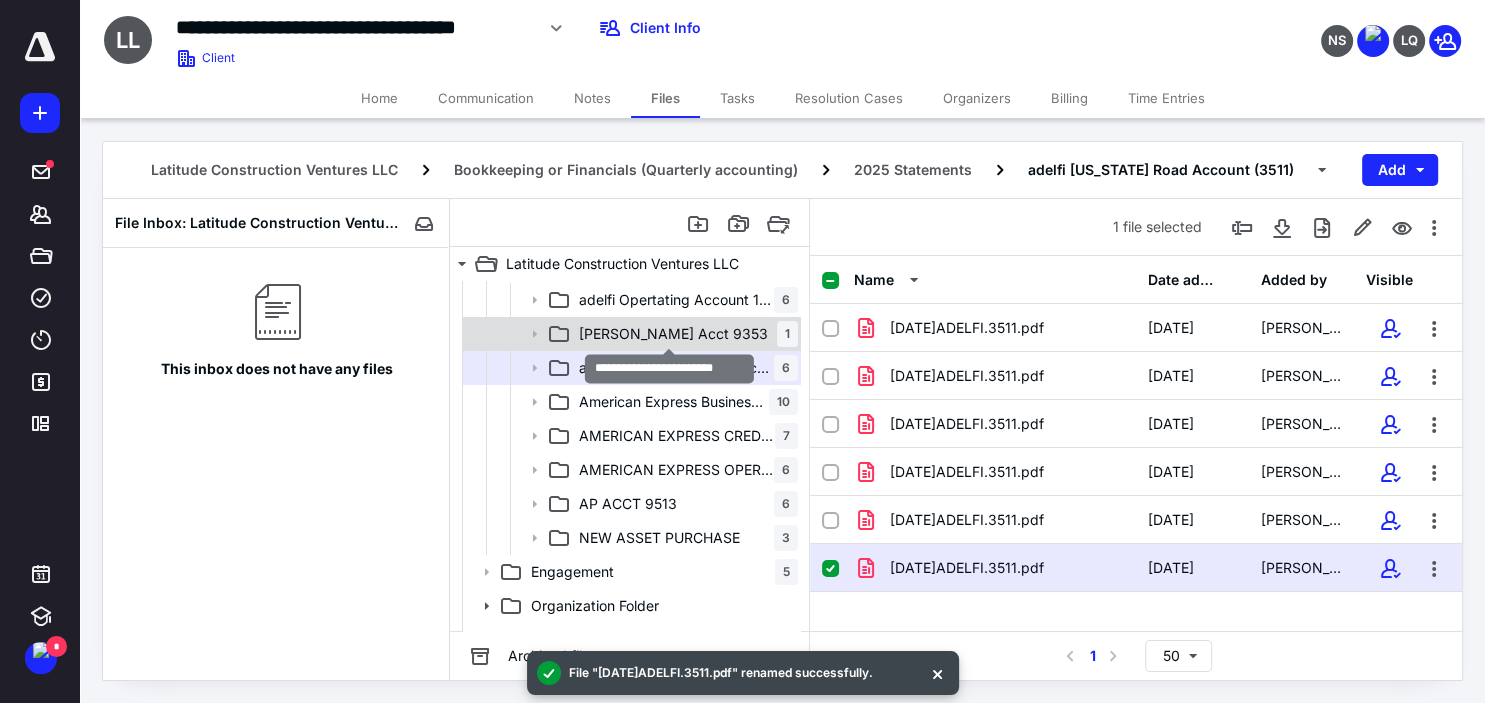 click on "[PERSON_NAME] Acct 9353" at bounding box center (673, 334) 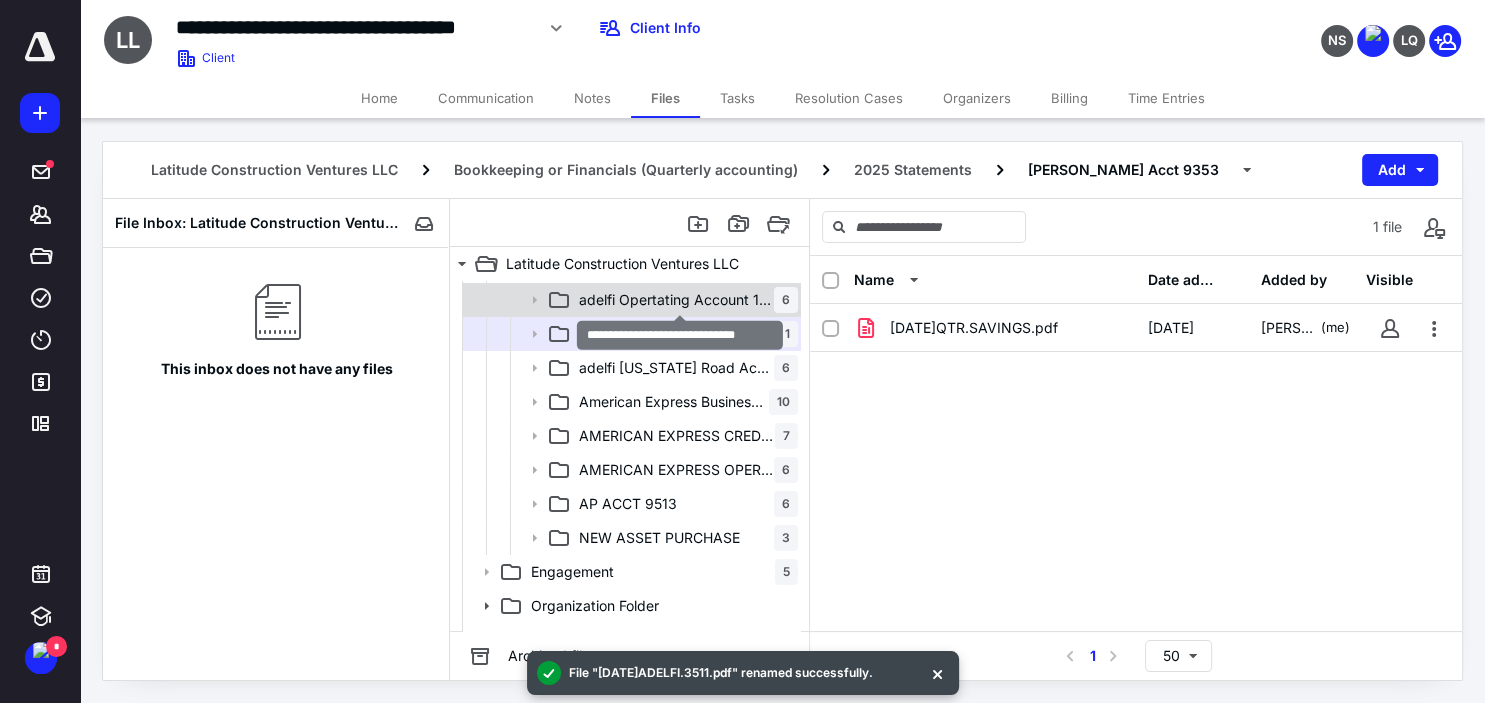 click on "adelfi Opertating Account 1859" at bounding box center (676, 300) 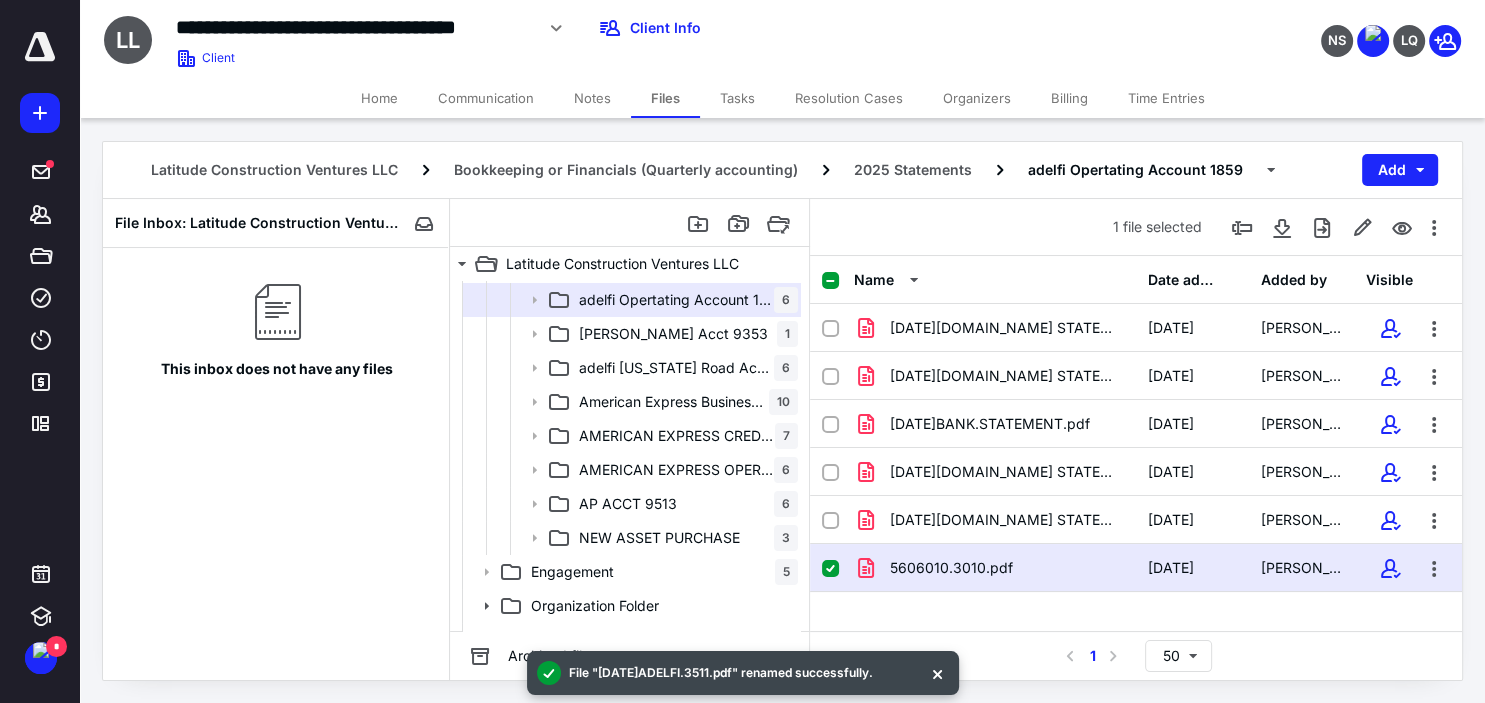 checkbox on "true" 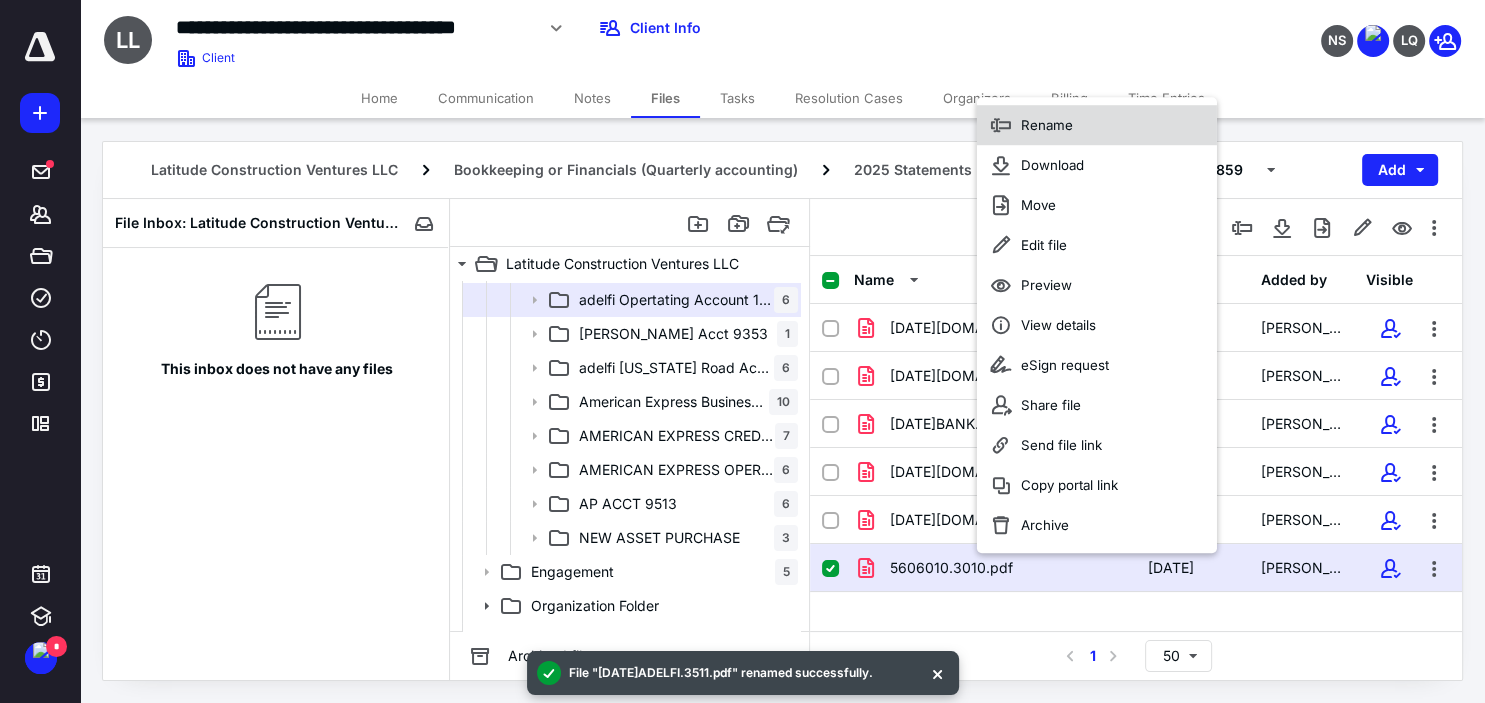 click on "Rename" at bounding box center (1047, 125) 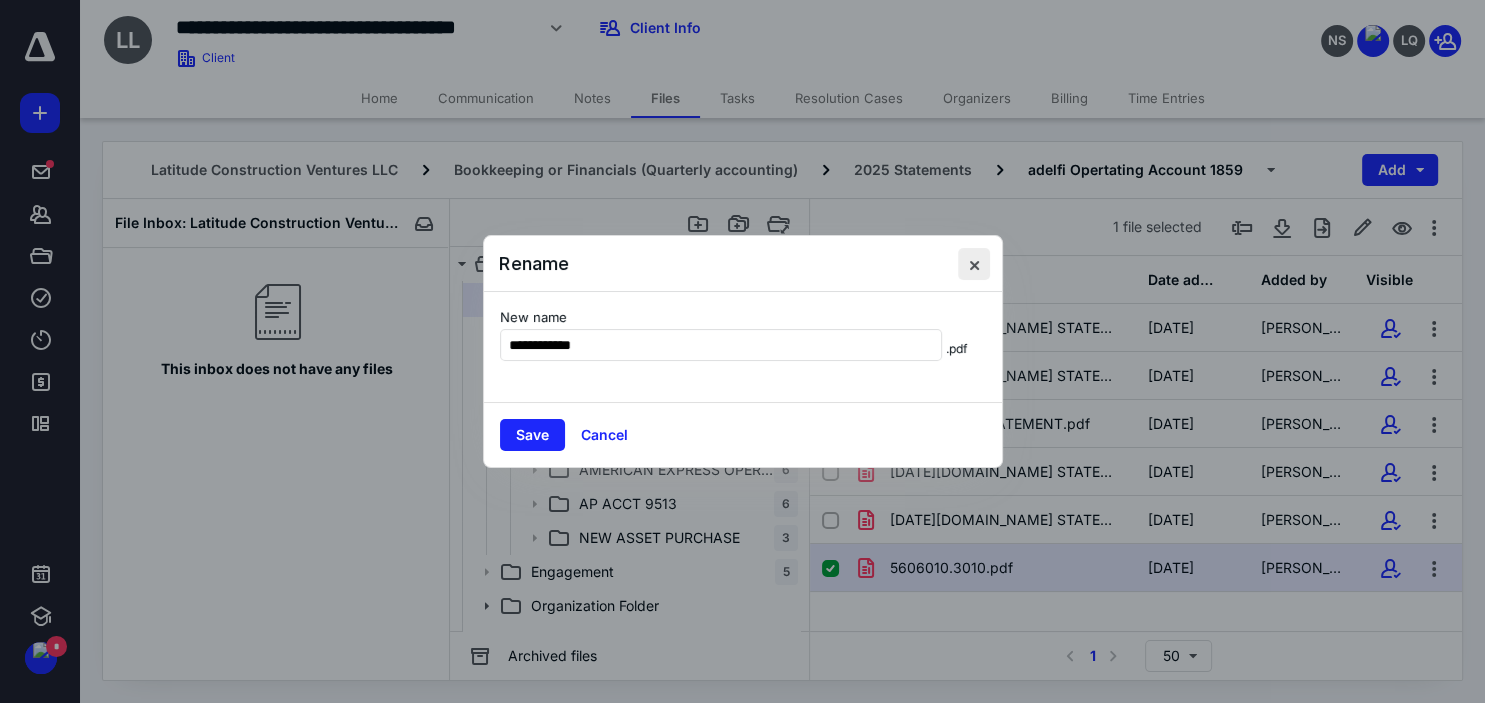 click at bounding box center (974, 264) 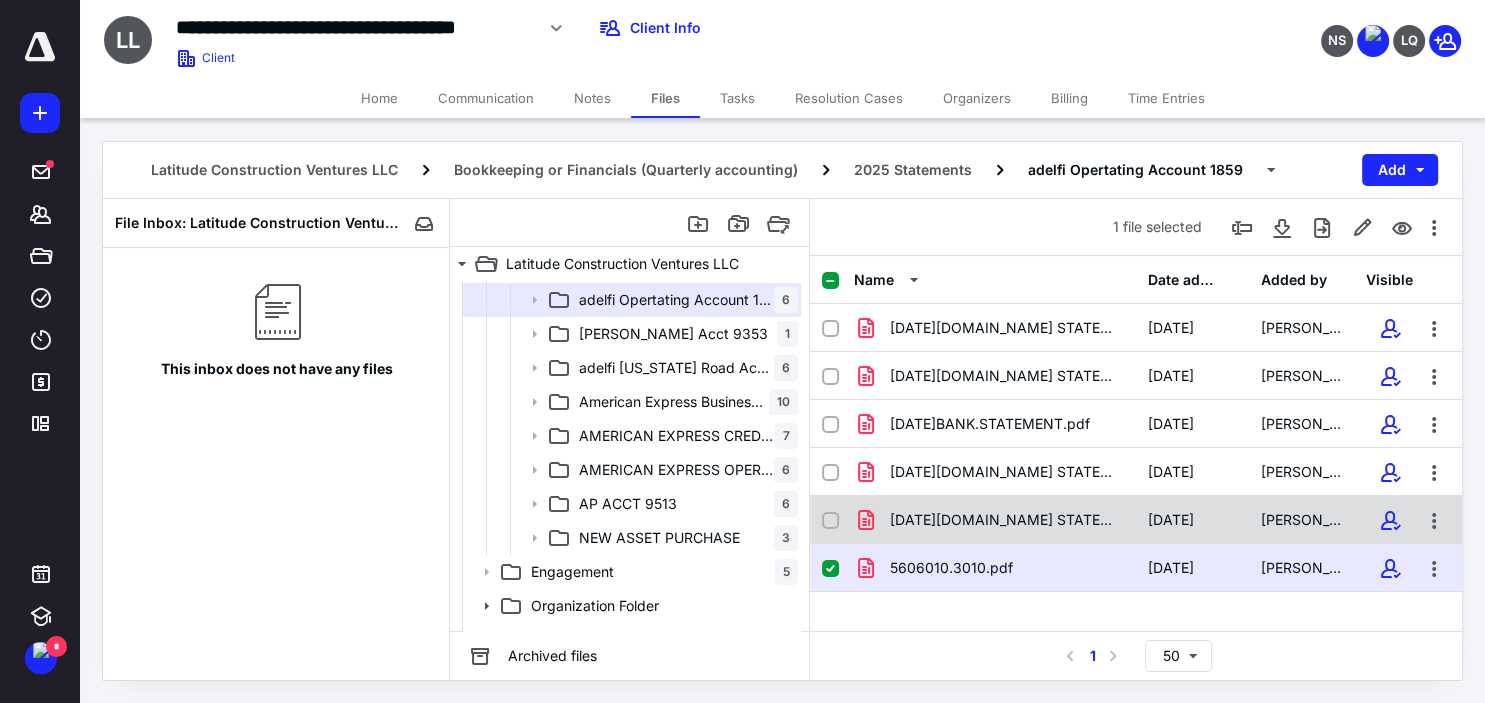 checkbox on "true" 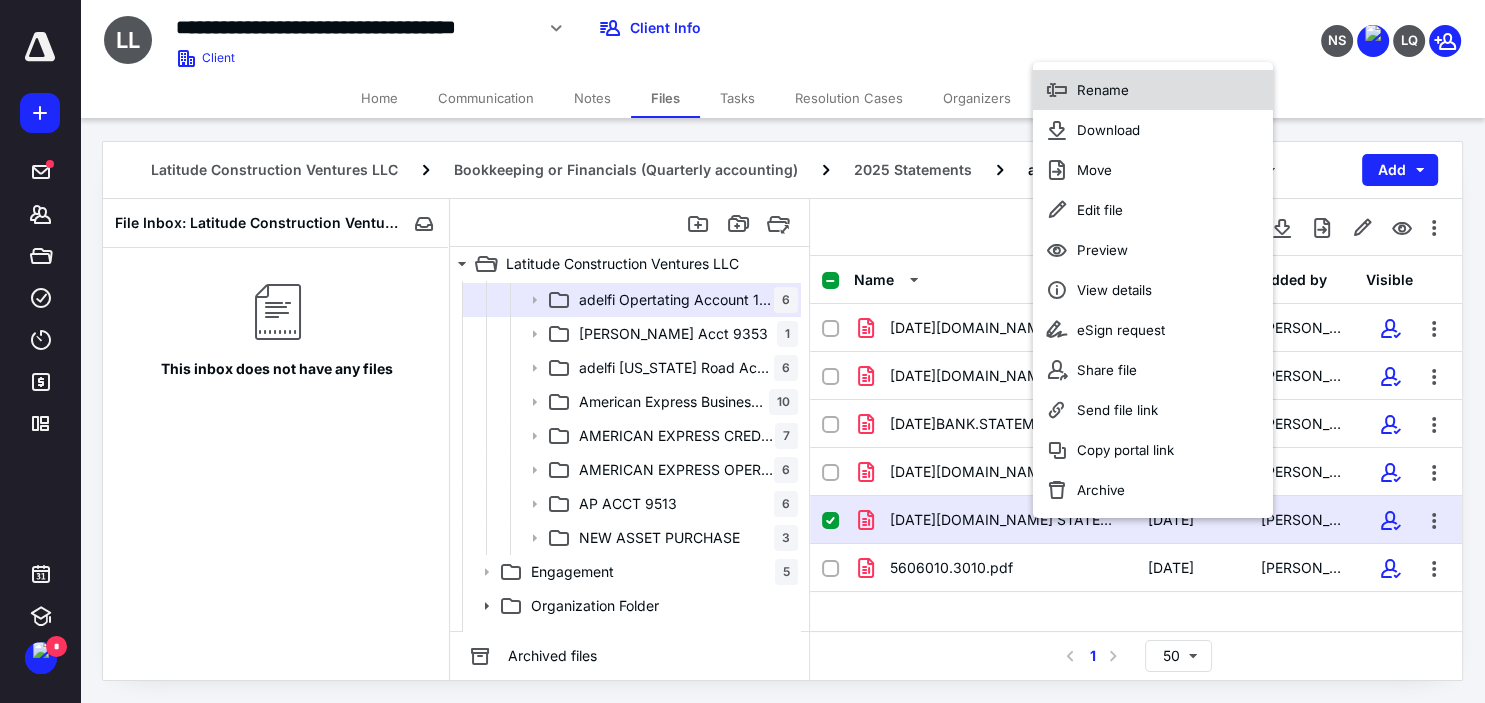 click on "Rename" at bounding box center (1103, 90) 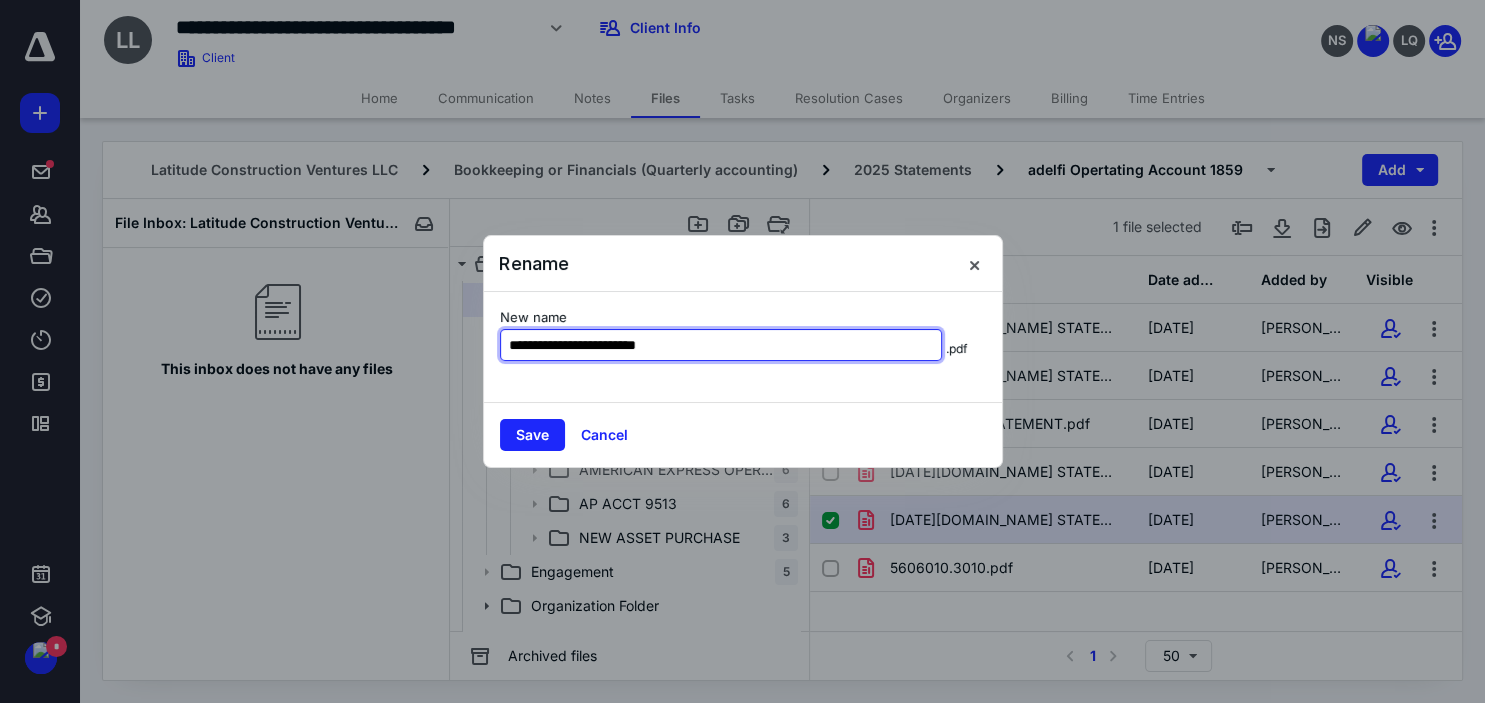 drag, startPoint x: 724, startPoint y: 330, endPoint x: 431, endPoint y: 330, distance: 293 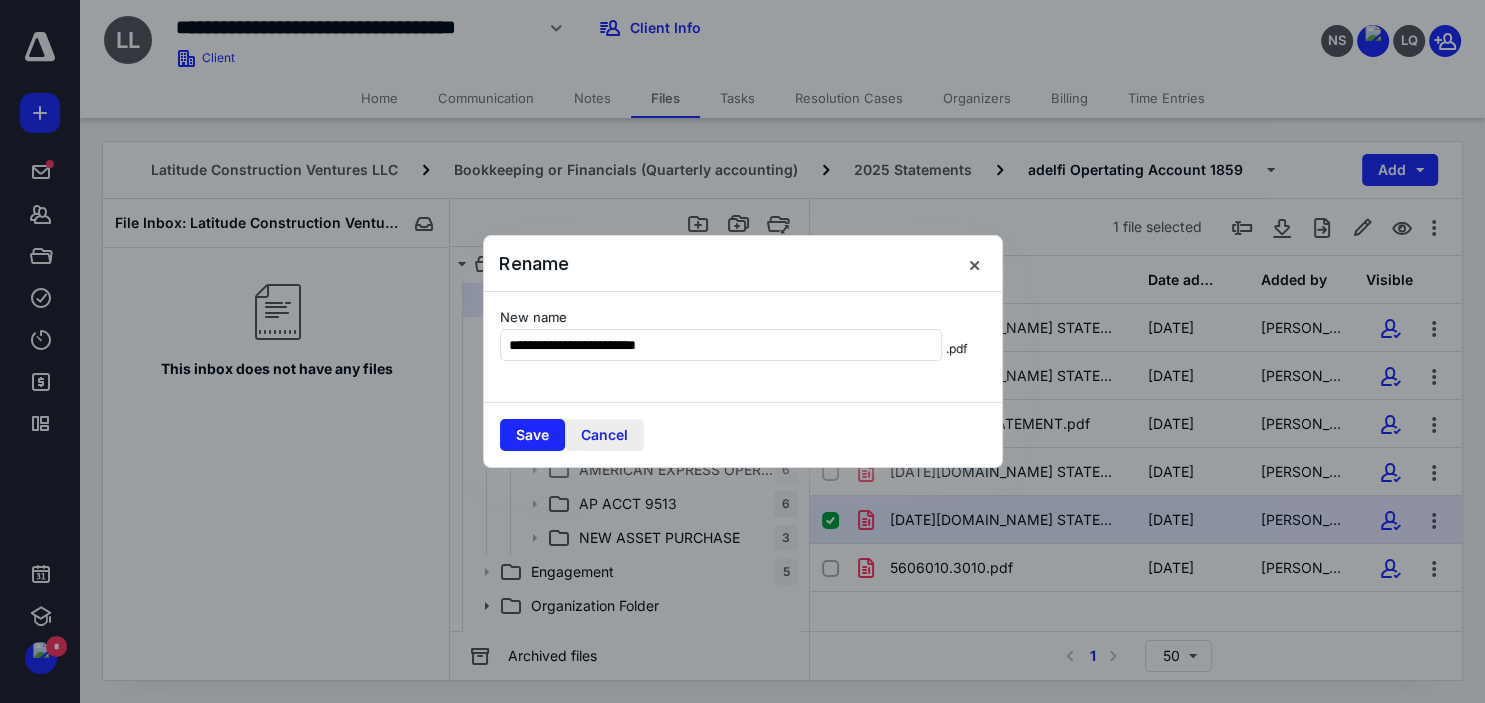 click on "Cancel" at bounding box center (604, 435) 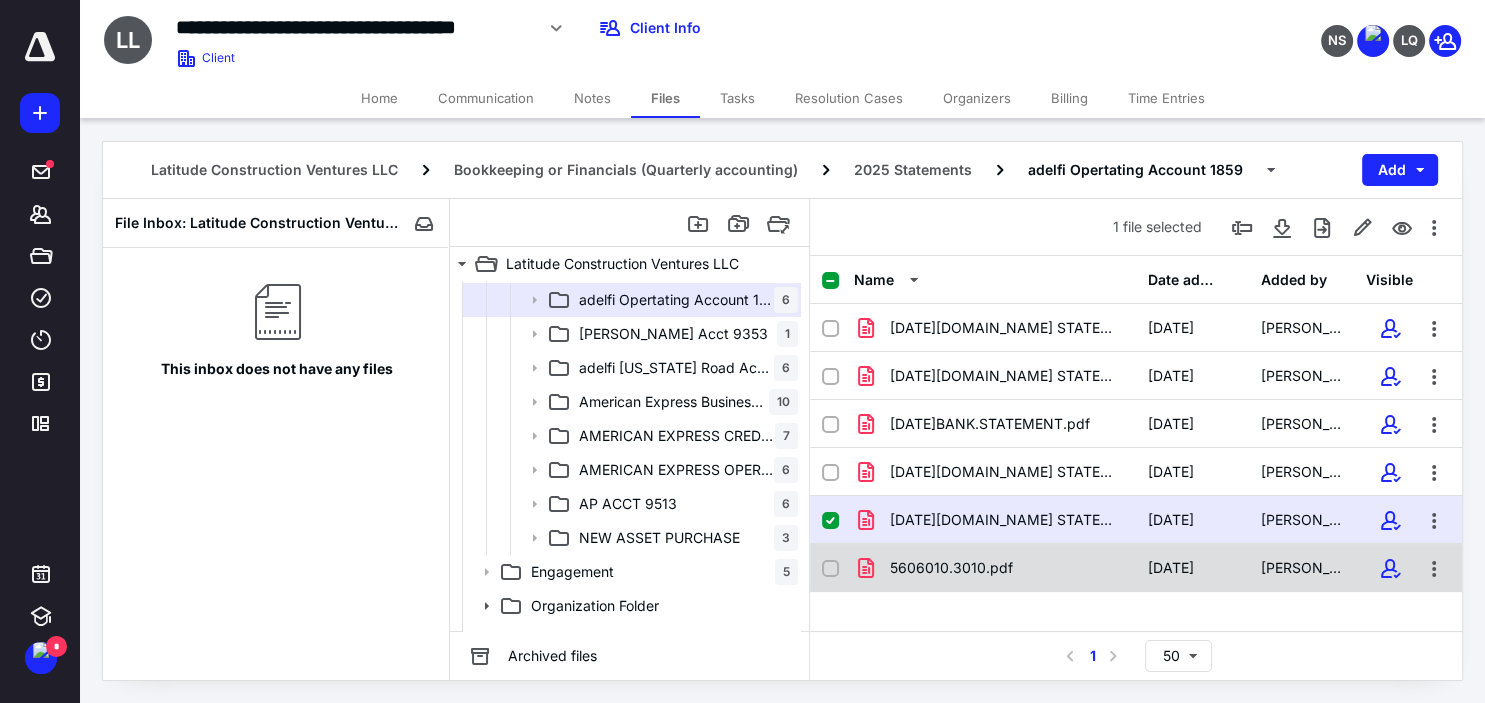checkbox on "false" 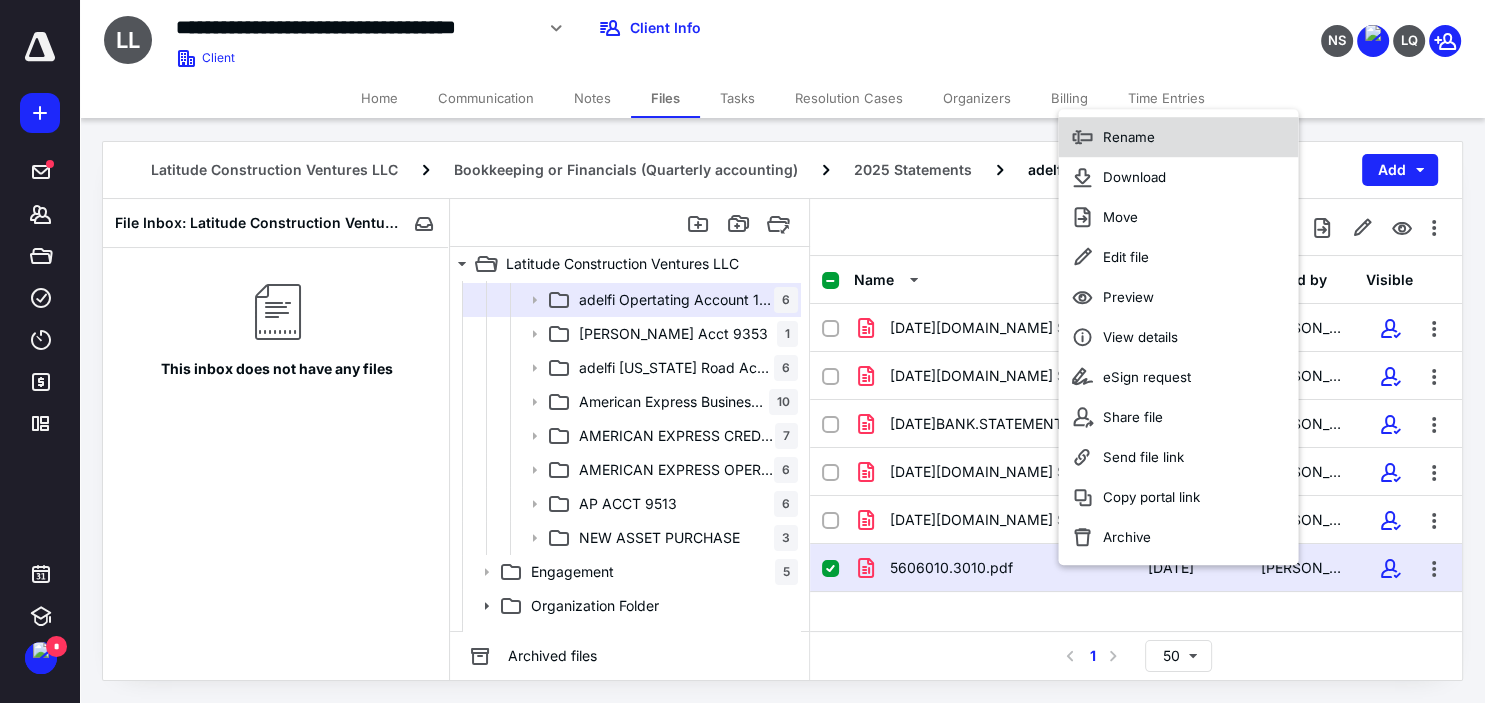 click on "Rename" at bounding box center (1178, 137) 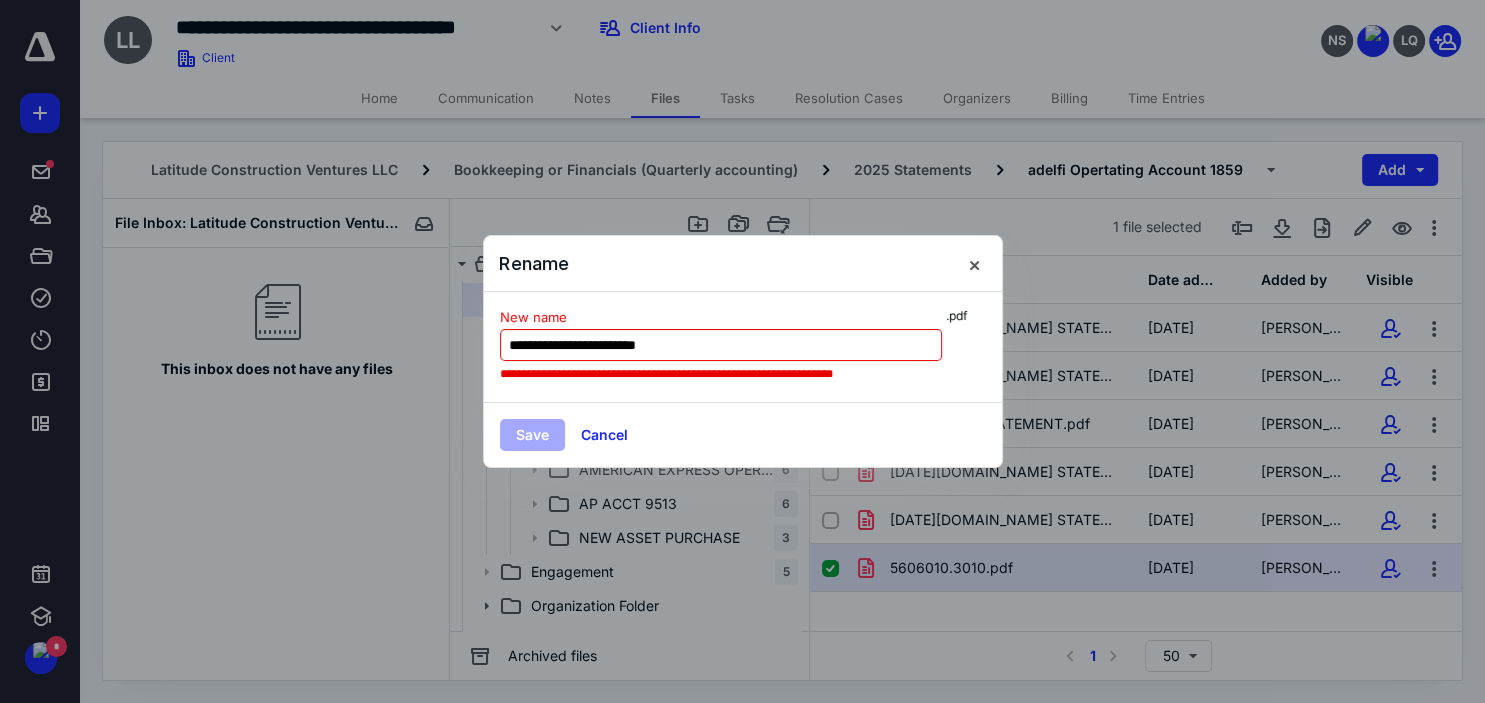 click on "**********" at bounding box center (721, 345) 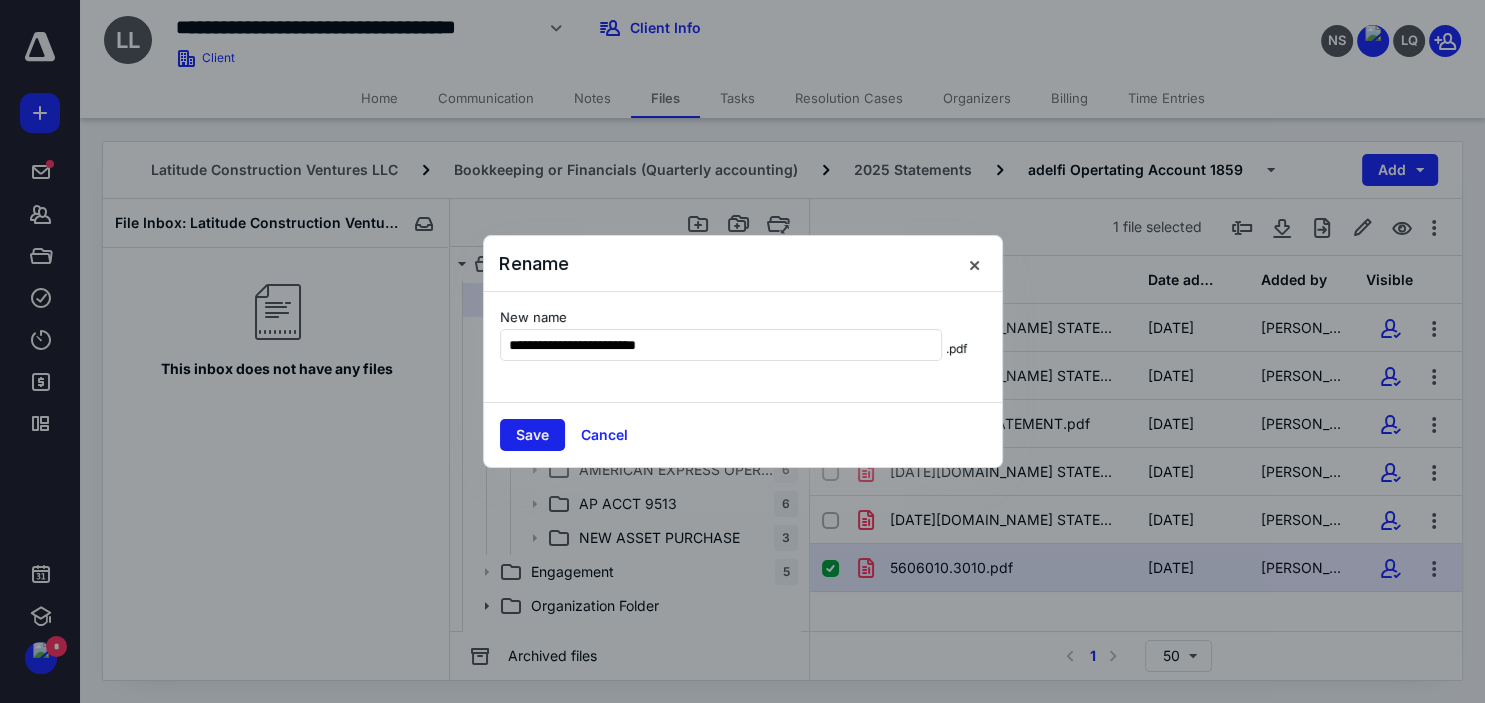 type on "**********" 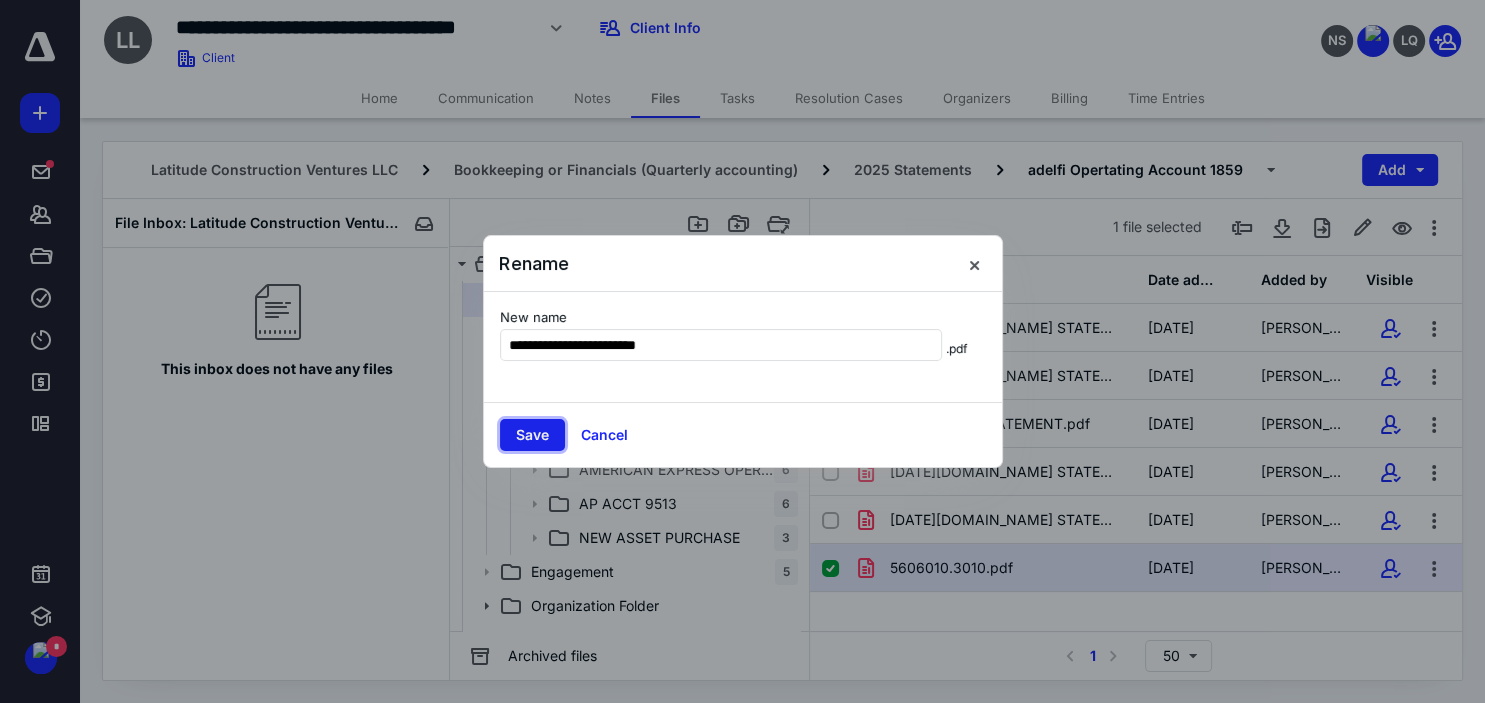 click on "Save" at bounding box center (532, 435) 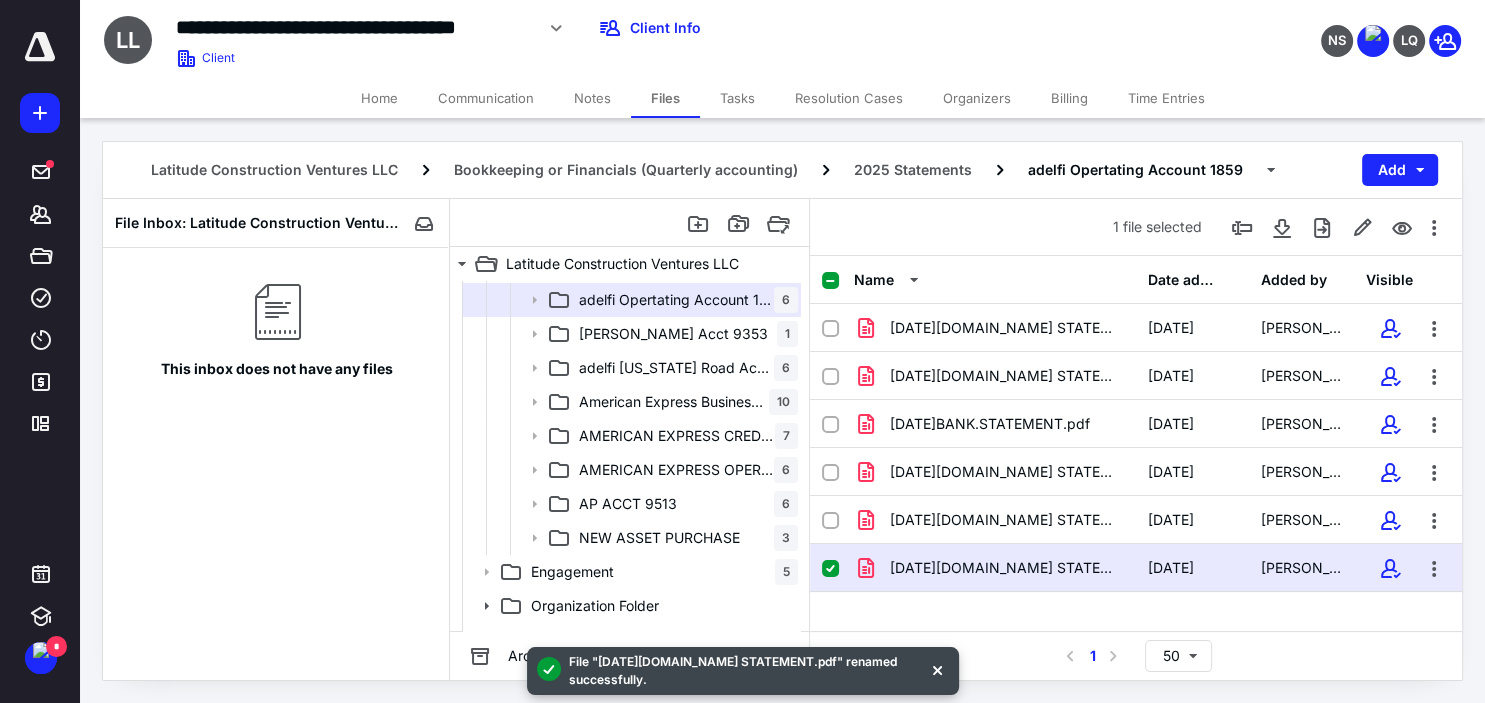 click at bounding box center [838, 568] 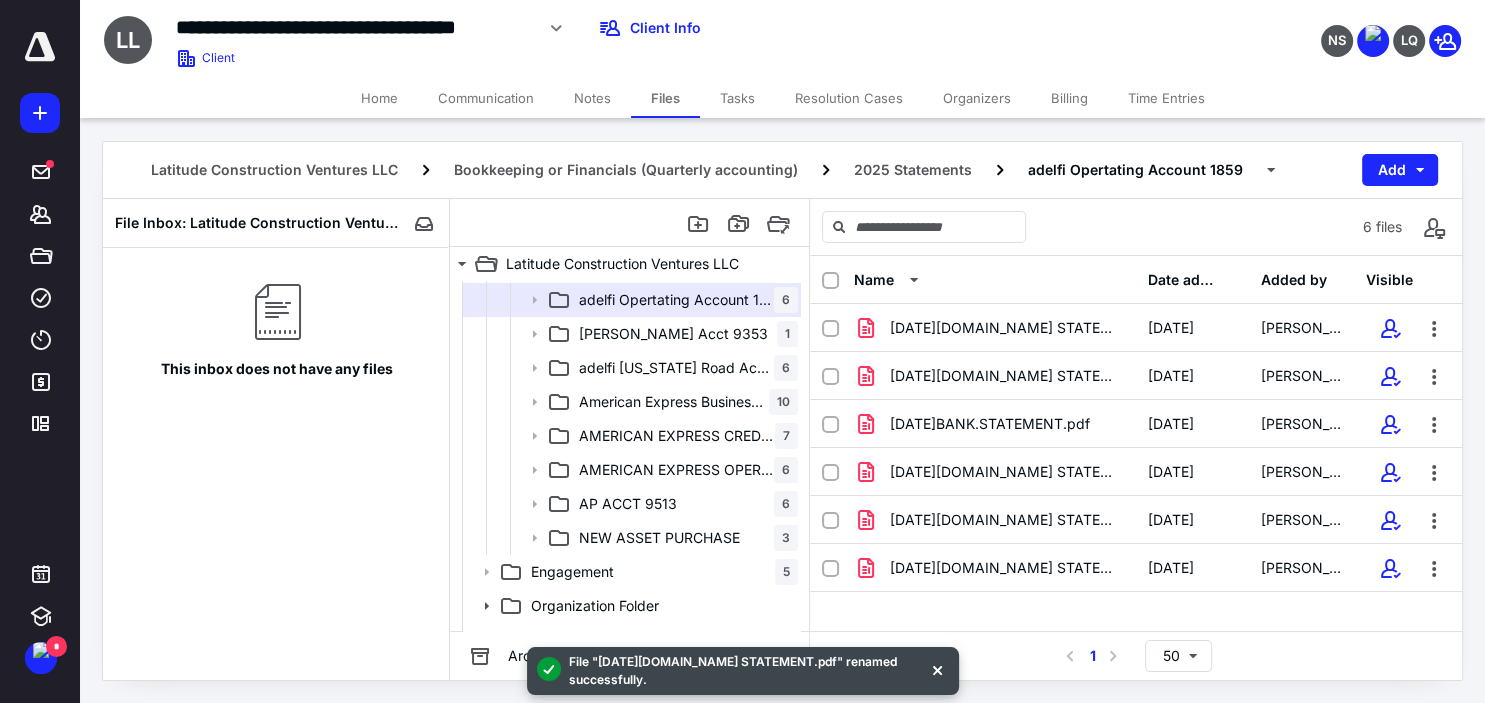 click on "Tasks" at bounding box center (737, 98) 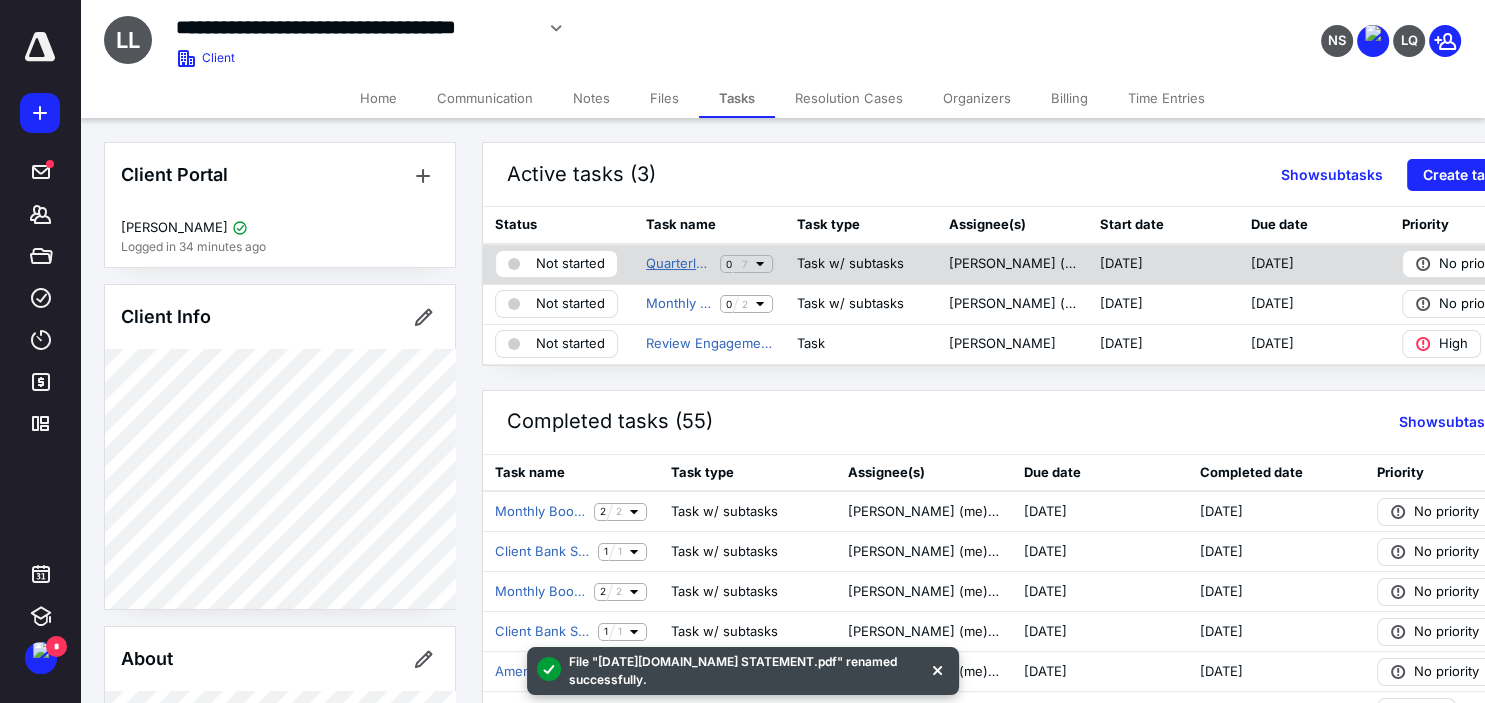 click on "Quarterly Bookkeeping Review" at bounding box center [679, 264] 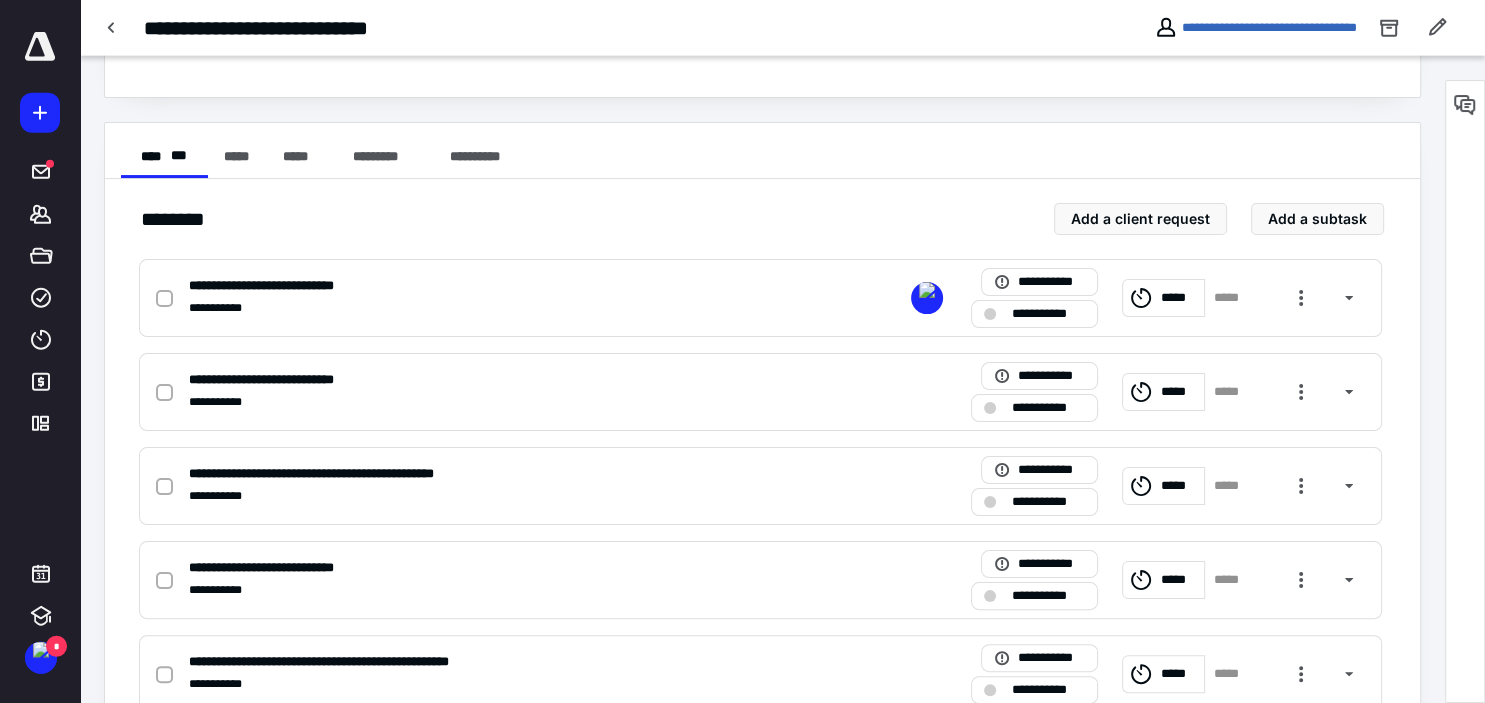 scroll, scrollTop: 422, scrollLeft: 0, axis: vertical 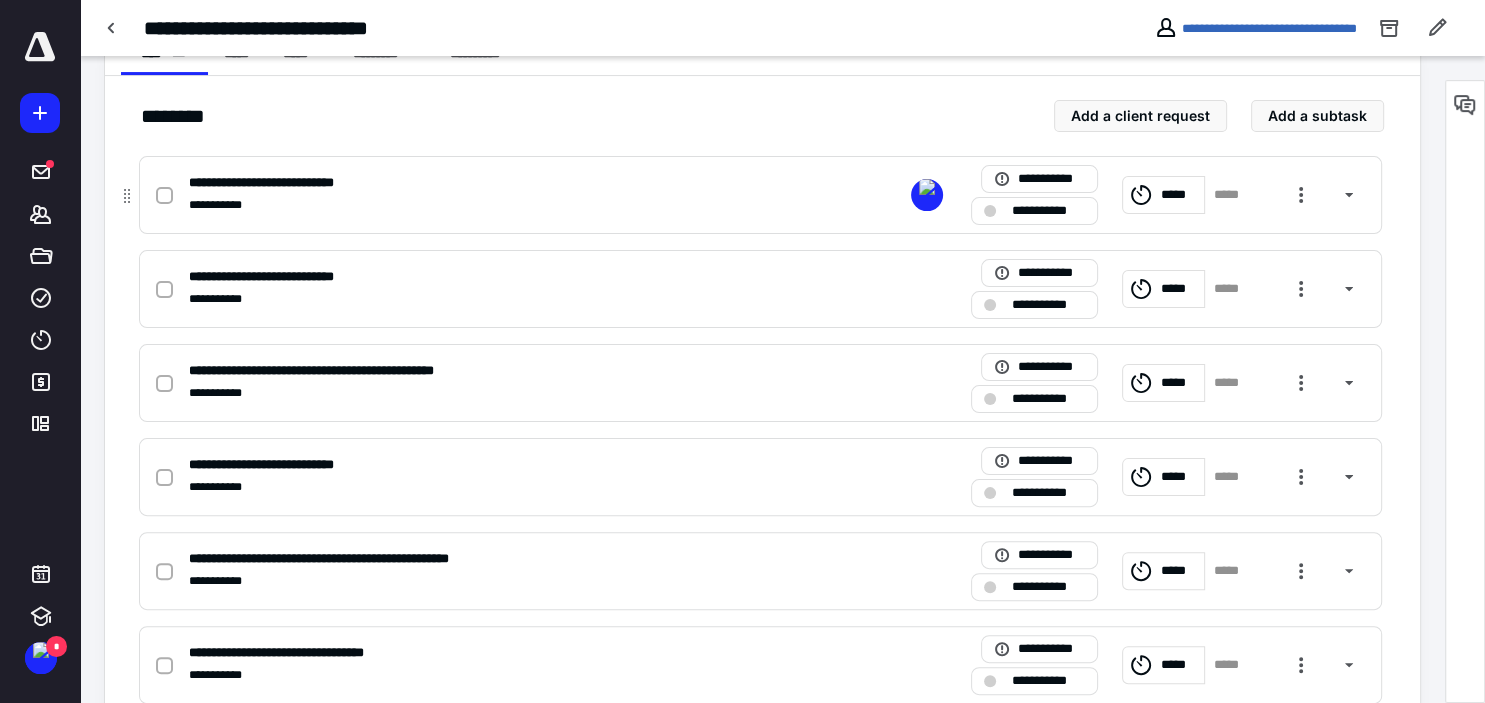 click at bounding box center [164, 196] 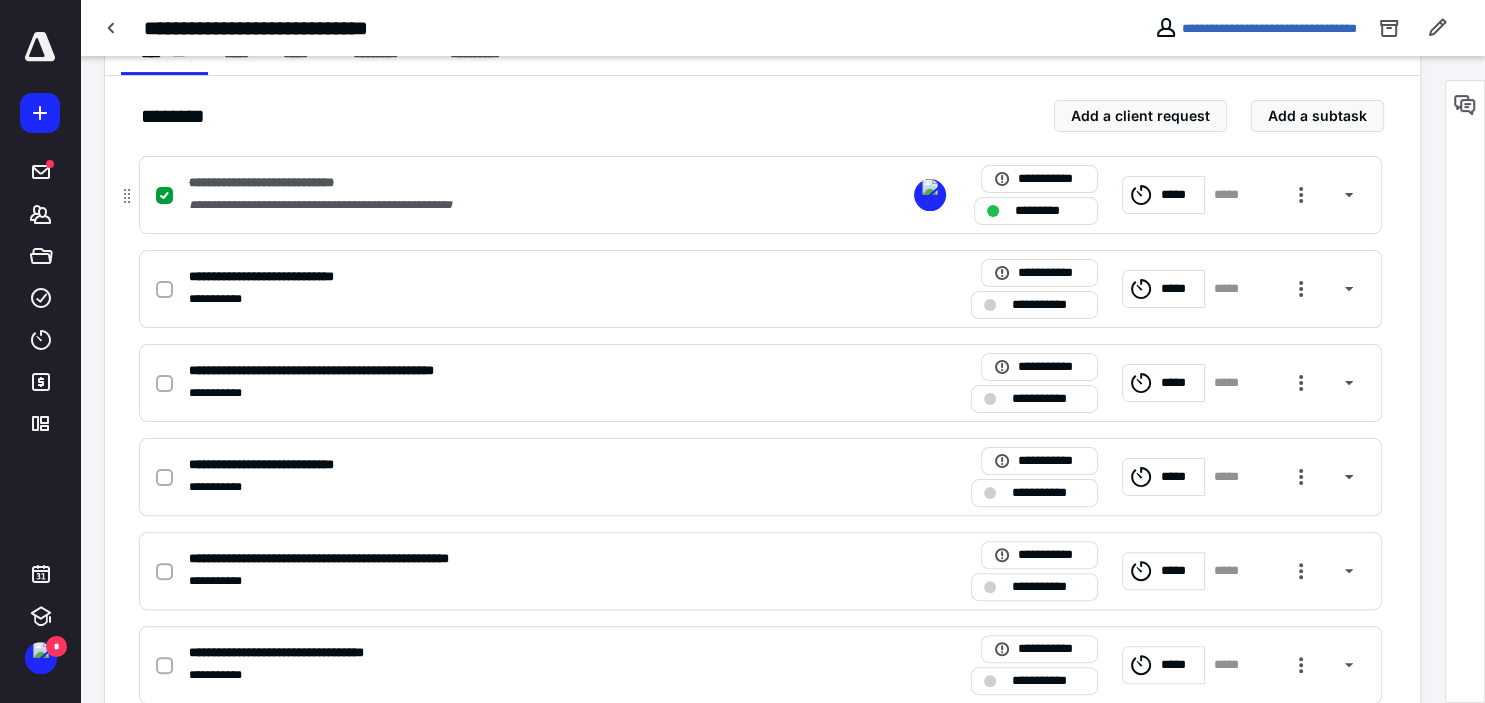 scroll, scrollTop: 0, scrollLeft: 0, axis: both 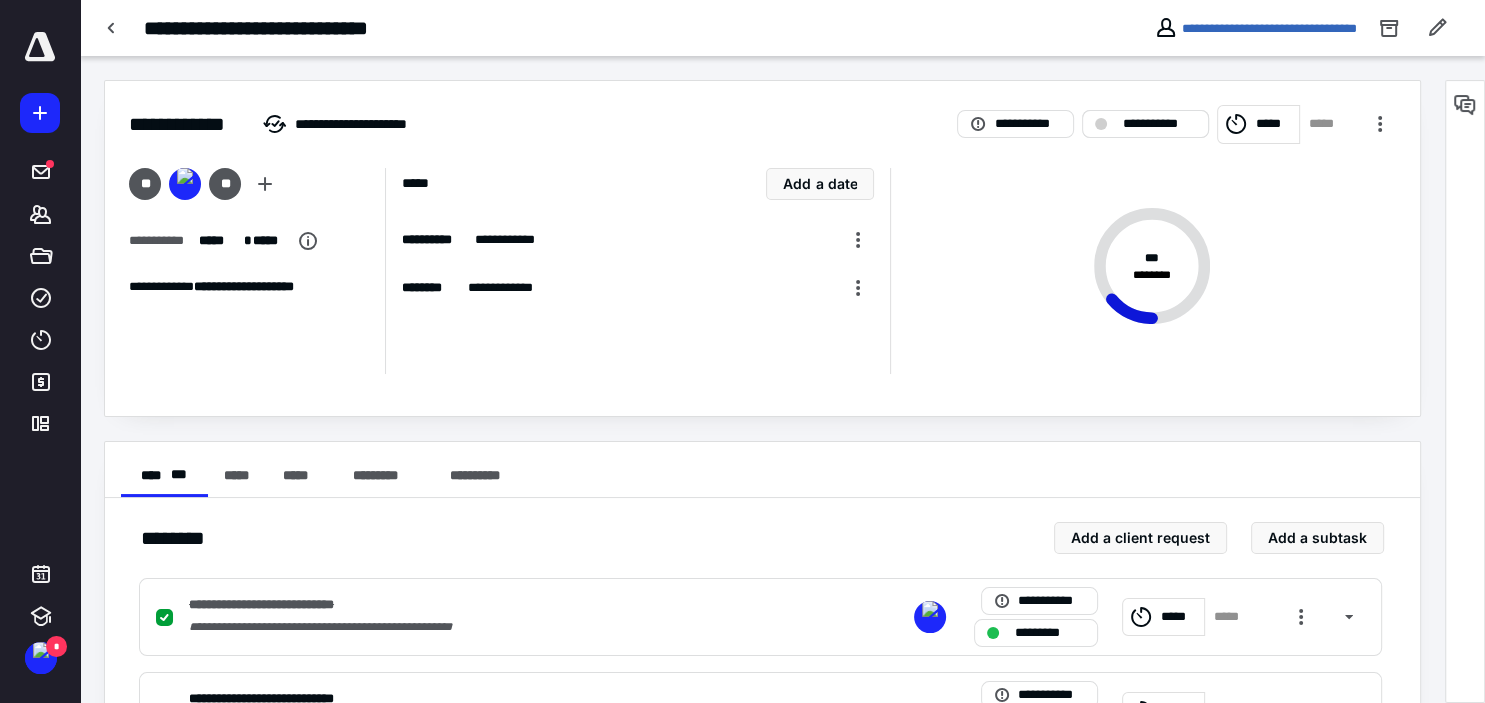 click on "**********" at bounding box center [1159, 124] 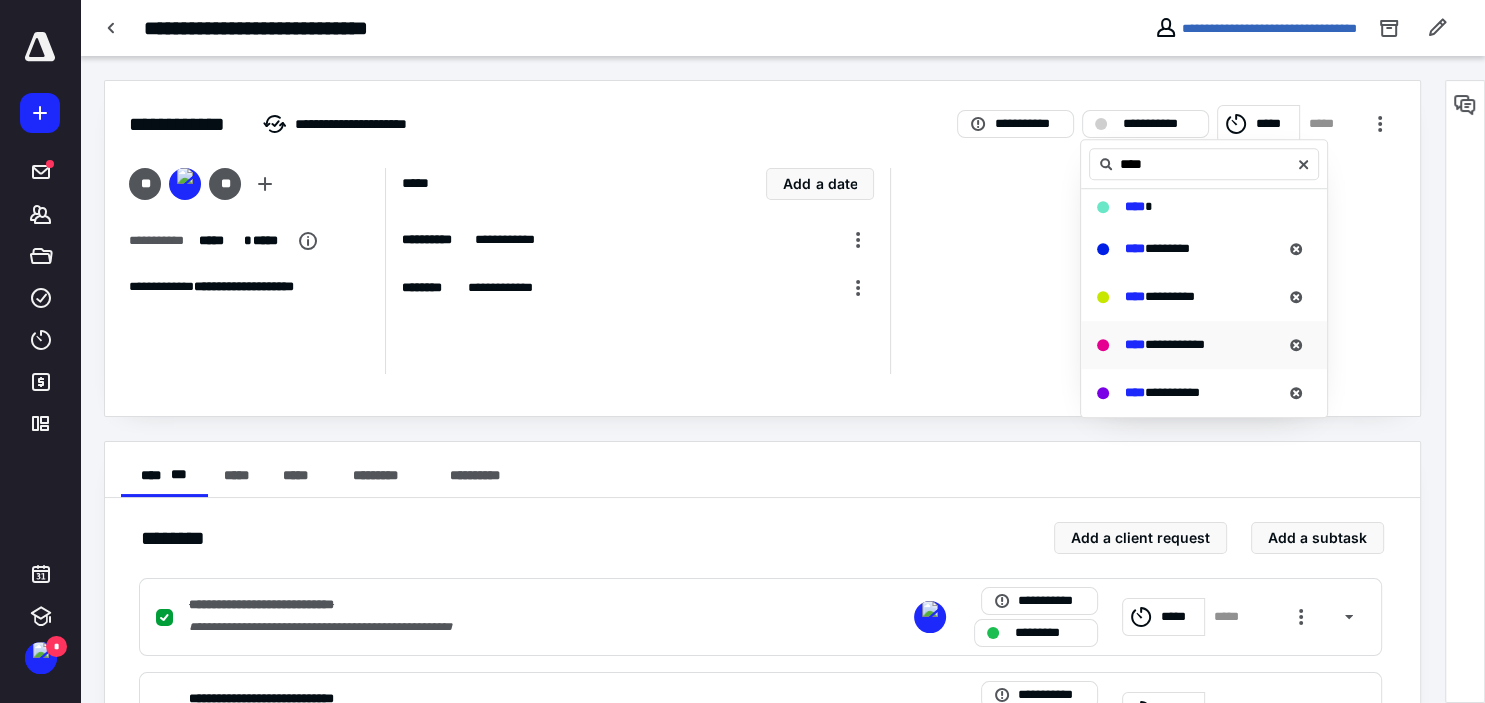 type on "****" 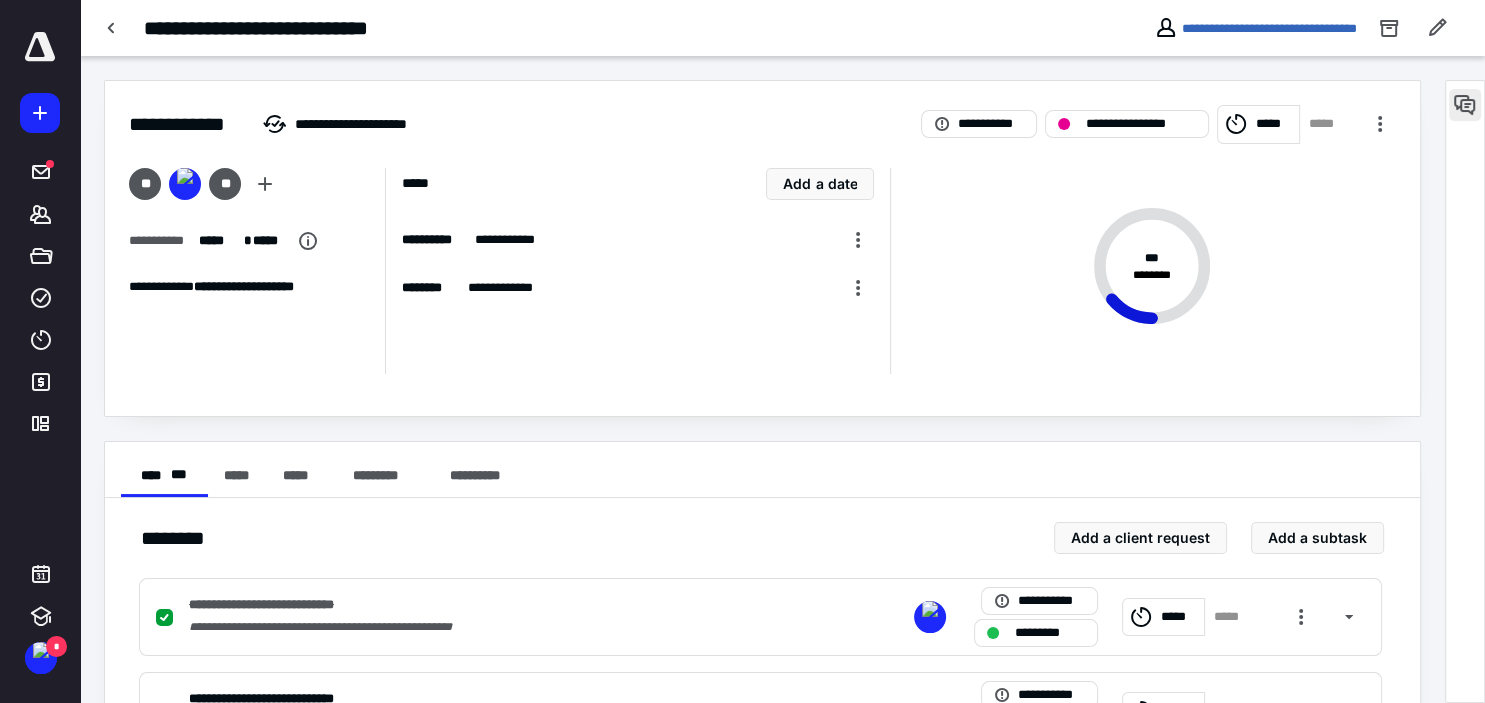 click at bounding box center [1465, 105] 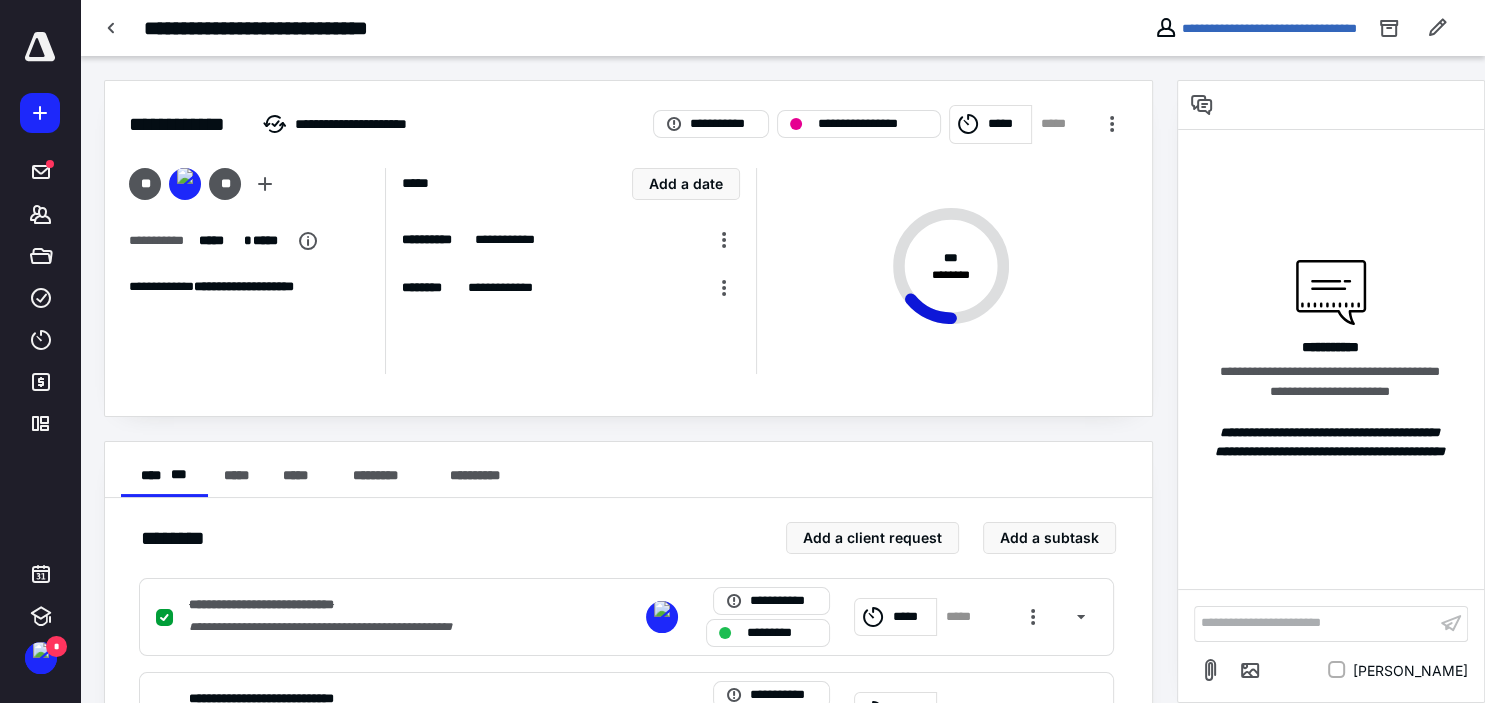 click on "**********" at bounding box center (1315, 623) 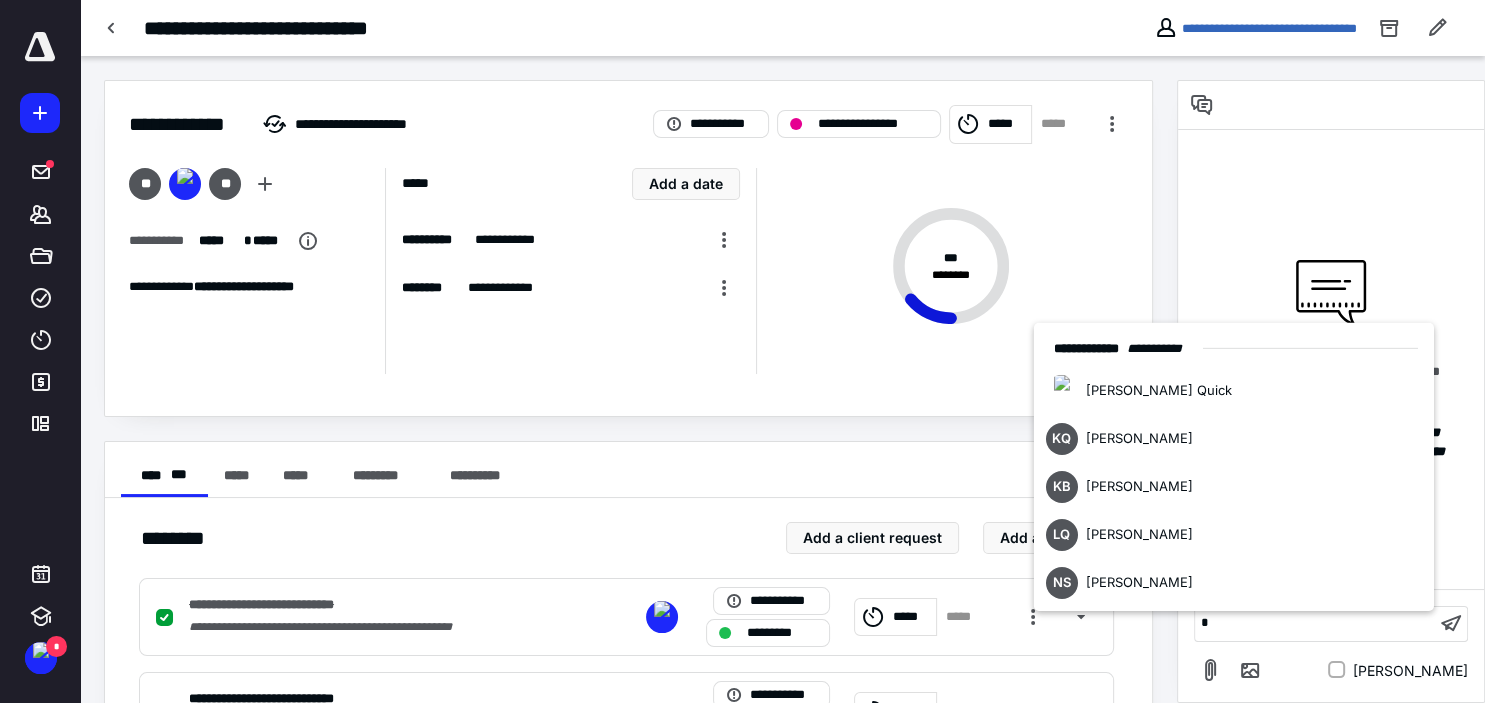 type 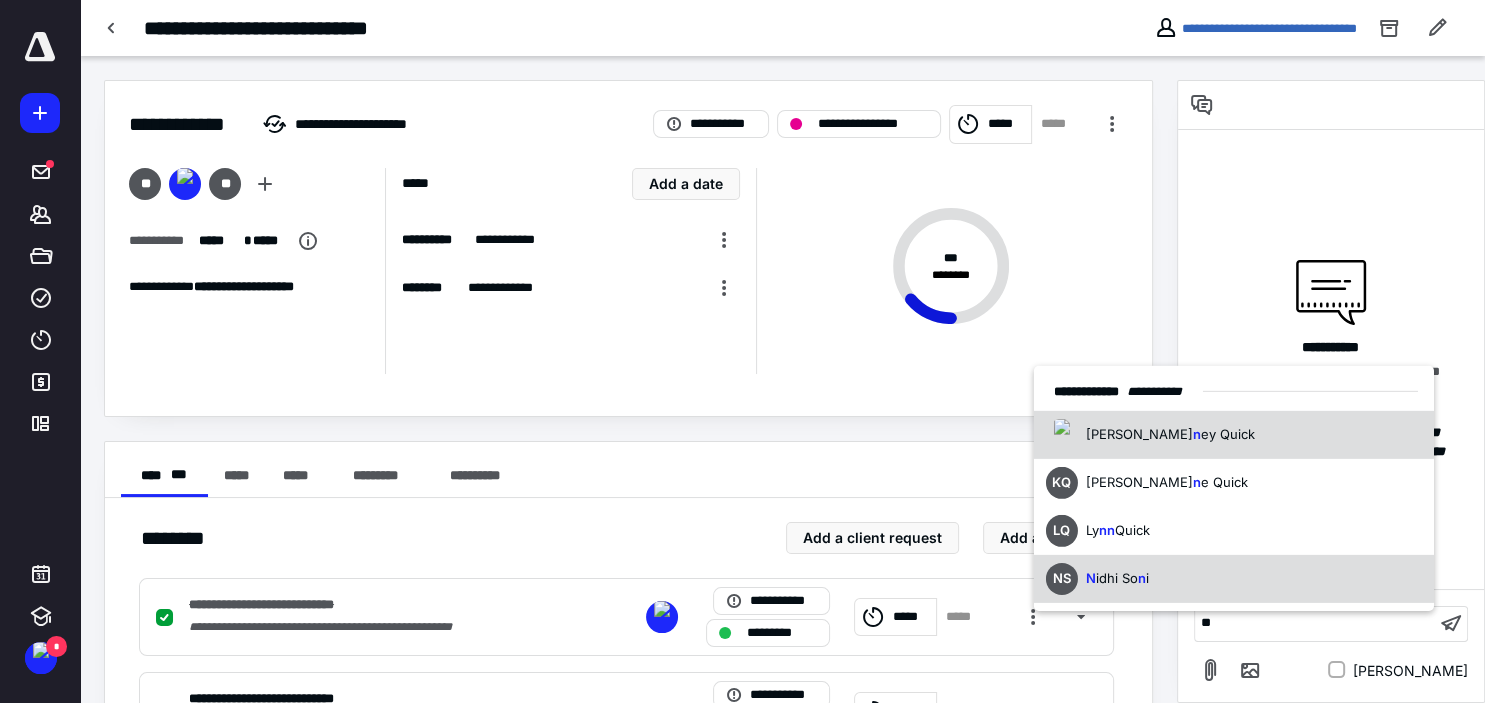 click on "NS N idhi So n i" at bounding box center [1234, 578] 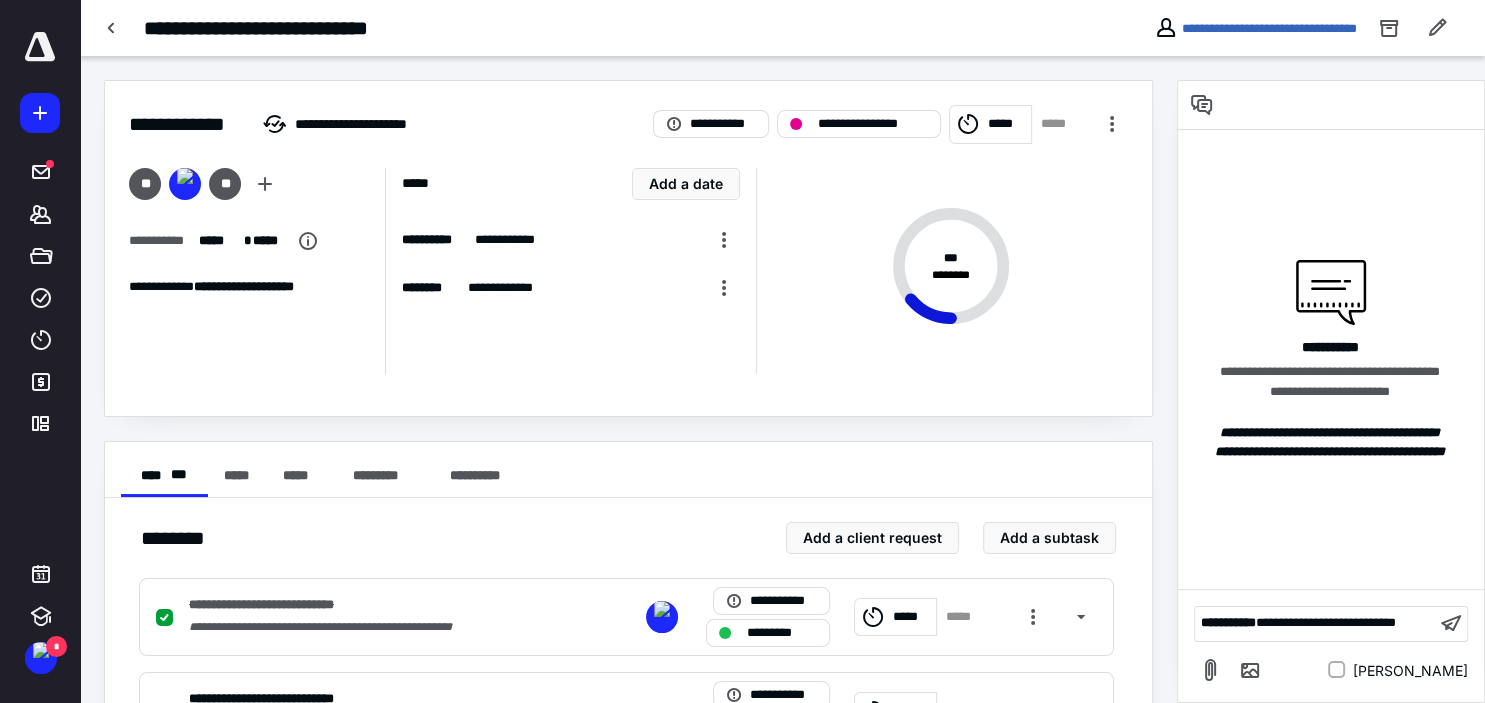 click on "**********" at bounding box center (1326, 622) 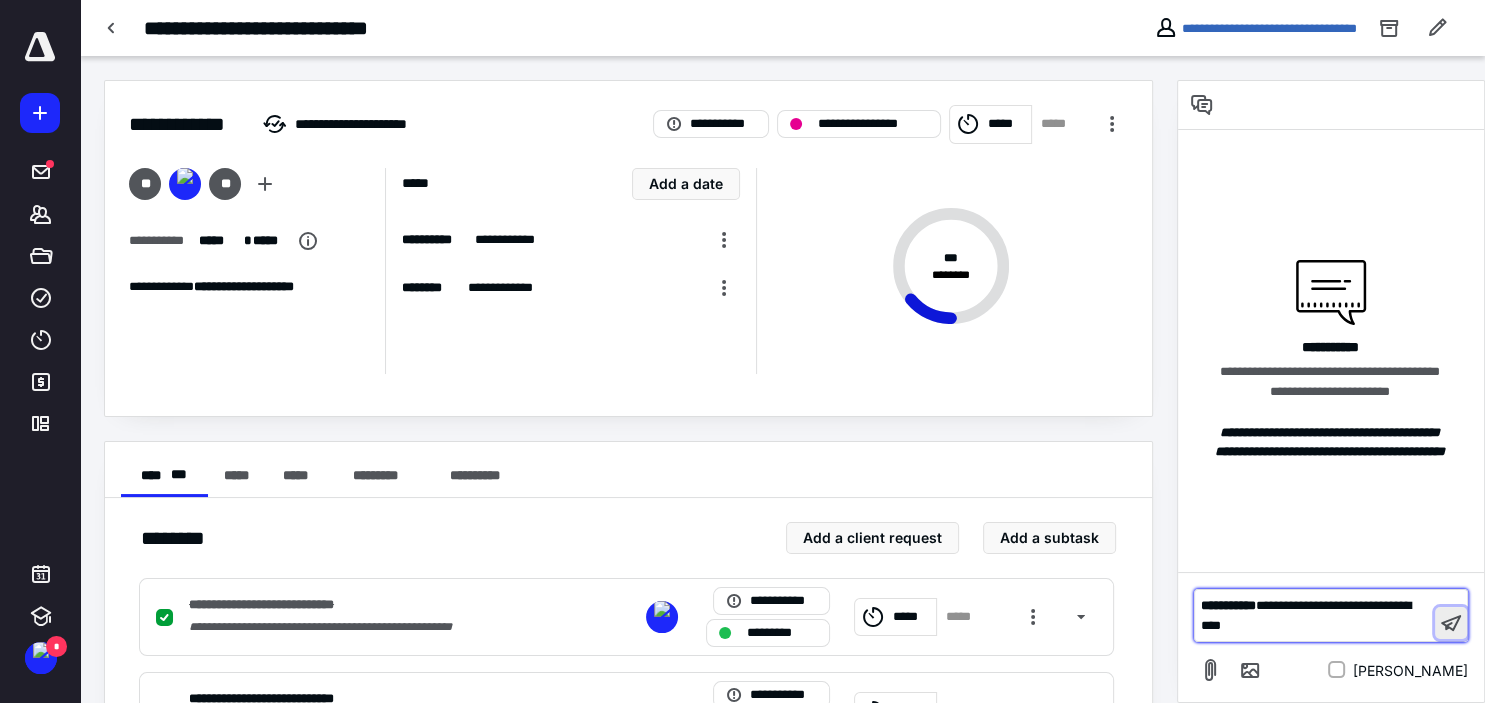 click at bounding box center (1451, 623) 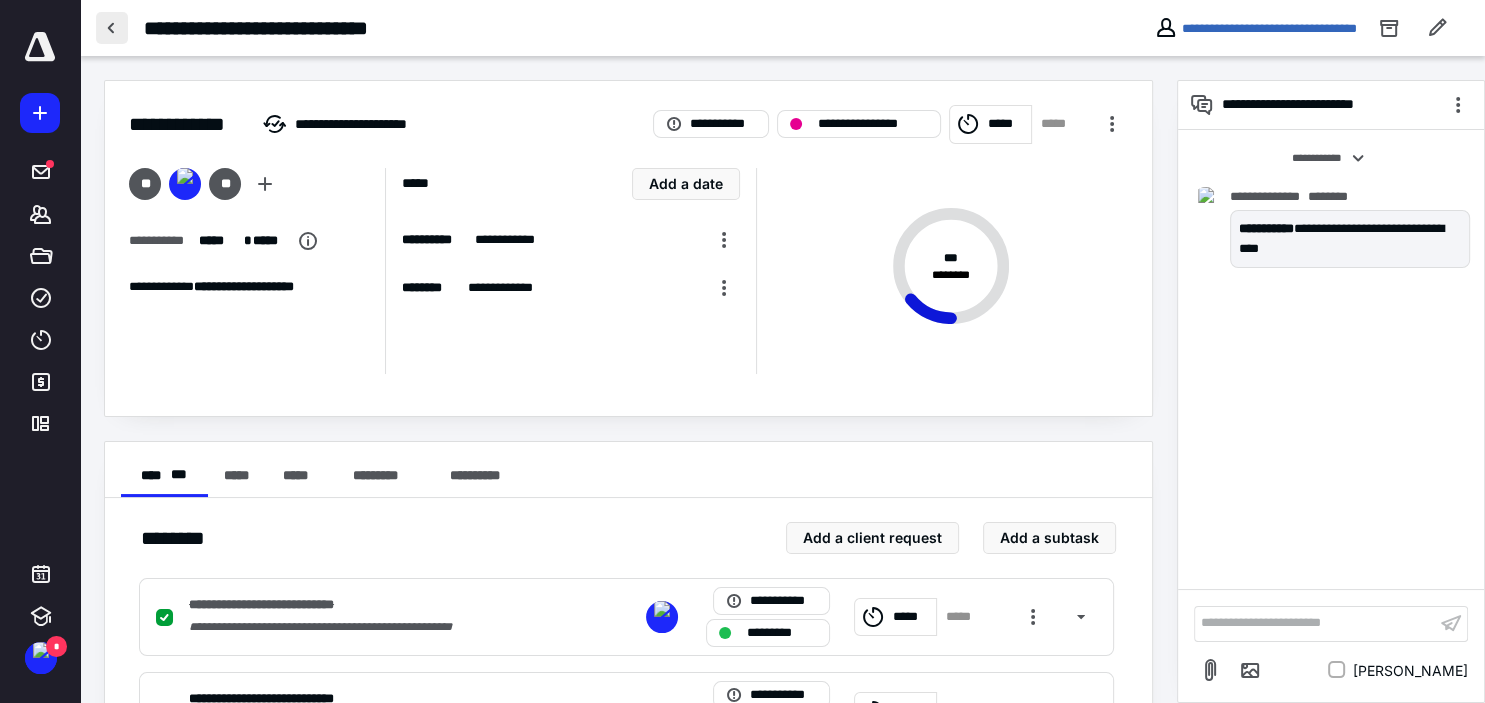 click at bounding box center [112, 28] 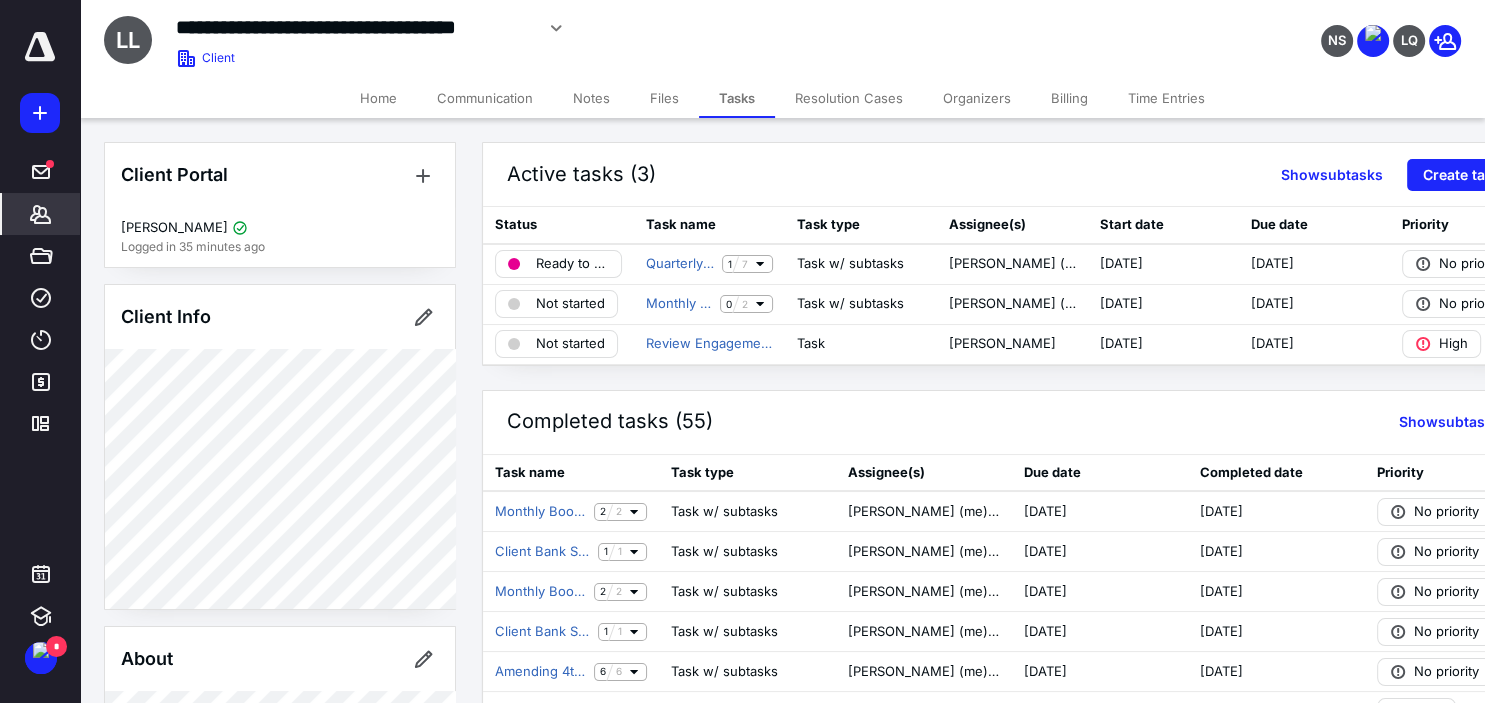 click on "*******" at bounding box center (41, 214) 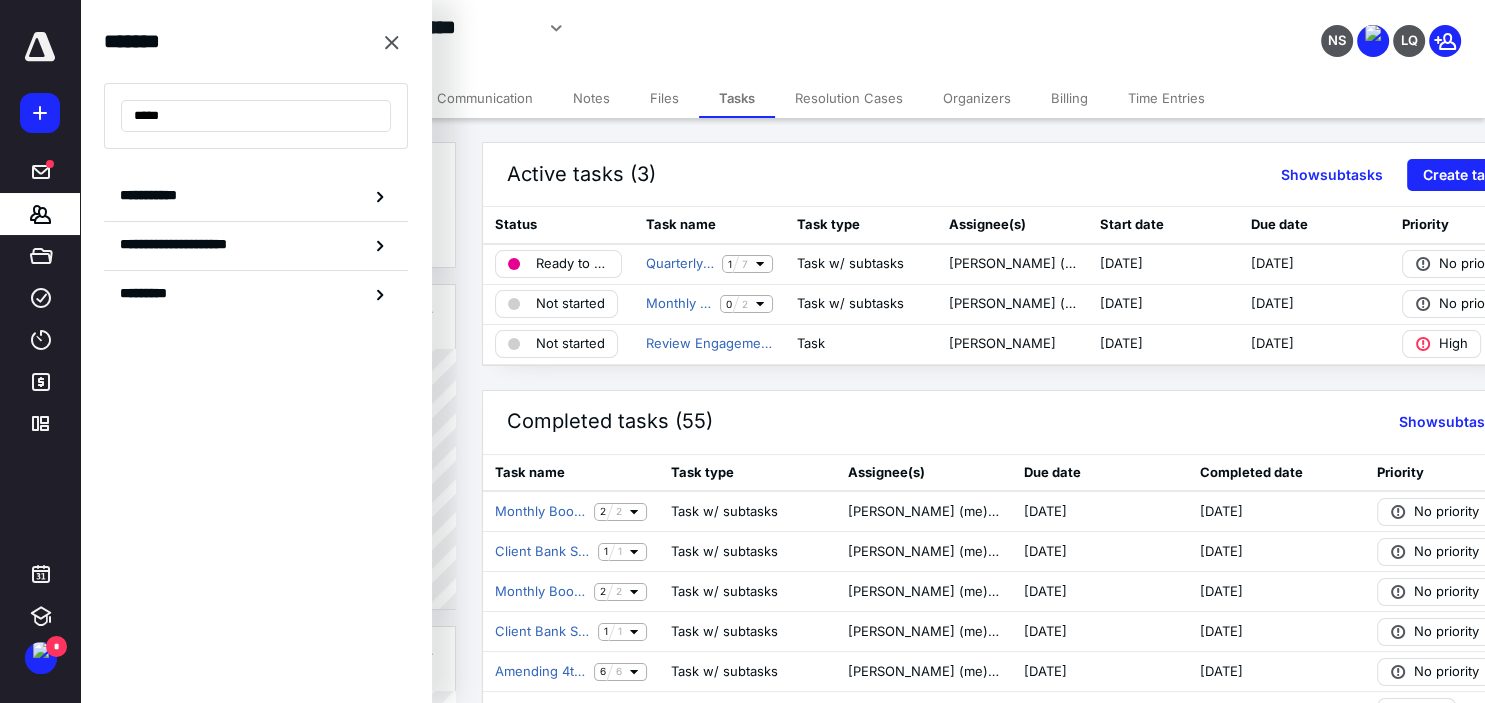 drag, startPoint x: 219, startPoint y: 110, endPoint x: 109, endPoint y: 108, distance: 110.01818 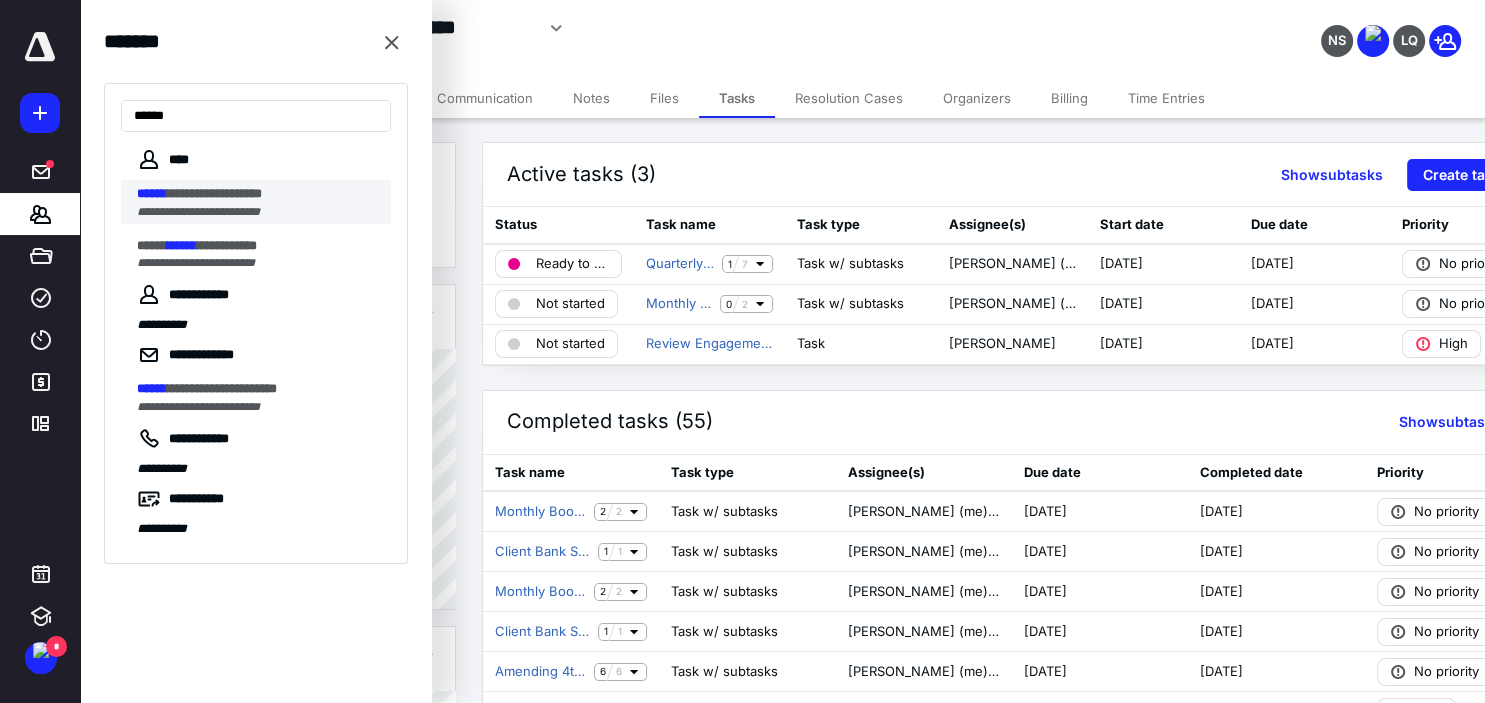 type on "******" 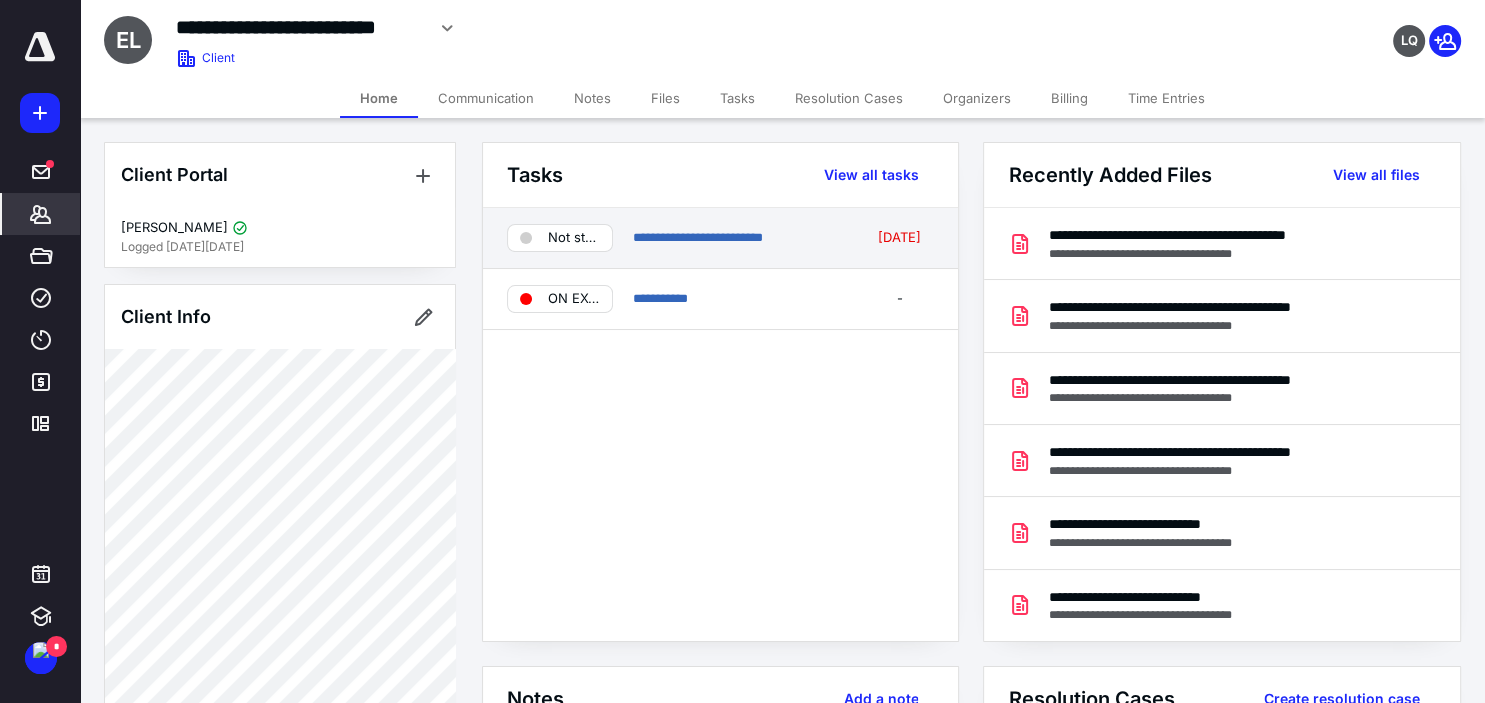 click on "Not started" at bounding box center (574, 238) 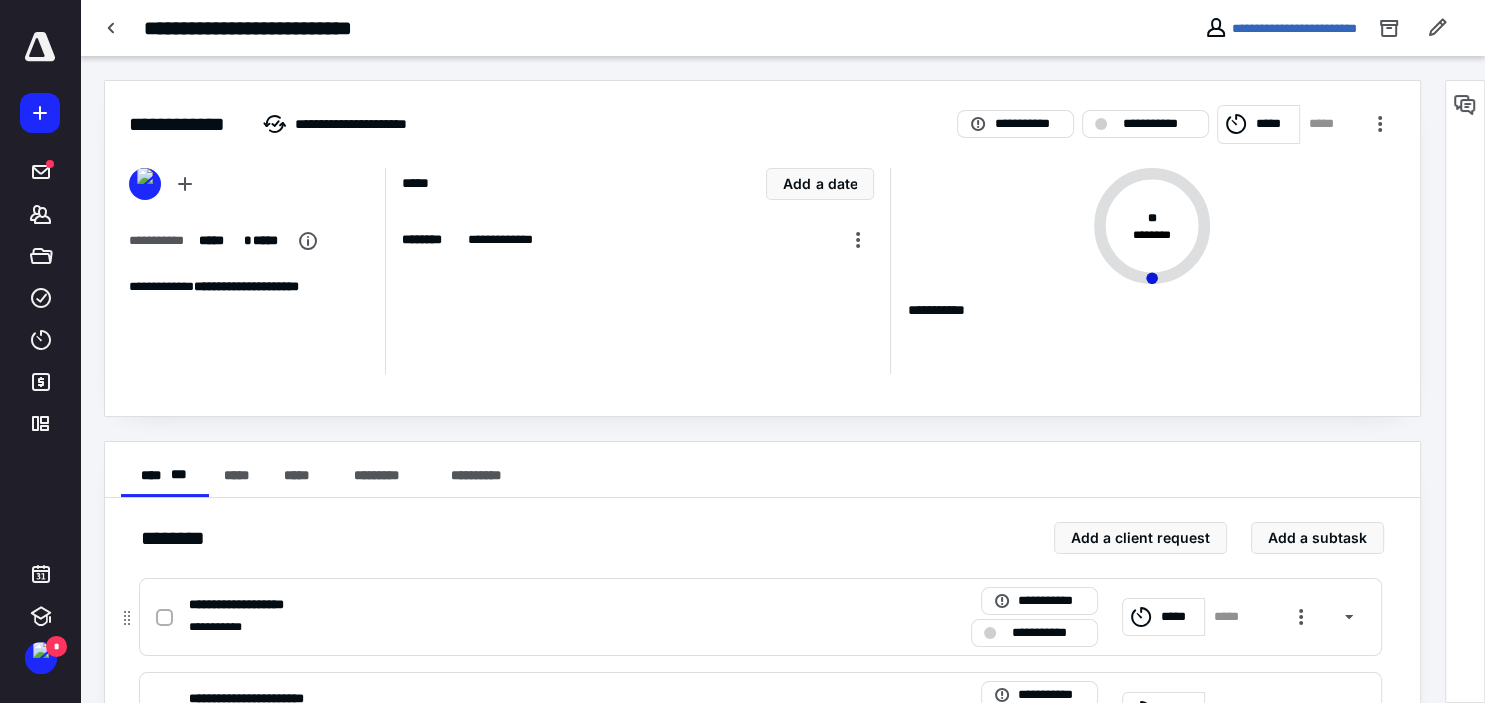 click 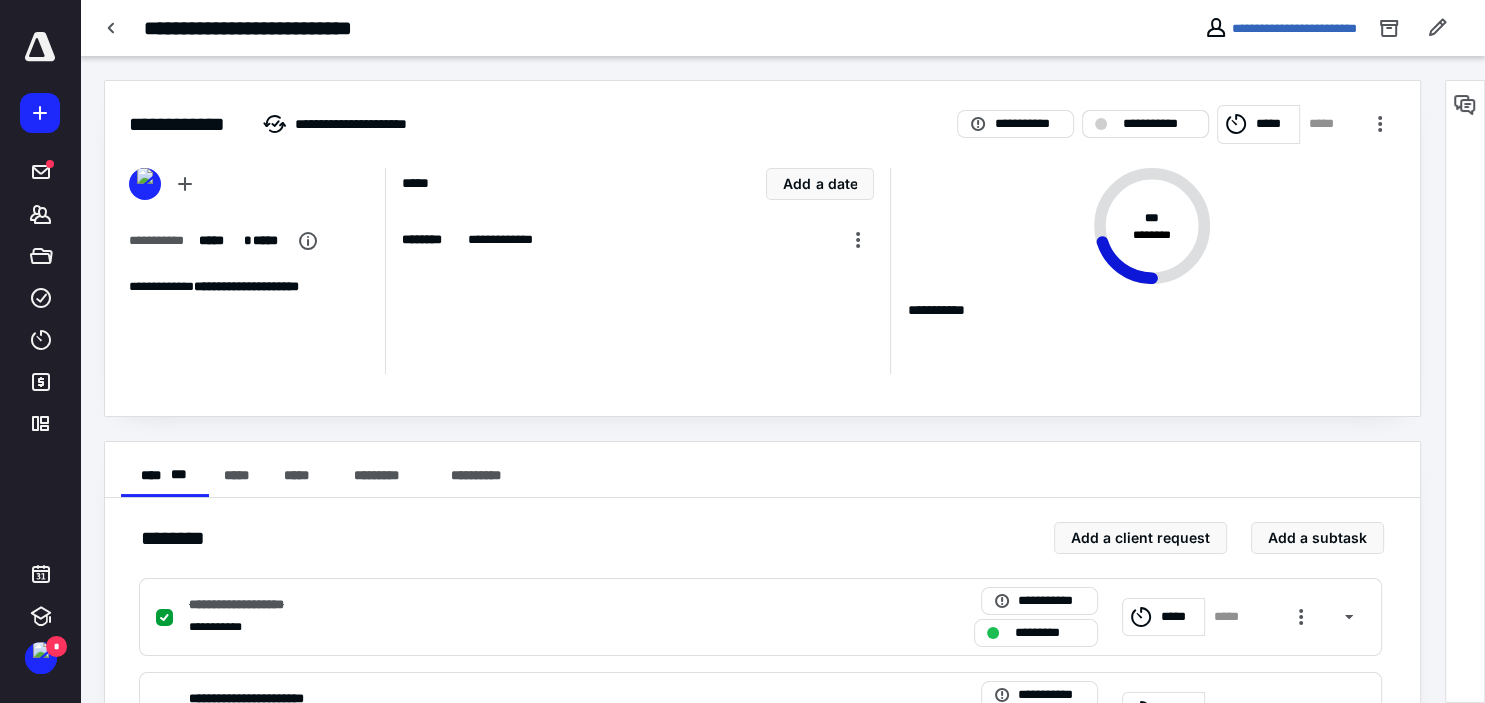 click on "**********" at bounding box center (1145, 124) 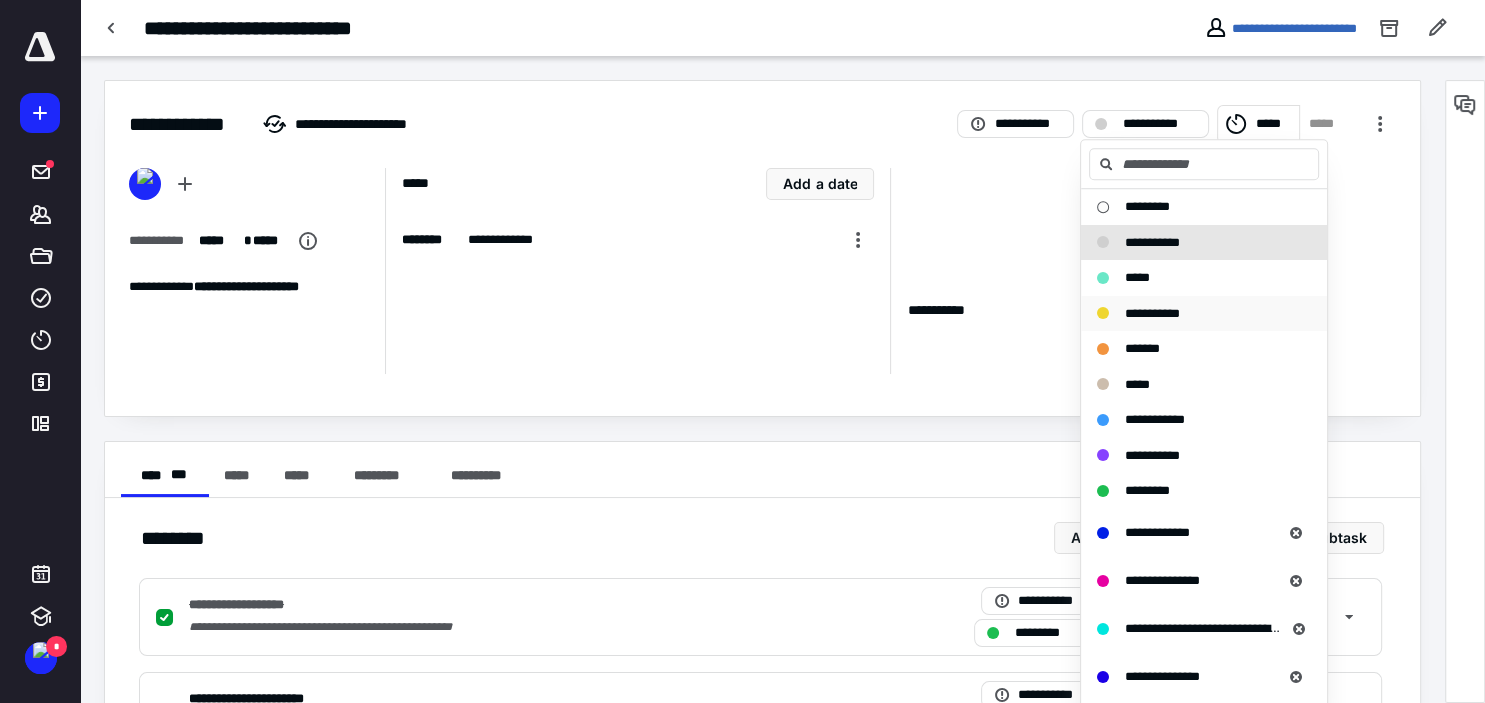 click on "**********" at bounding box center (1152, 313) 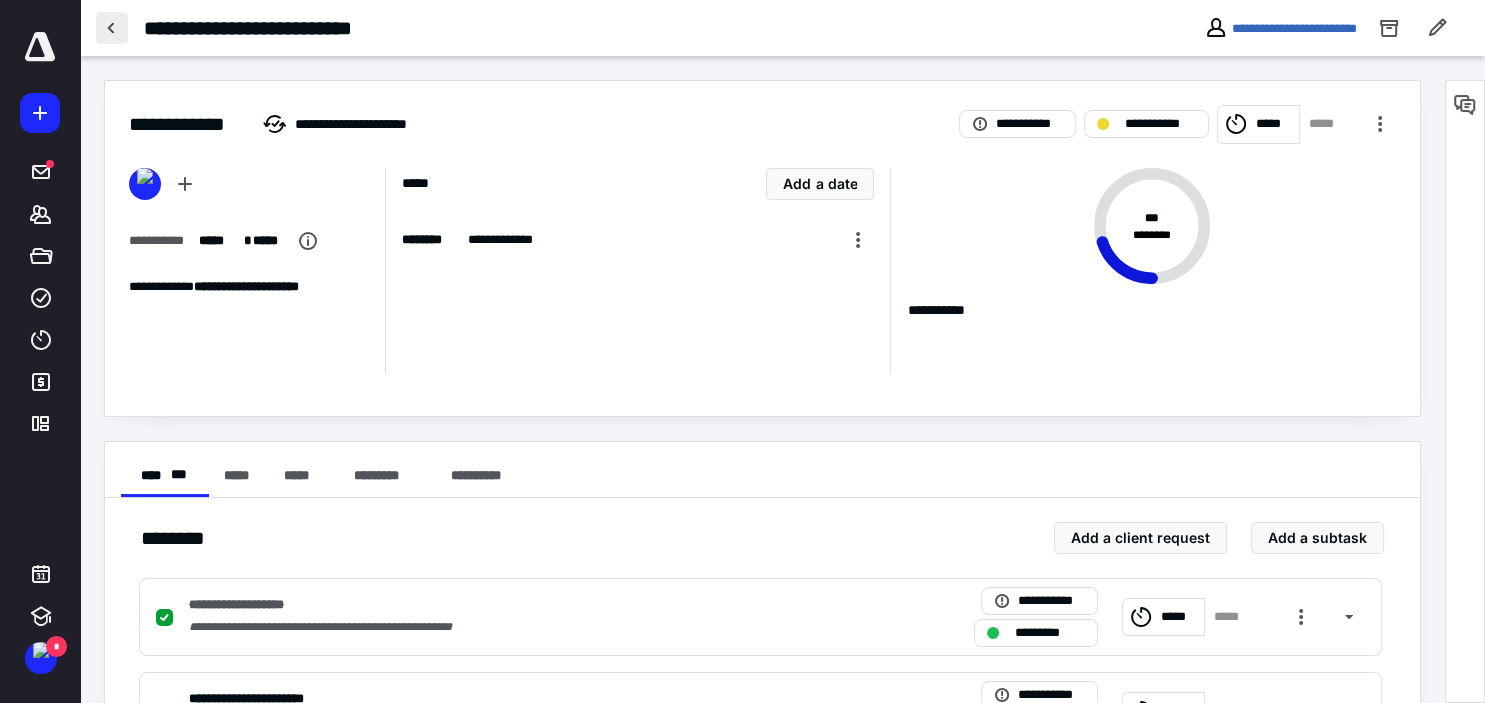 click at bounding box center [112, 28] 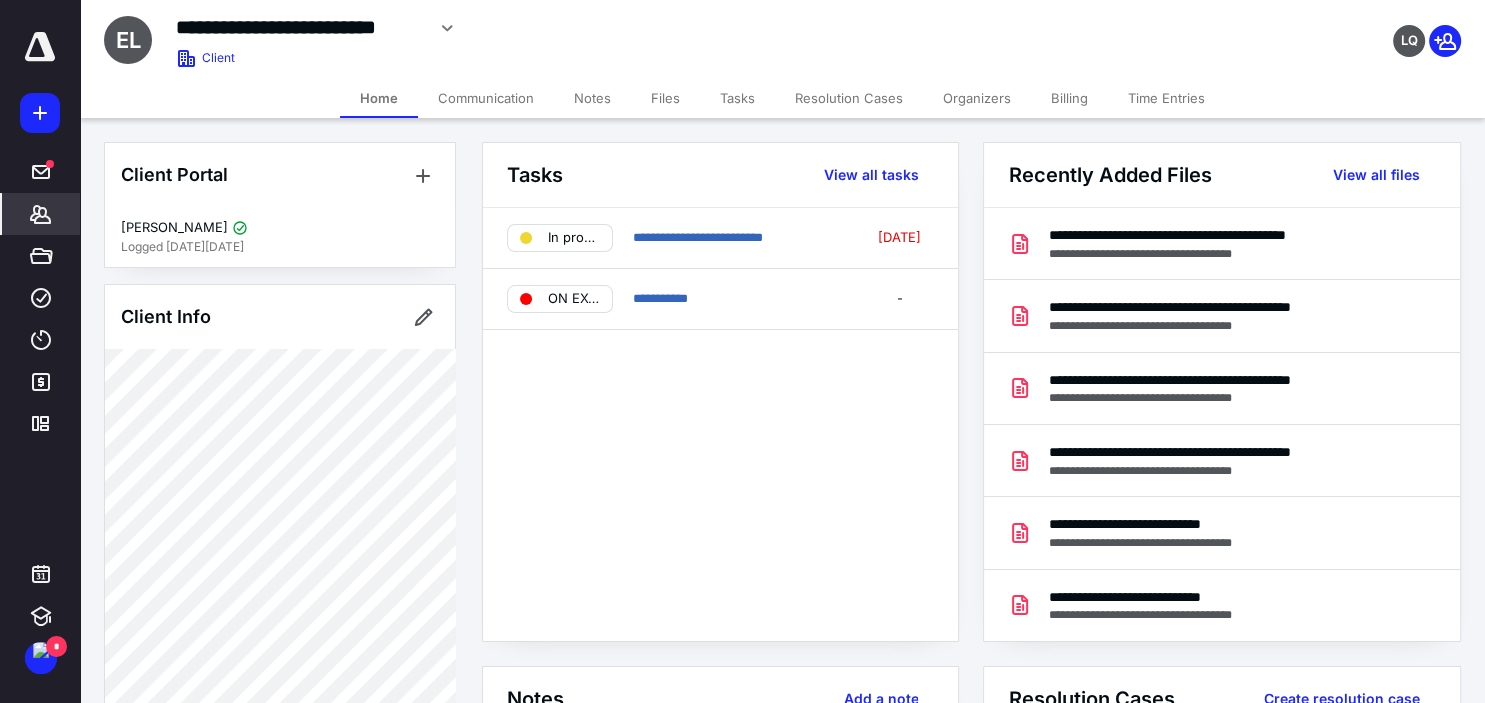 click on "Files" at bounding box center (665, 98) 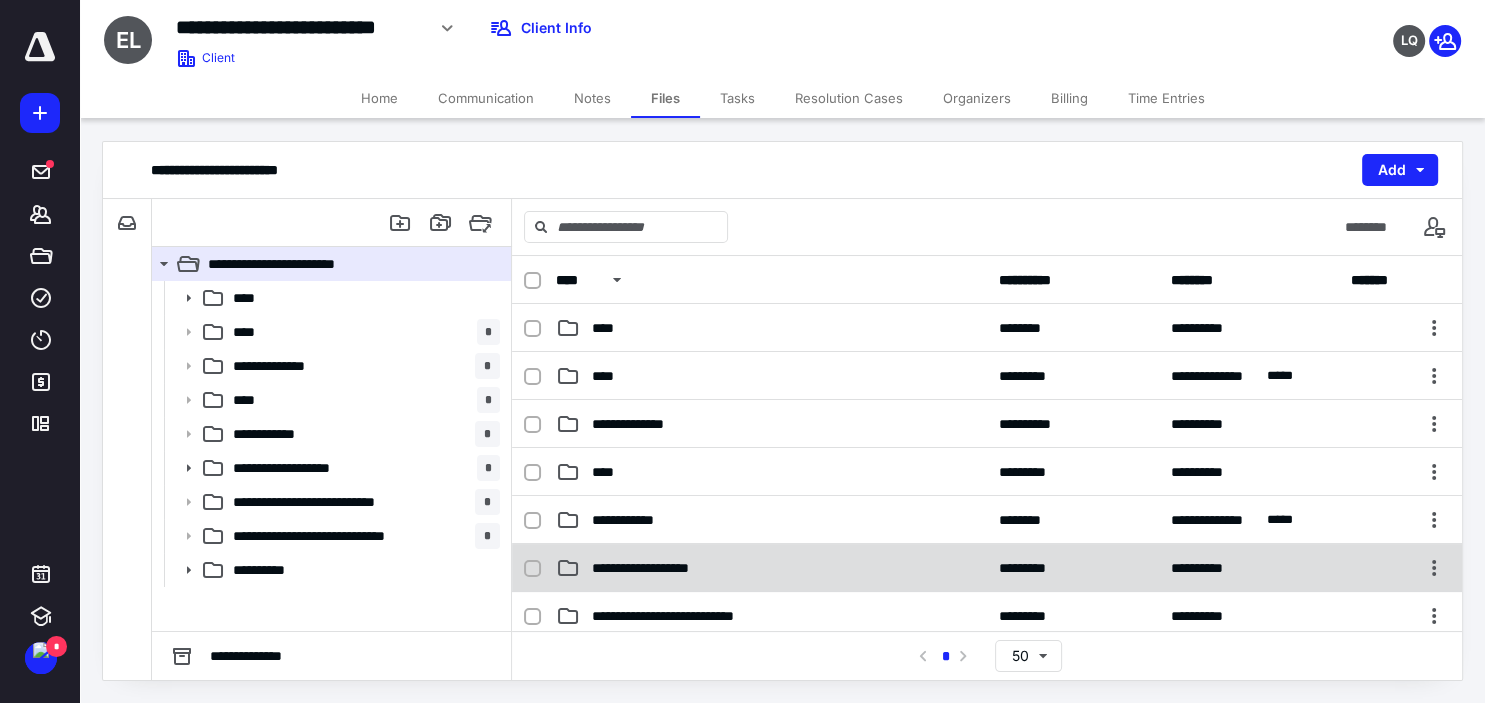 click on "**********" at bounding box center [681, 568] 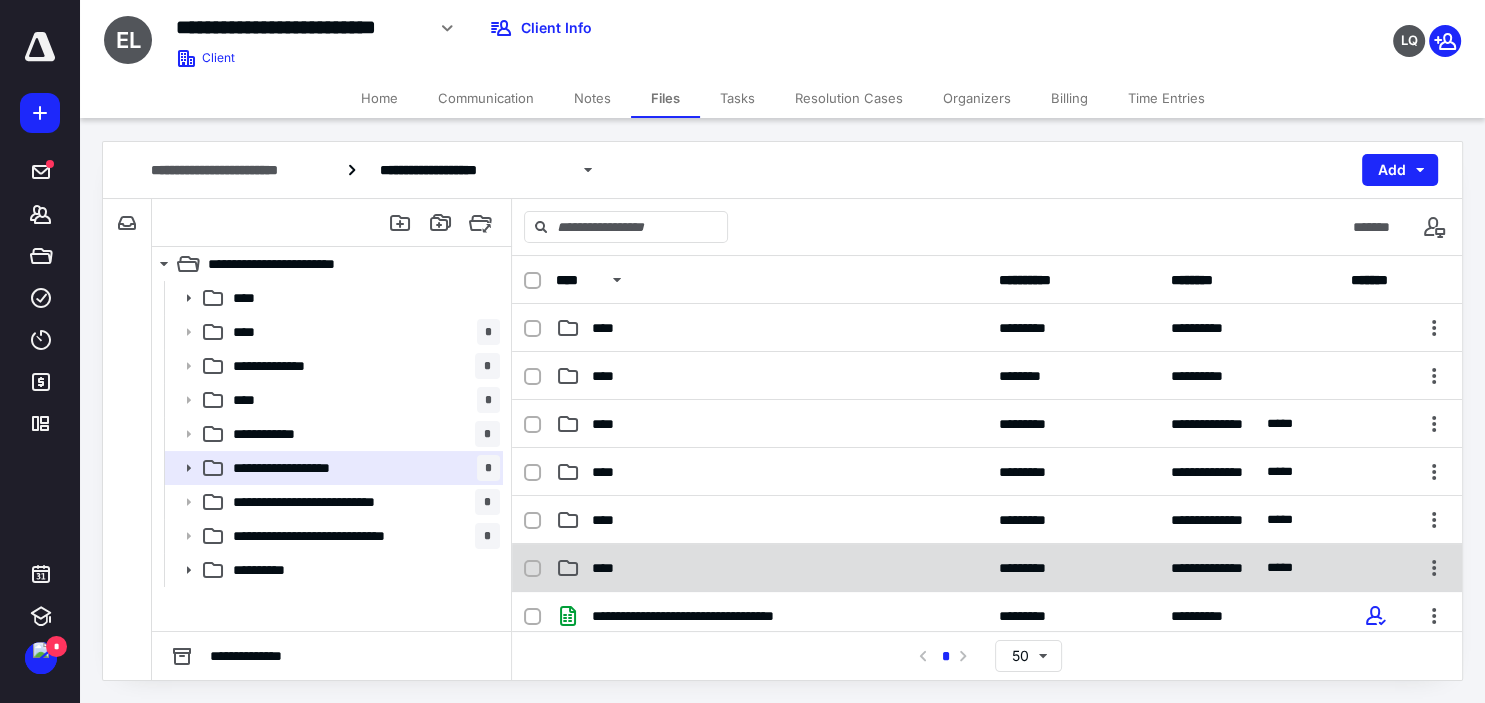 click on "****" at bounding box center (771, 568) 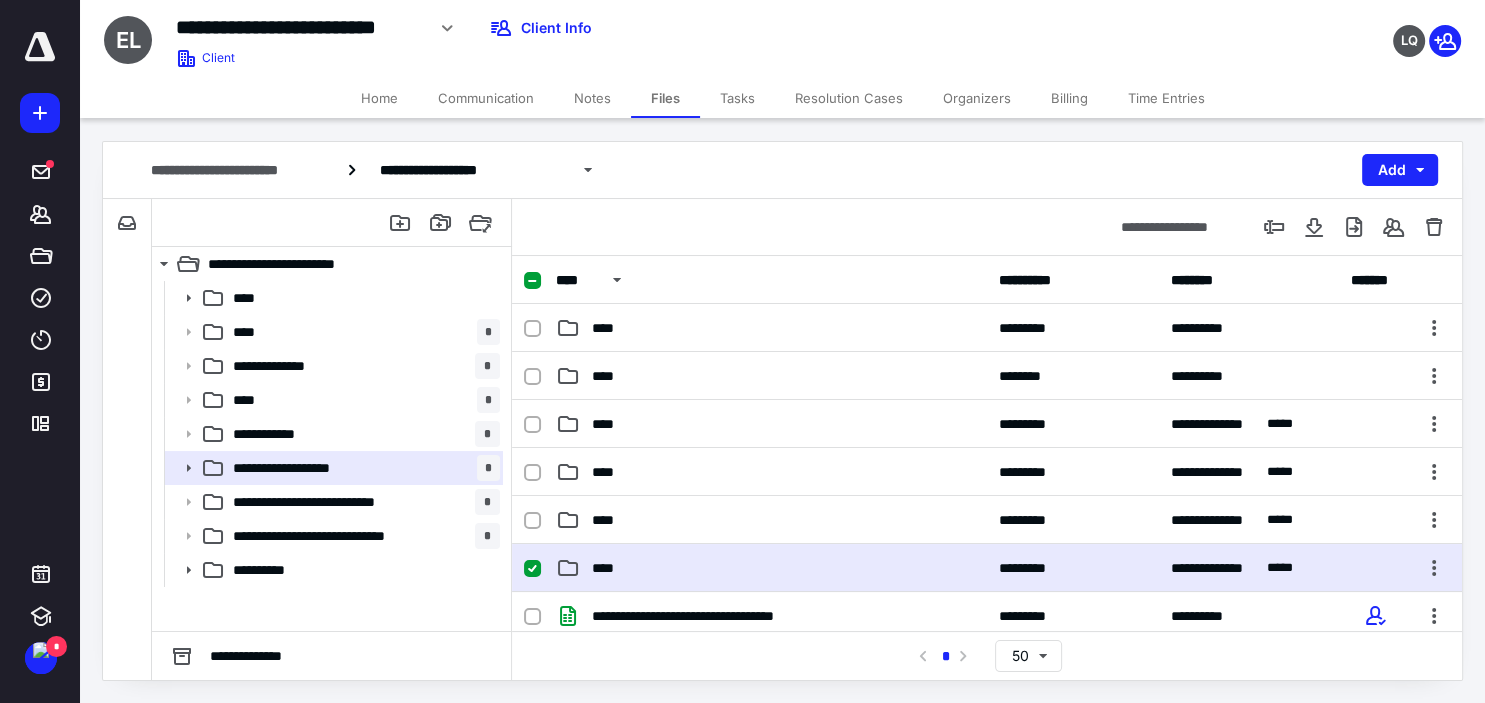 click on "****" at bounding box center (771, 568) 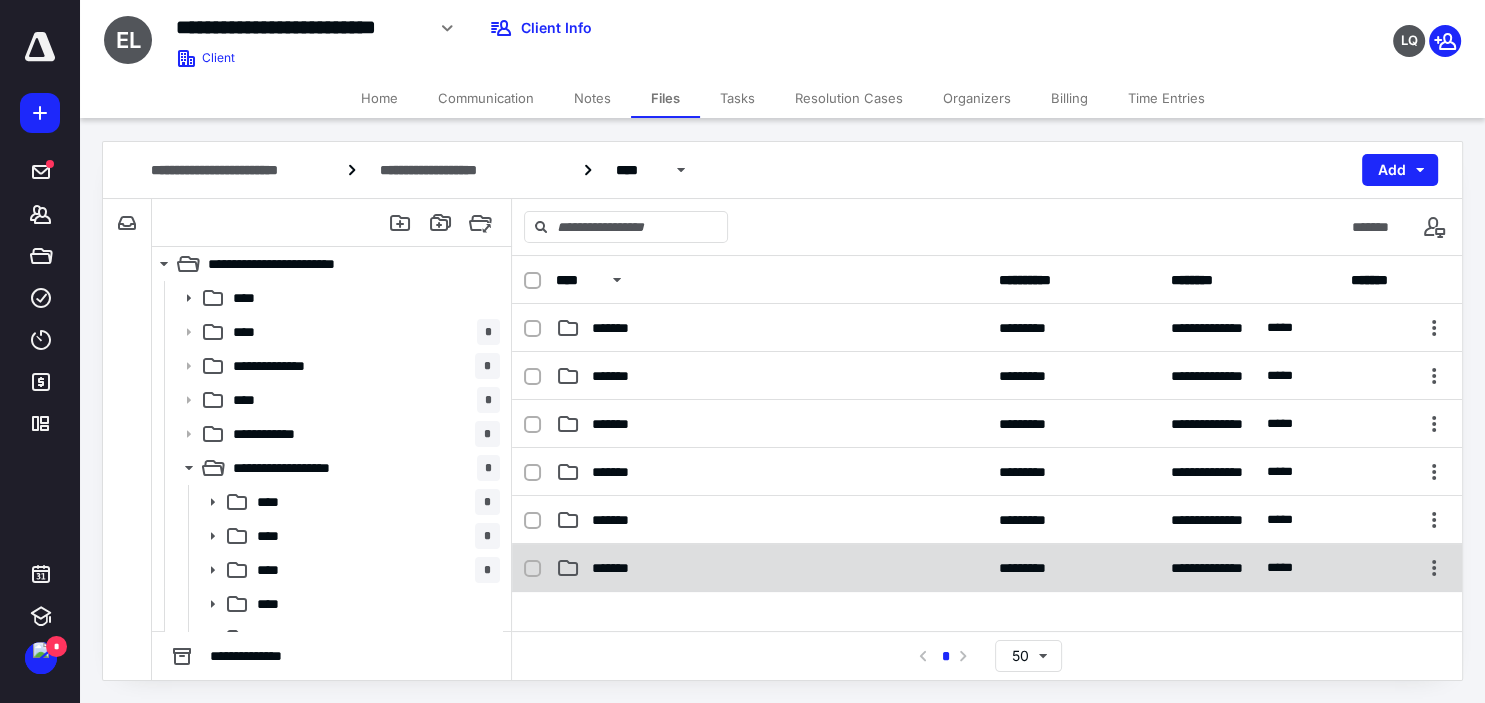 scroll, scrollTop: 192, scrollLeft: 0, axis: vertical 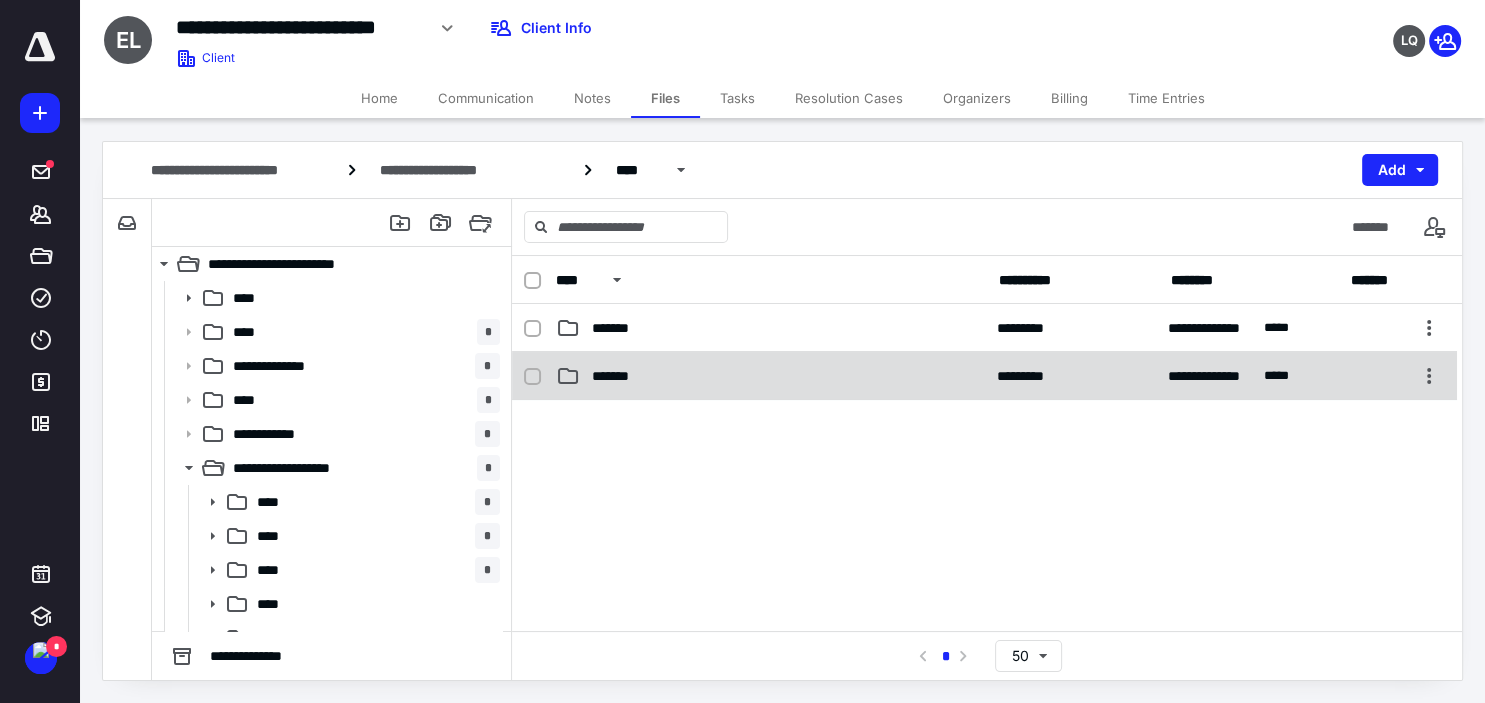 click on "*******" at bounding box center (770, 376) 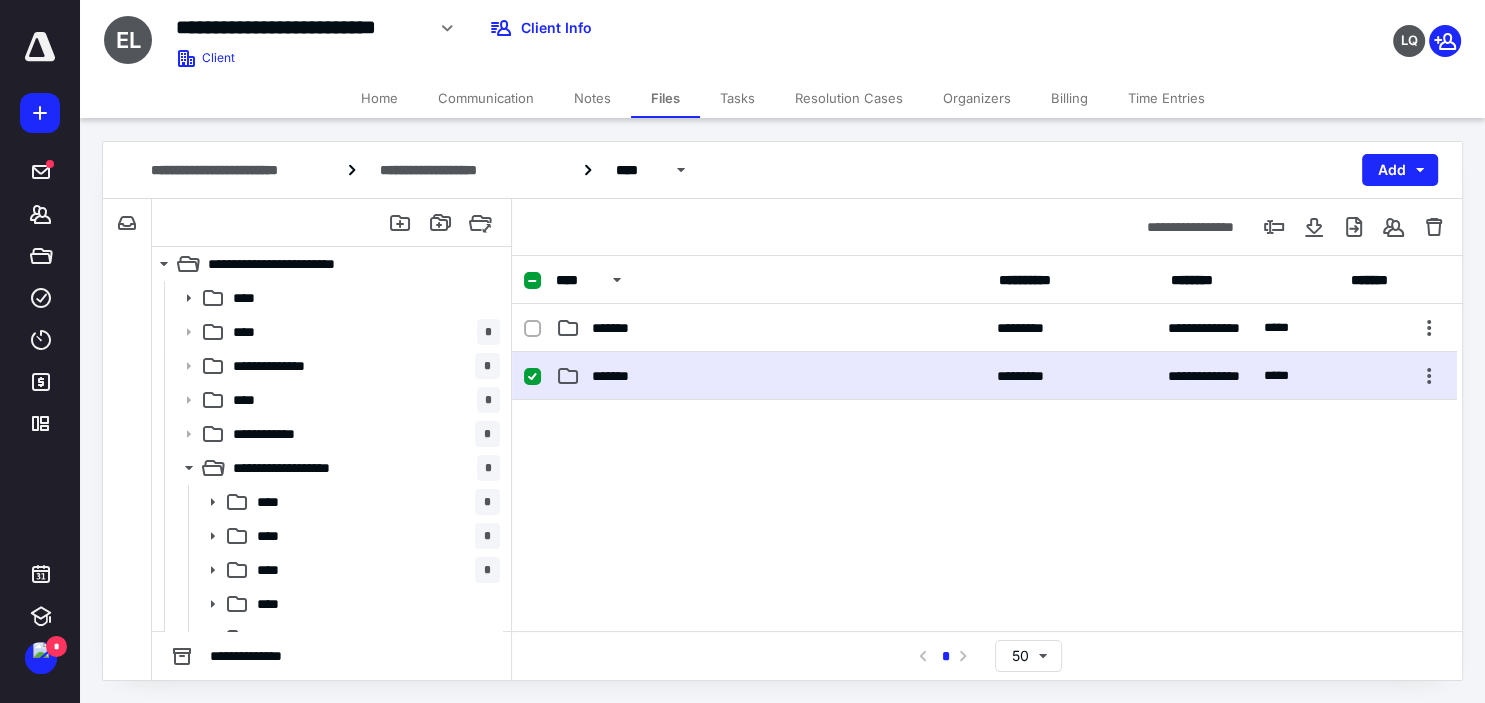 click on "*******" at bounding box center [770, 376] 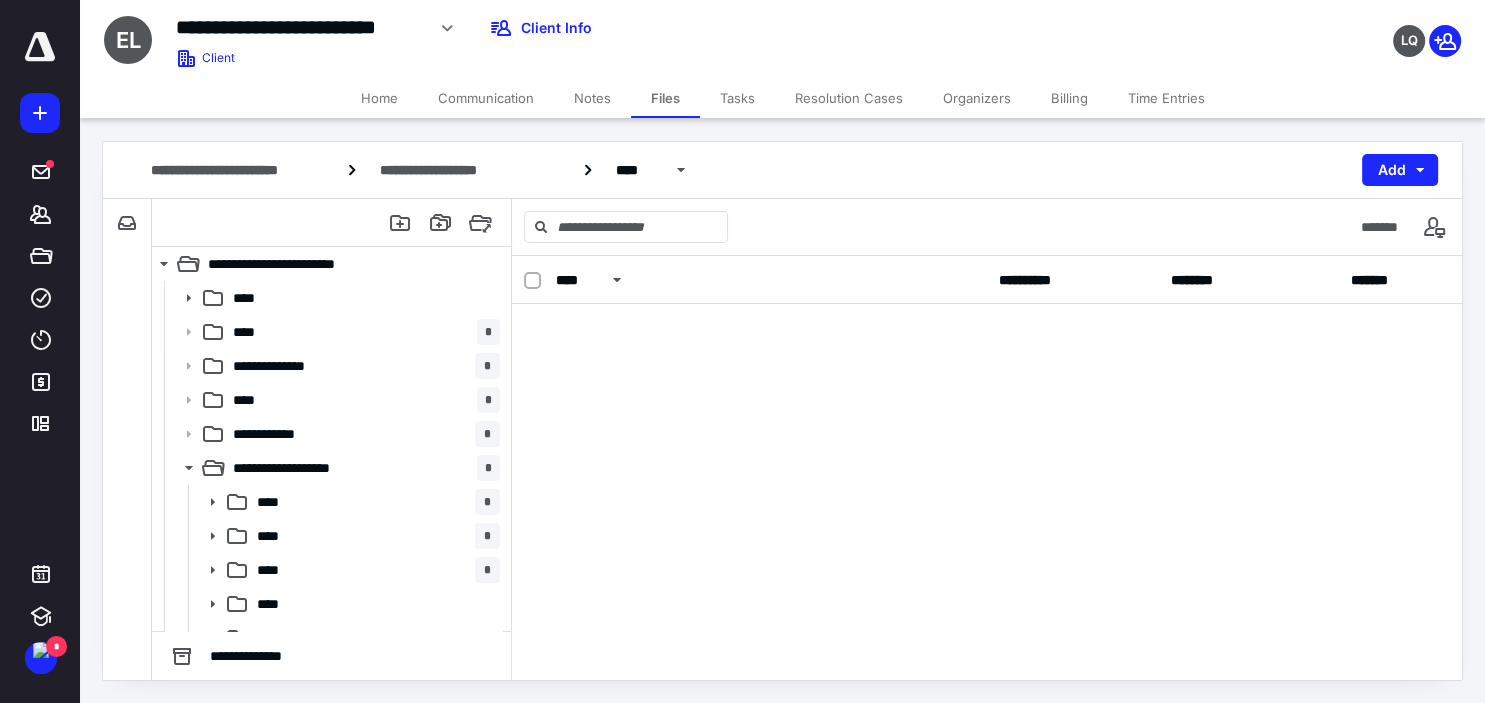 scroll, scrollTop: 0, scrollLeft: 0, axis: both 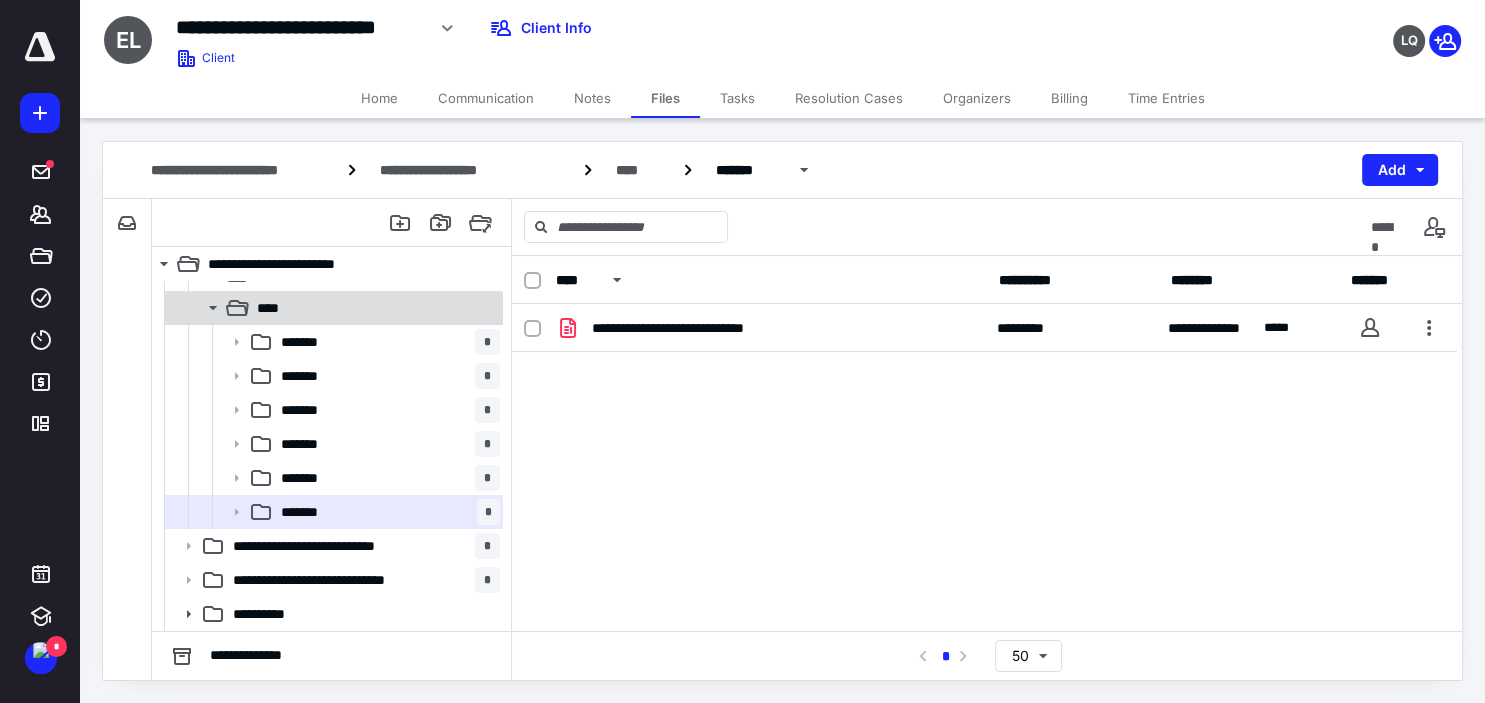 click on "****" at bounding box center [332, 308] 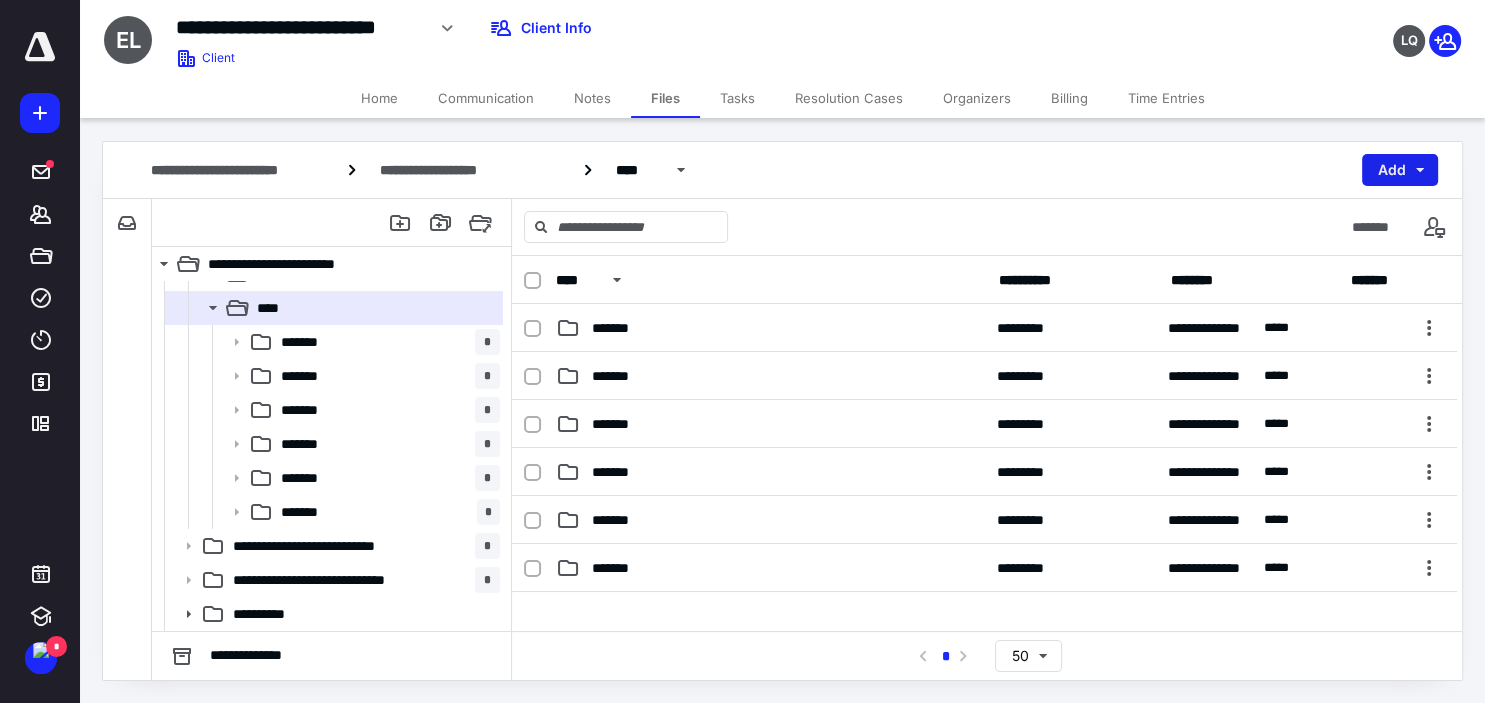 click on "Add" at bounding box center [1400, 170] 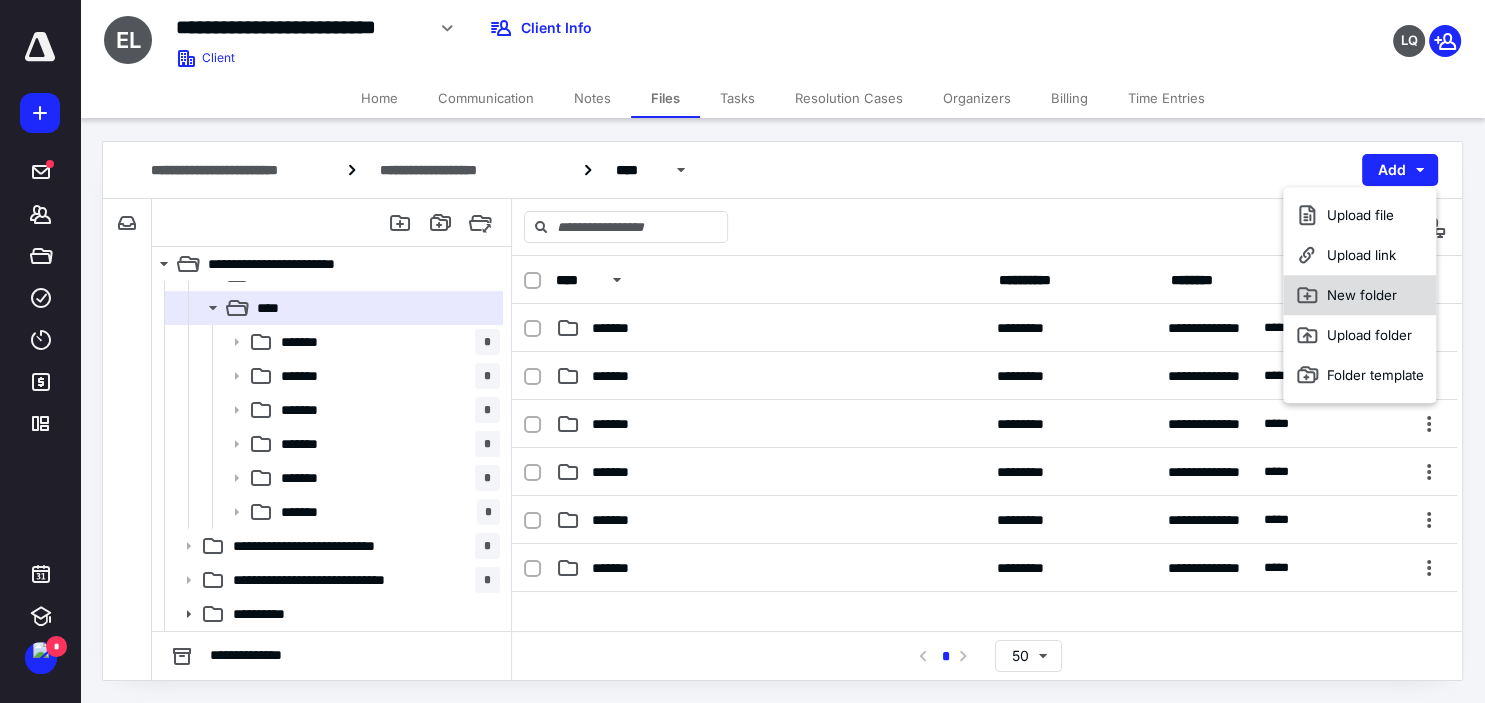 click on "New folder" at bounding box center [1359, 295] 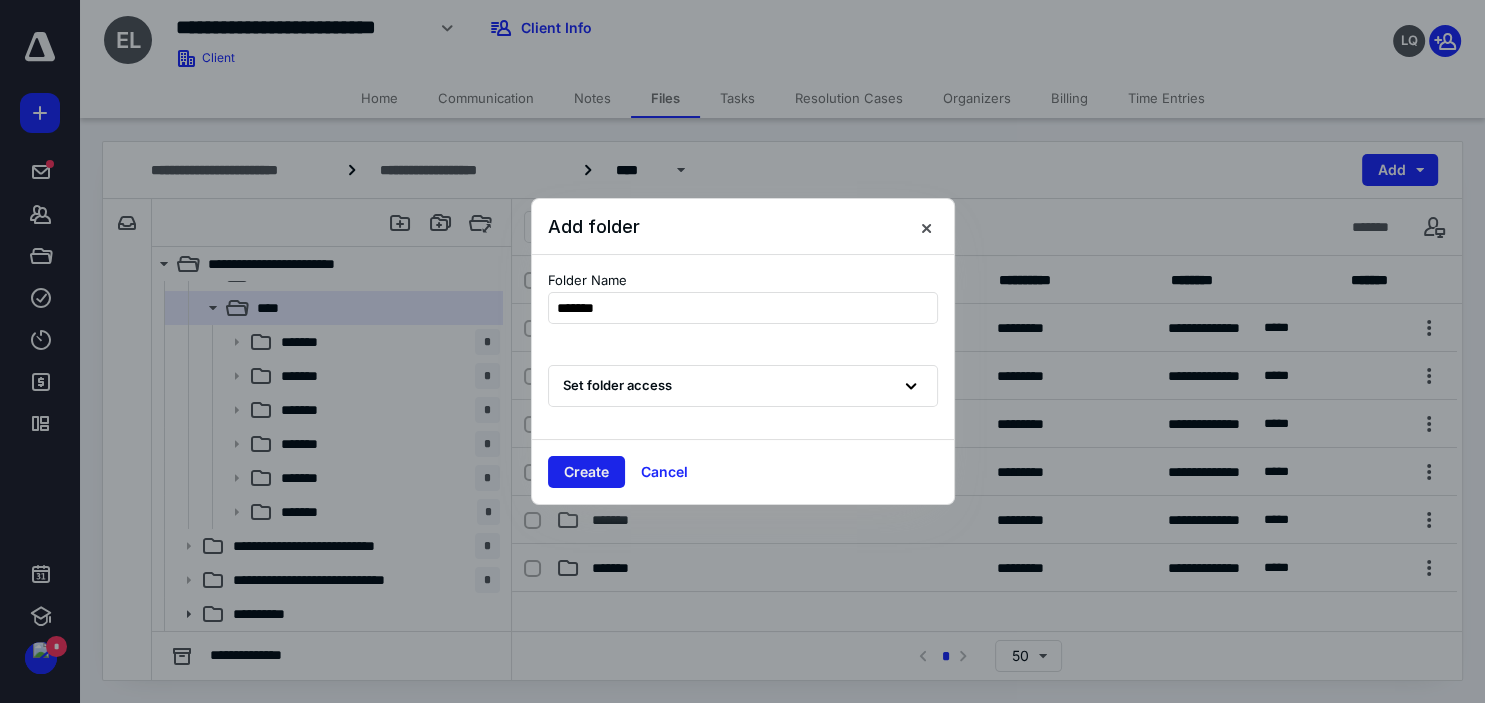 type on "*******" 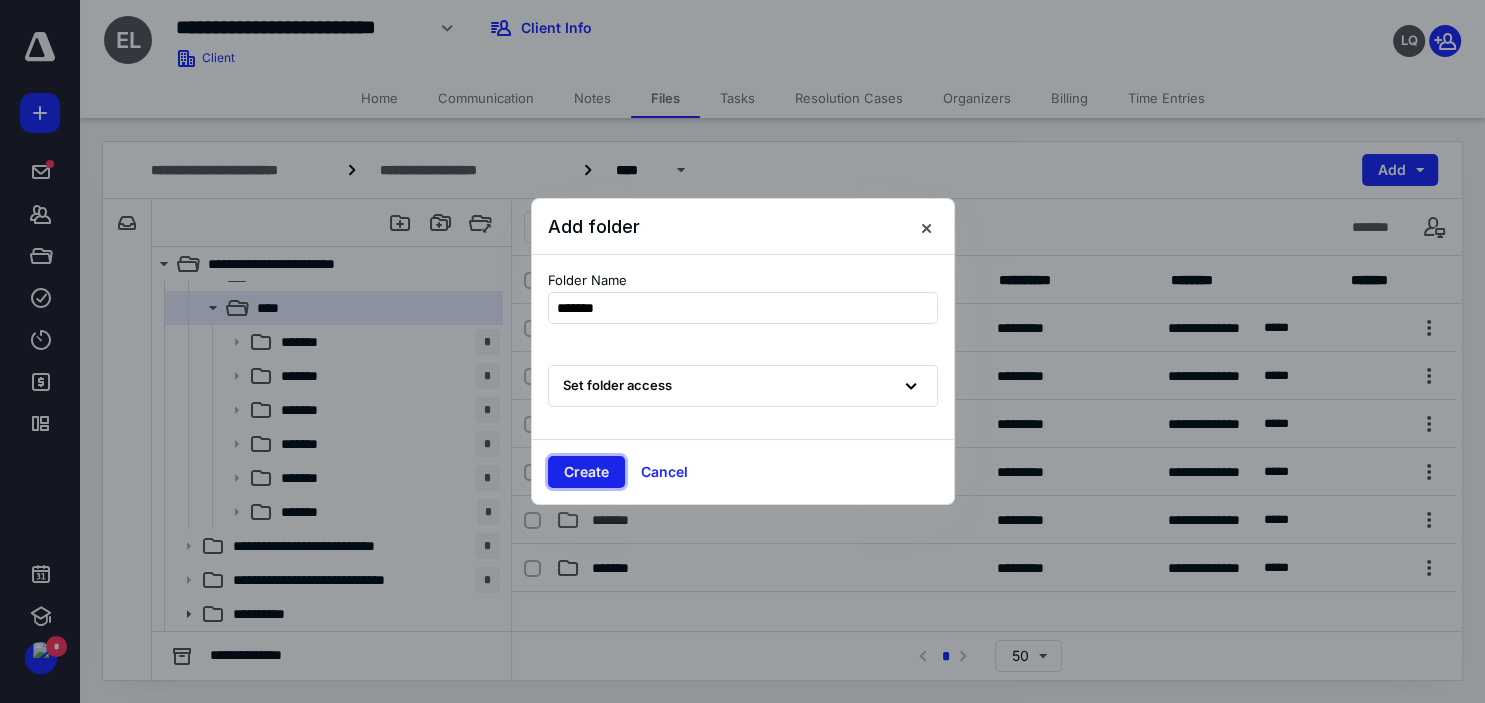 click on "Create" at bounding box center [586, 472] 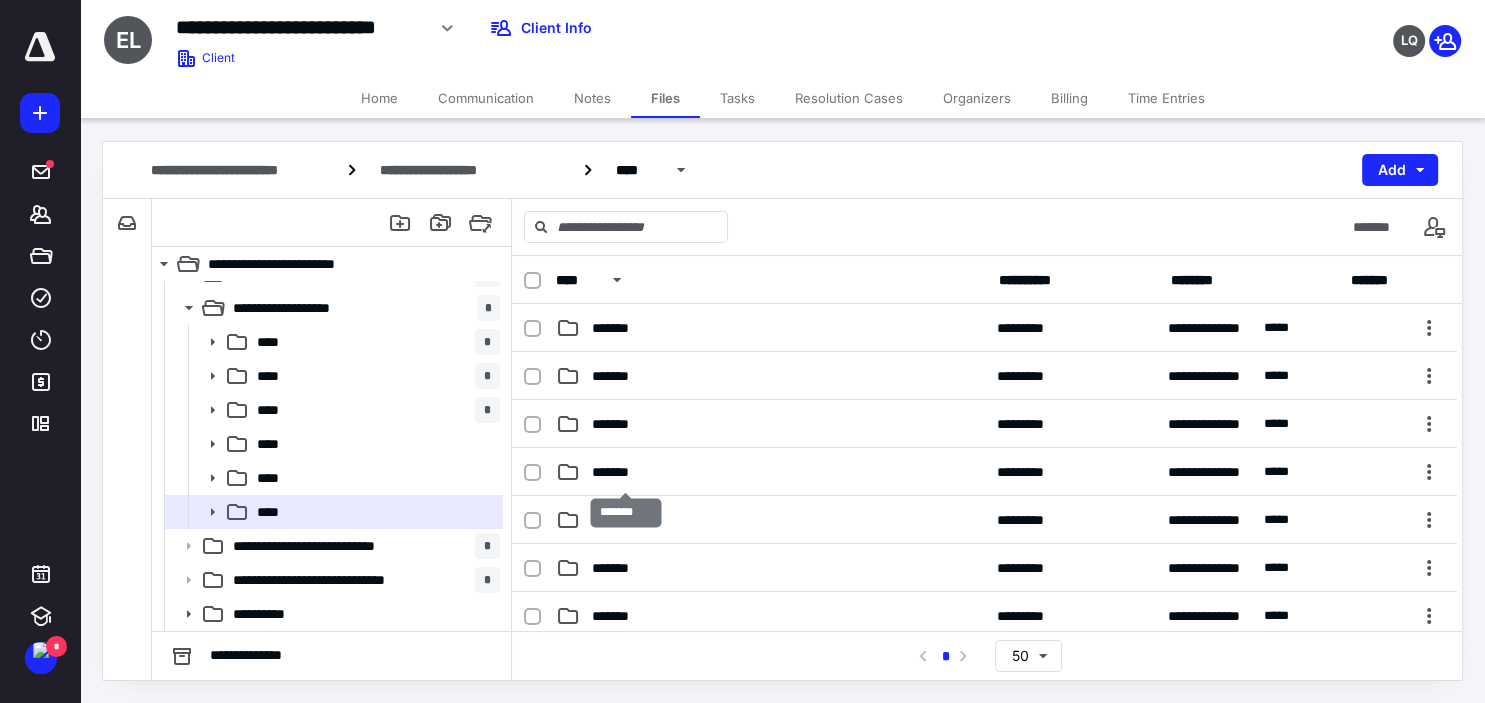 scroll, scrollTop: 160, scrollLeft: 0, axis: vertical 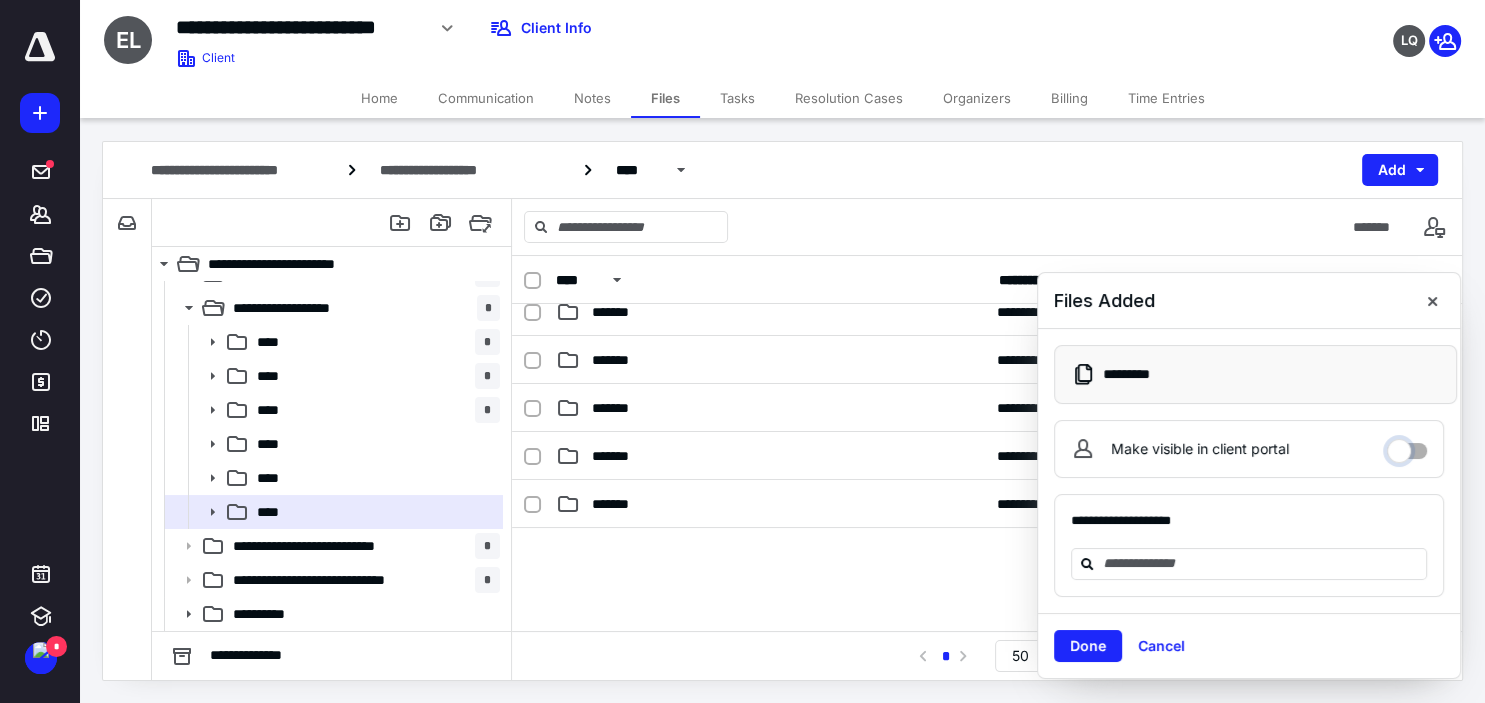 drag, startPoint x: 1403, startPoint y: 435, endPoint x: 1301, endPoint y: 505, distance: 123.709335 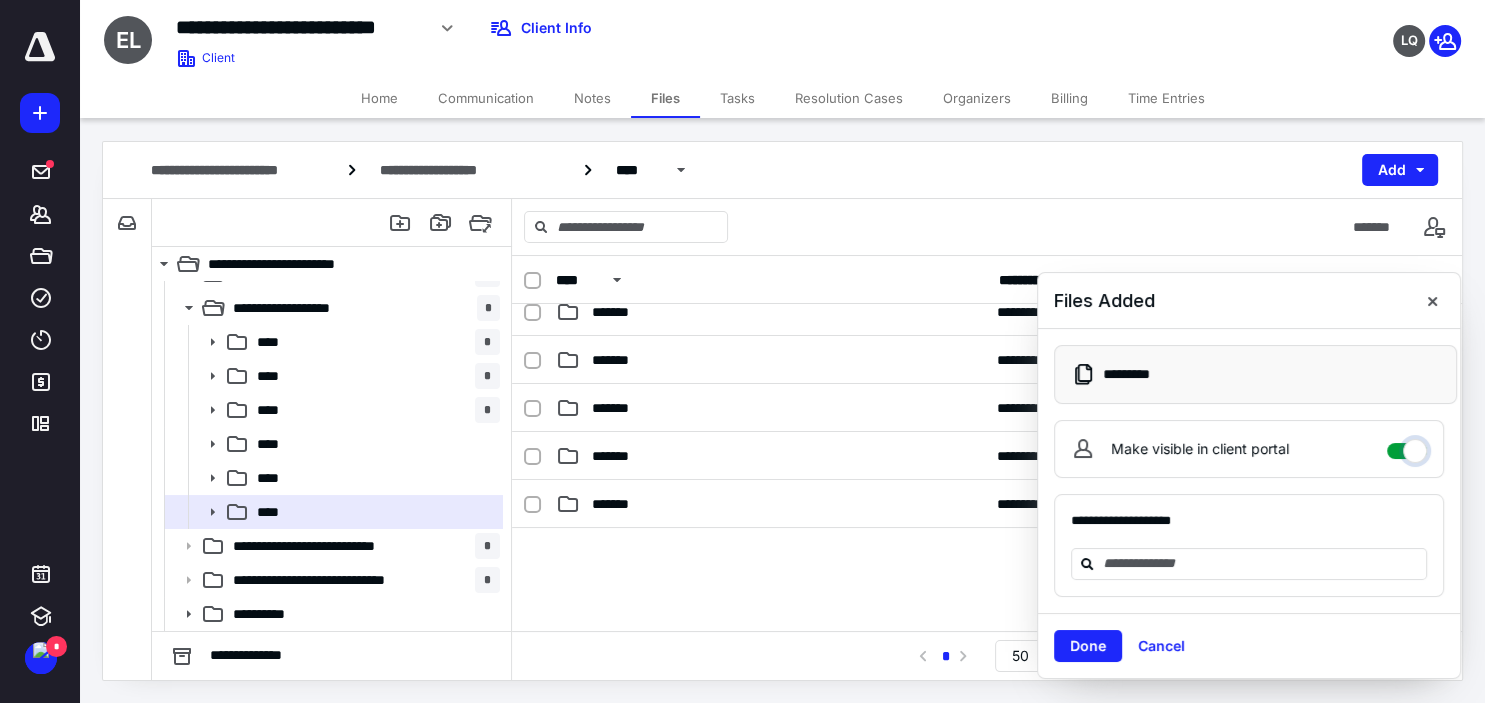 checkbox on "****" 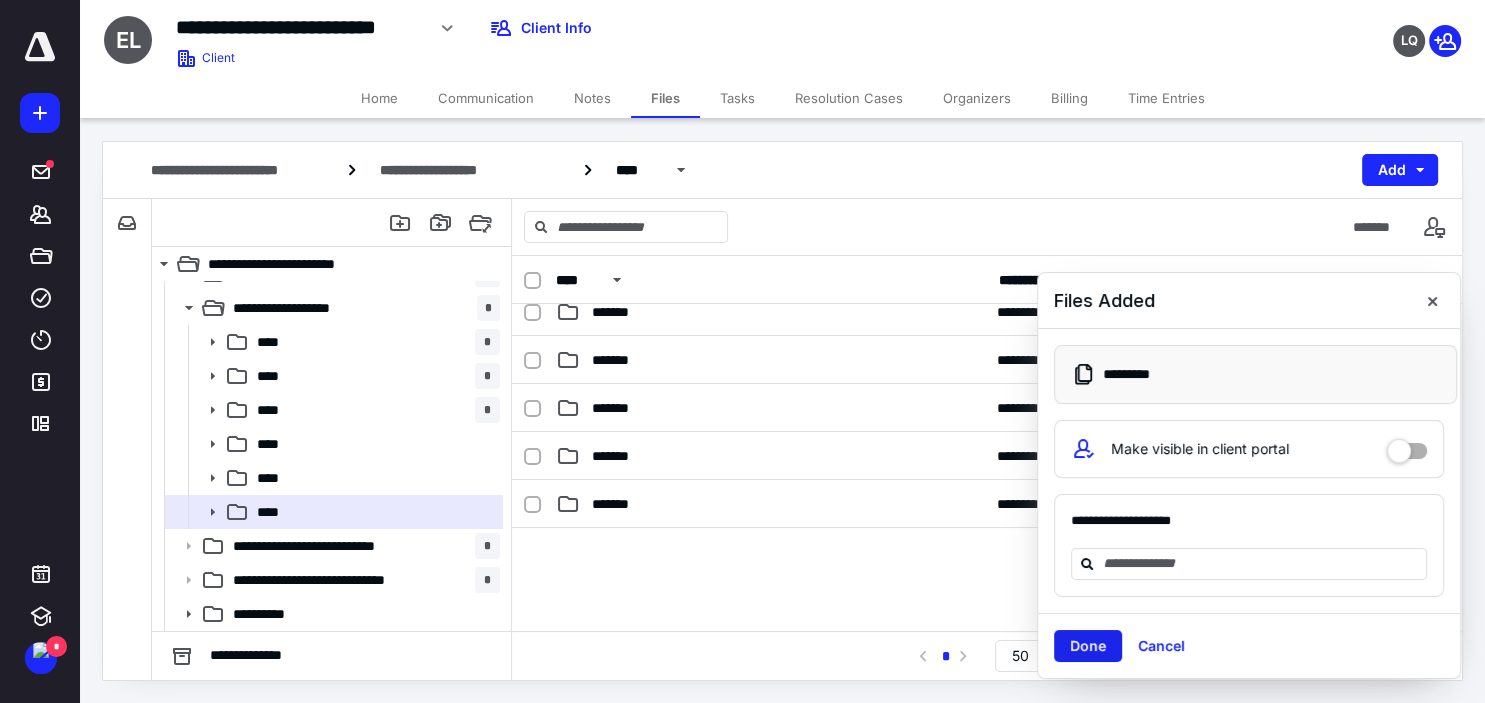 click on "Done" at bounding box center [1088, 646] 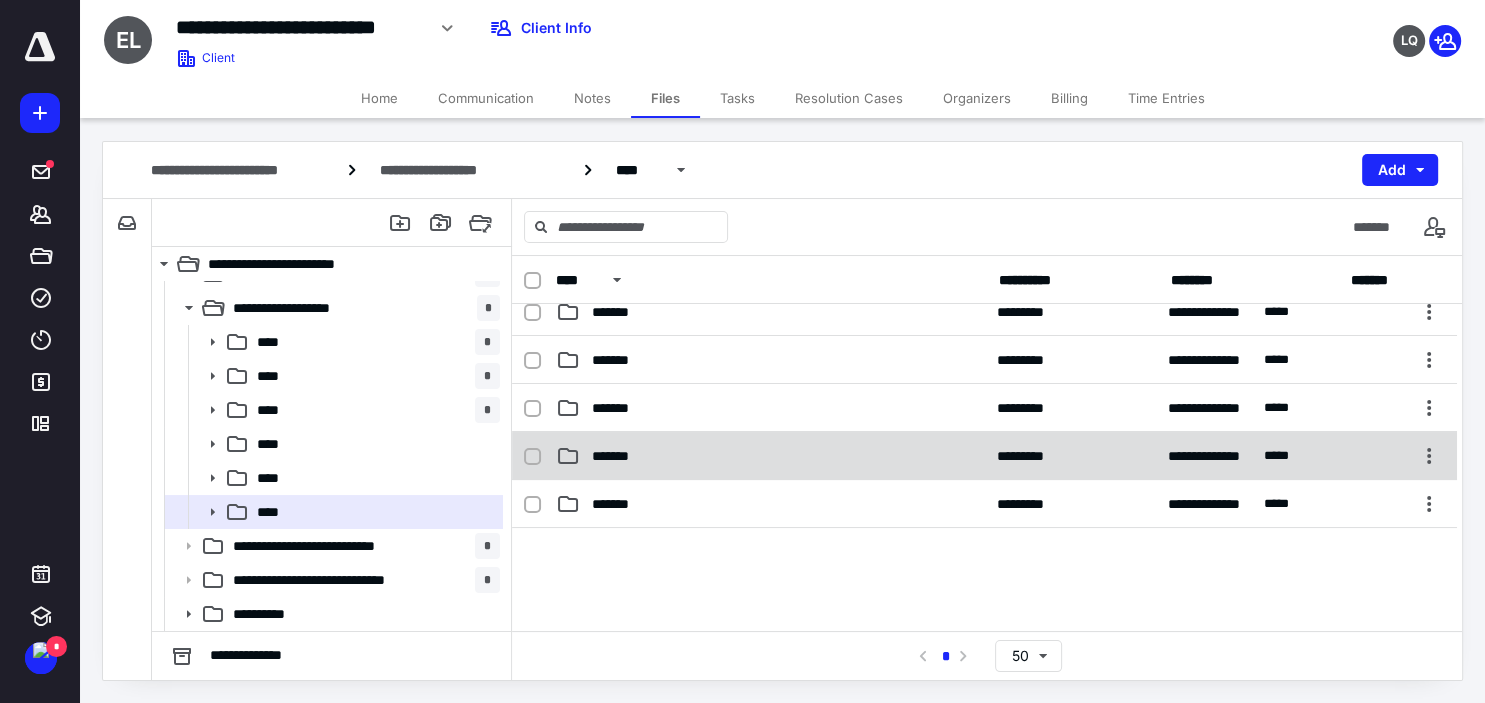 click on "*******" at bounding box center (770, 456) 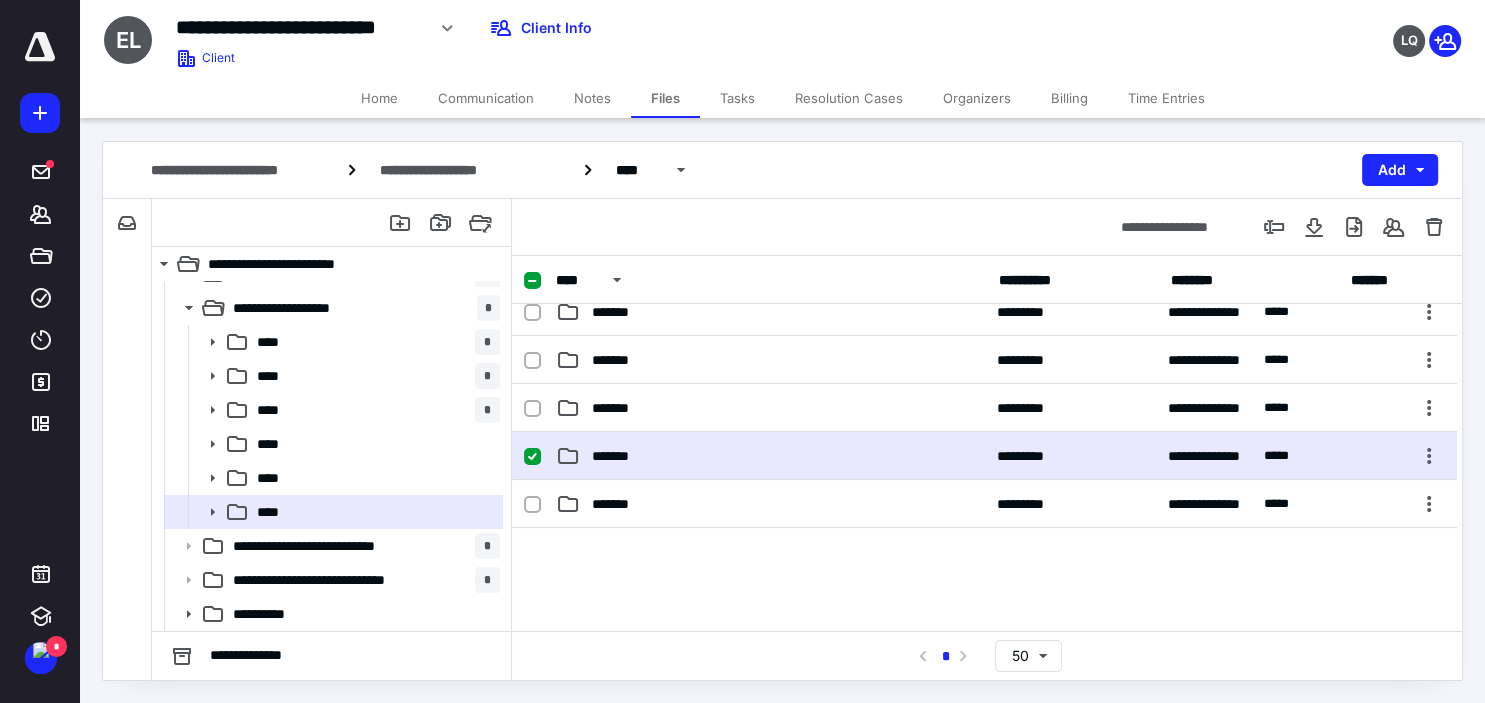 click on "**********" at bounding box center (984, 456) 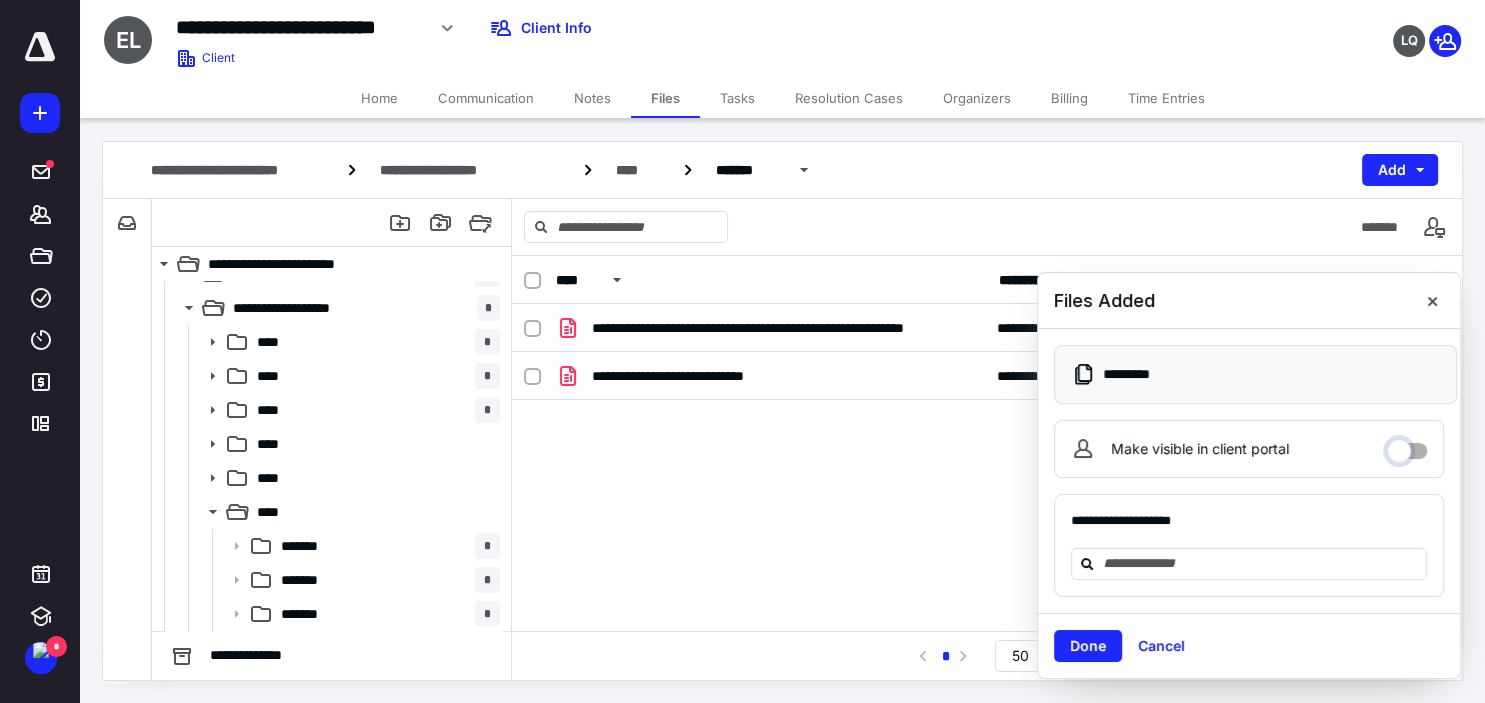 click on "Make visible in client portal" at bounding box center (1407, 446) 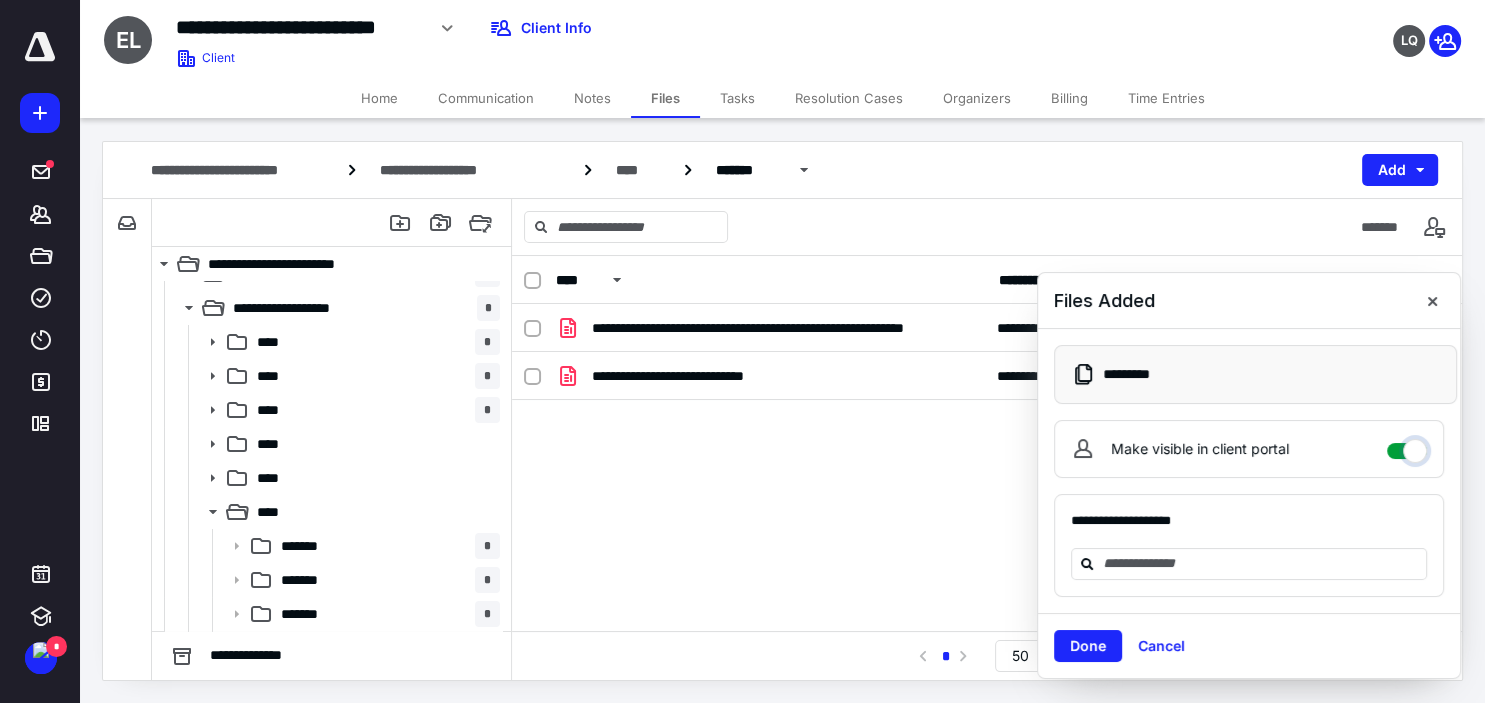 checkbox on "****" 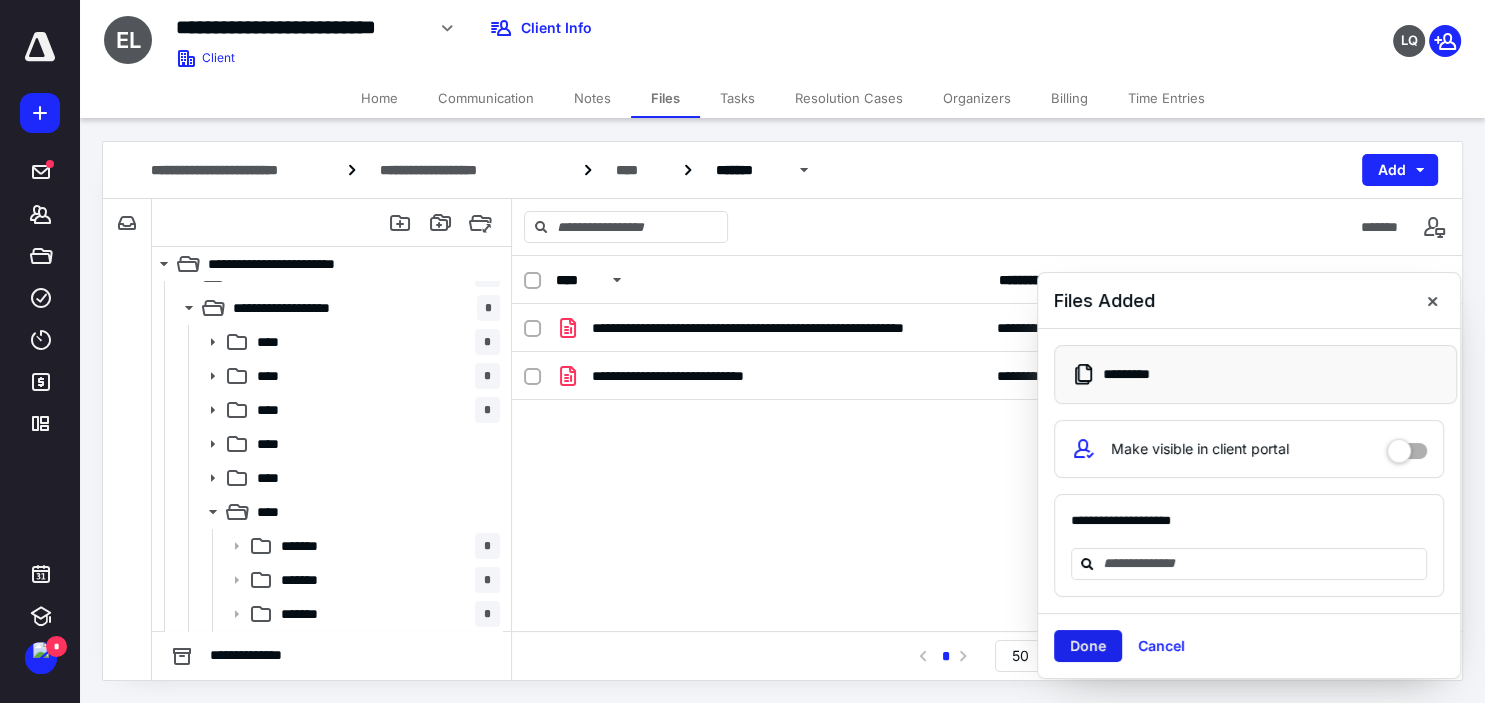 click on "Done" at bounding box center [1088, 646] 